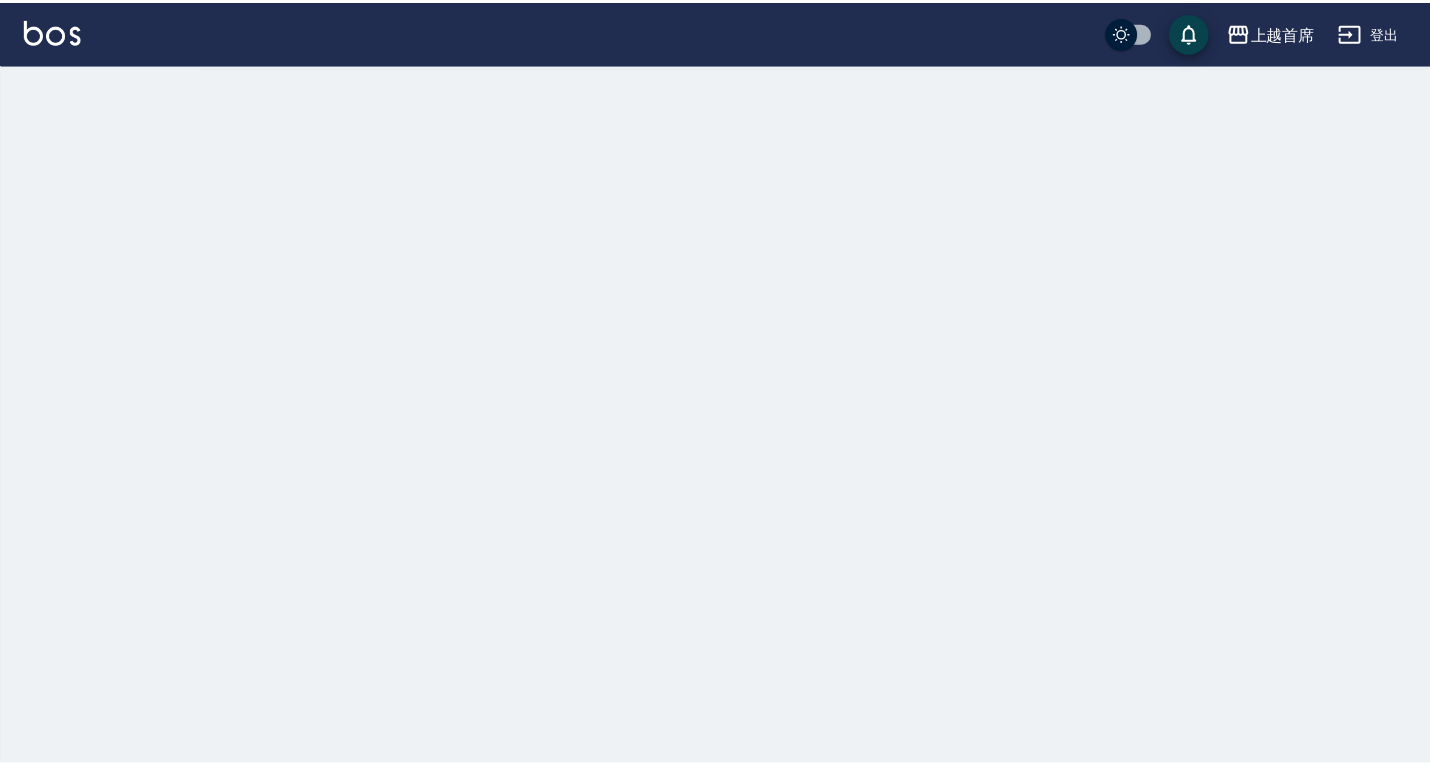 scroll, scrollTop: 0, scrollLeft: 0, axis: both 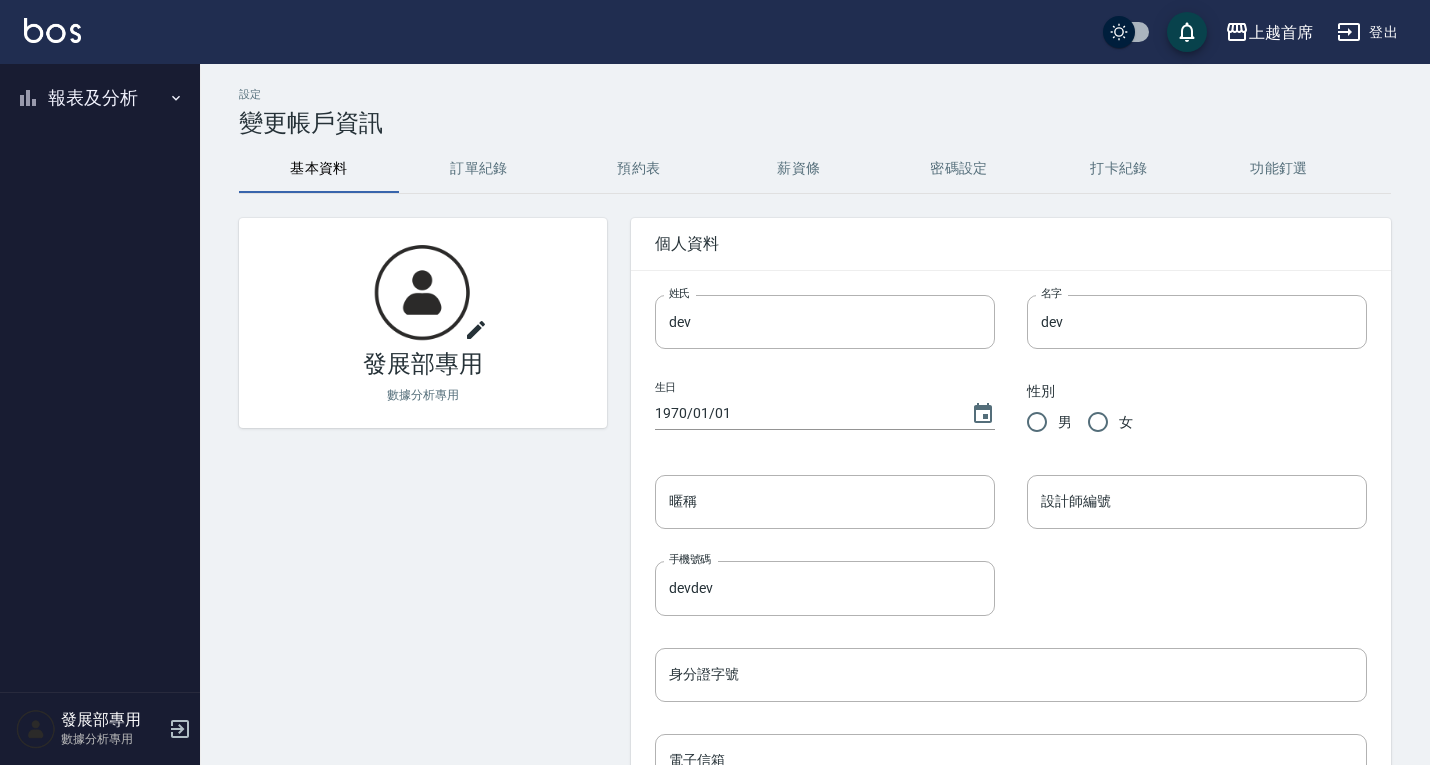 click on "報表及分析" at bounding box center (100, 98) 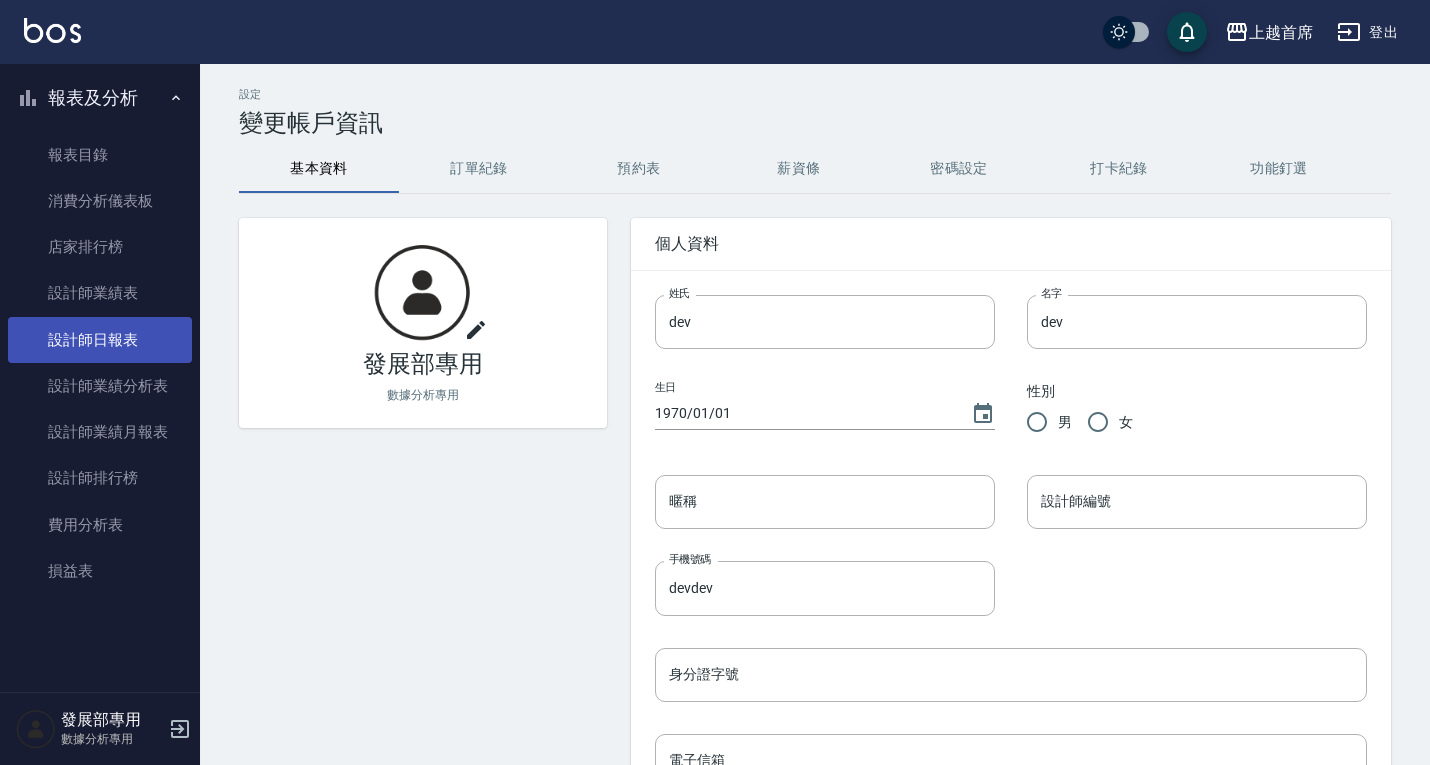 click on "設計師日報表" at bounding box center [100, 340] 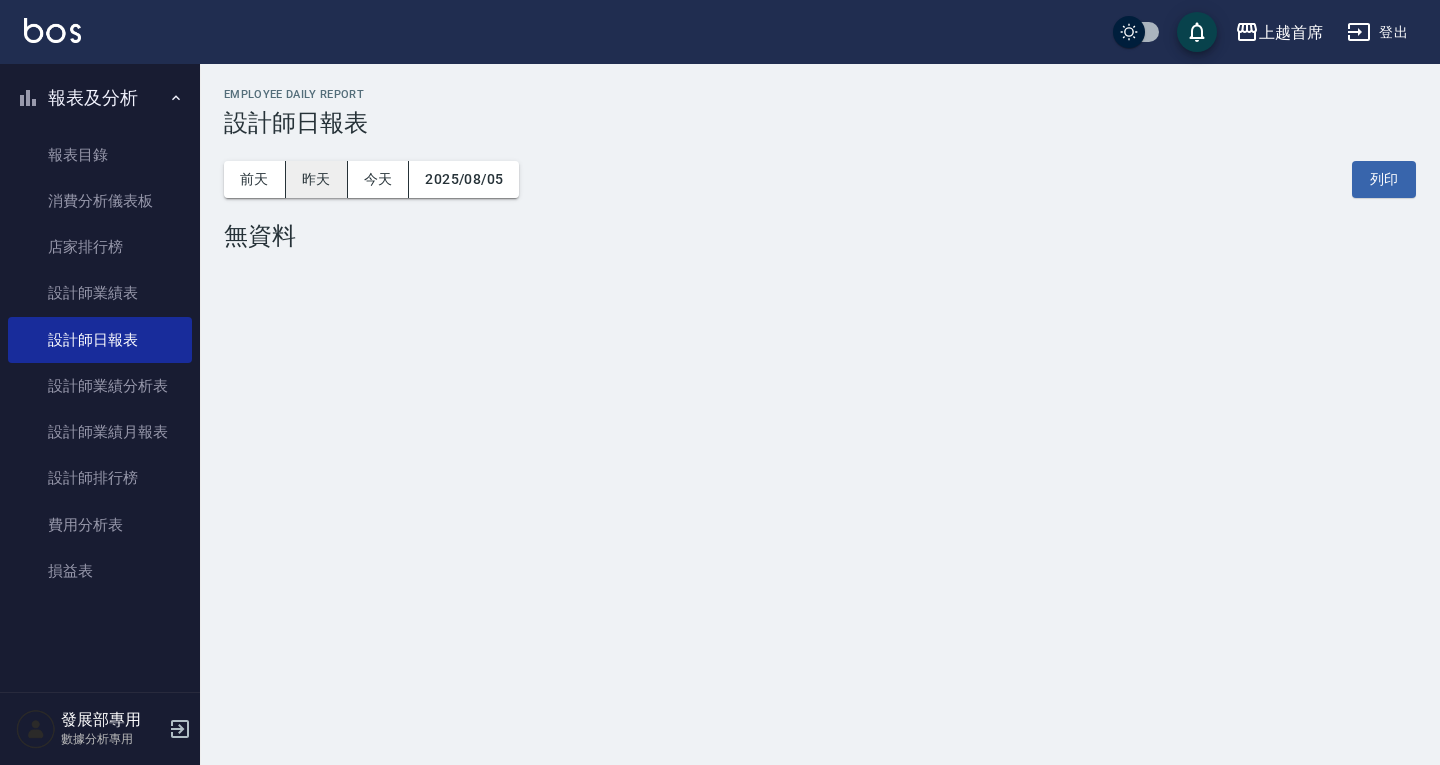 click on "昨天" at bounding box center [317, 179] 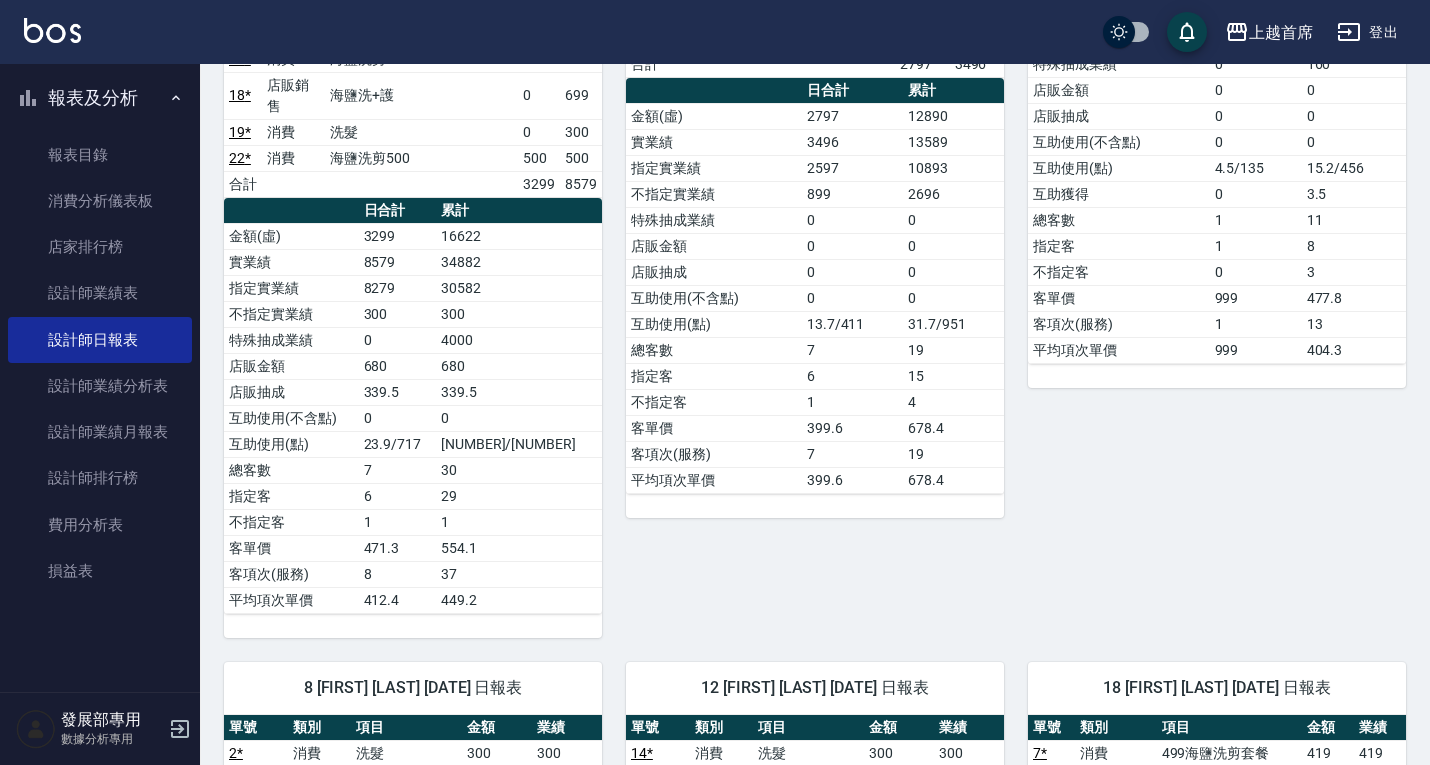 scroll, scrollTop: 200, scrollLeft: 0, axis: vertical 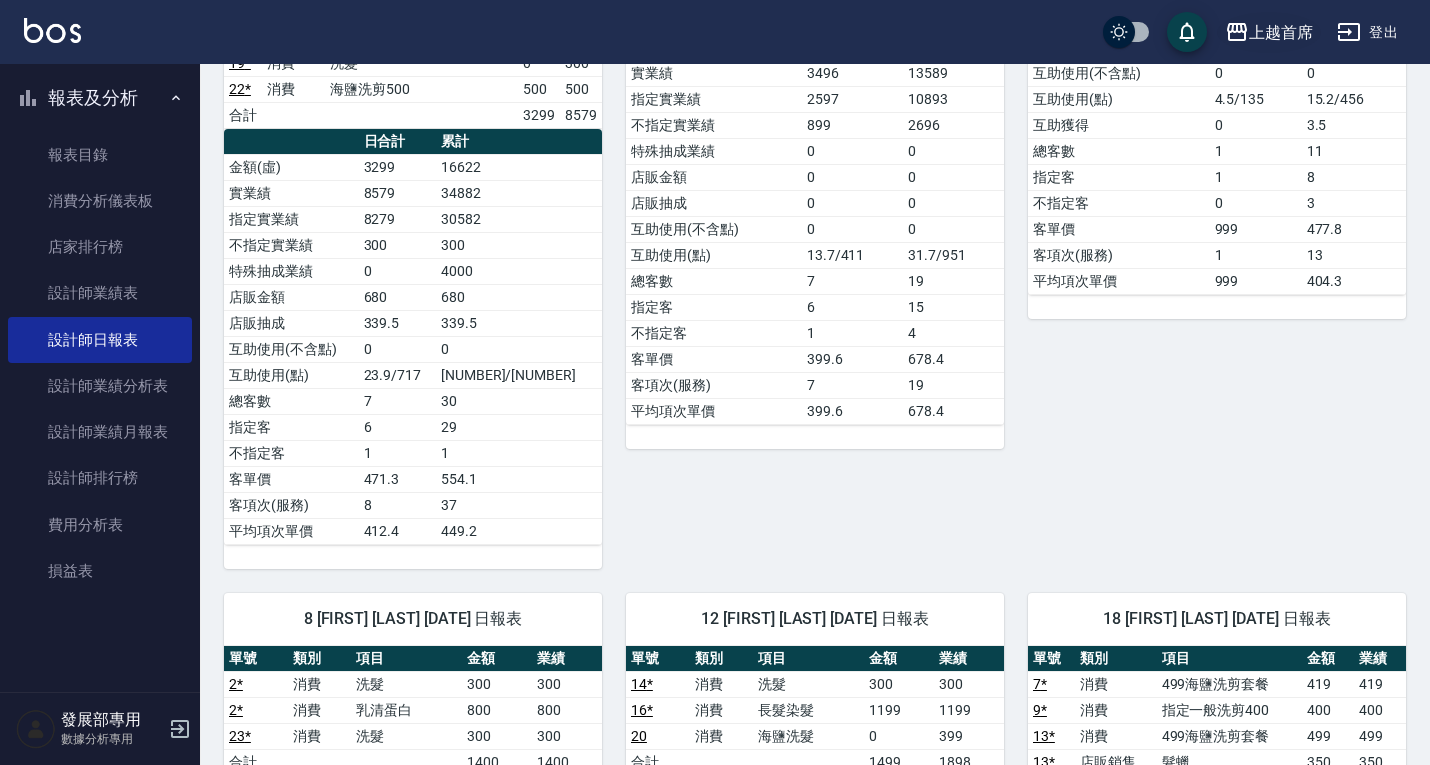 click on "上越首席" at bounding box center (1281, 32) 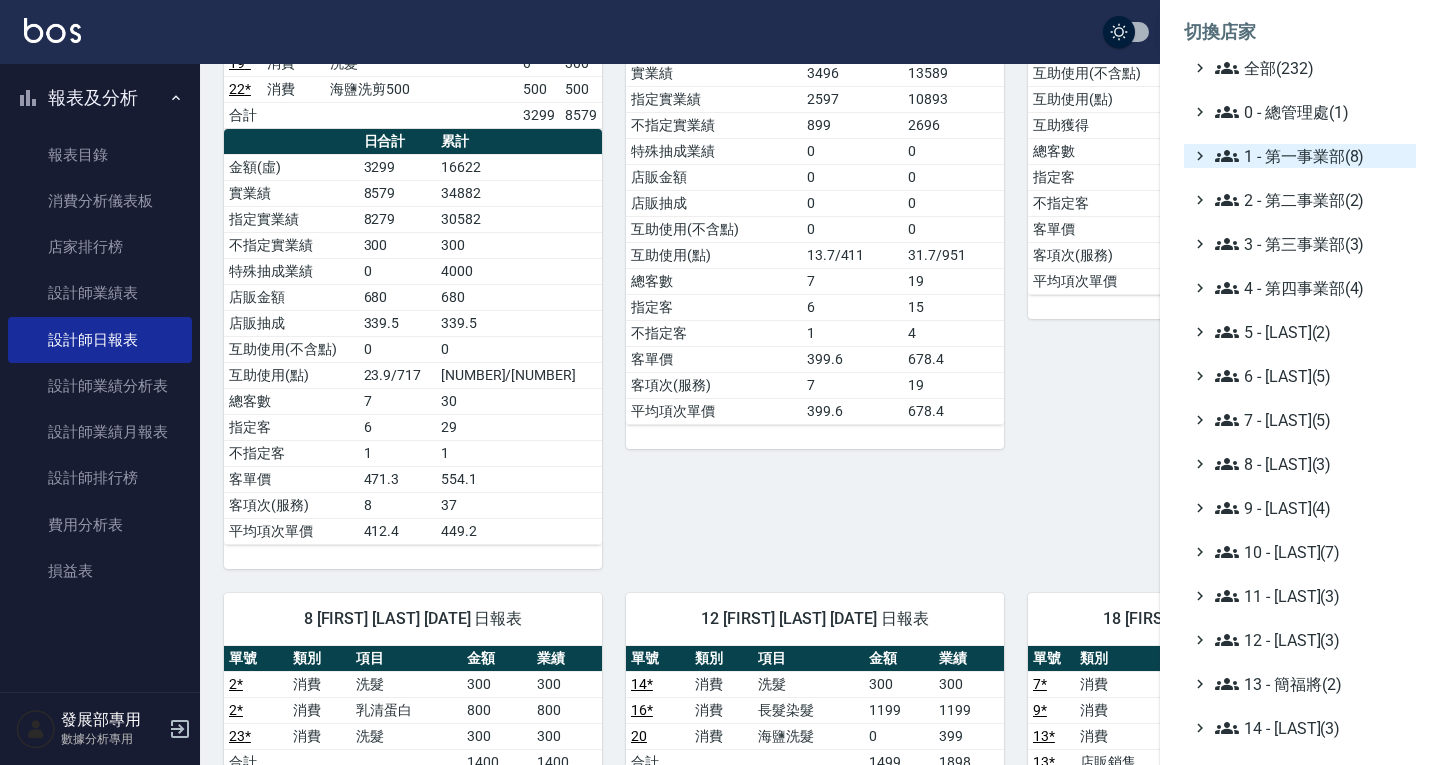 click on "1 - 第一事業部(8)" at bounding box center [1311, 156] 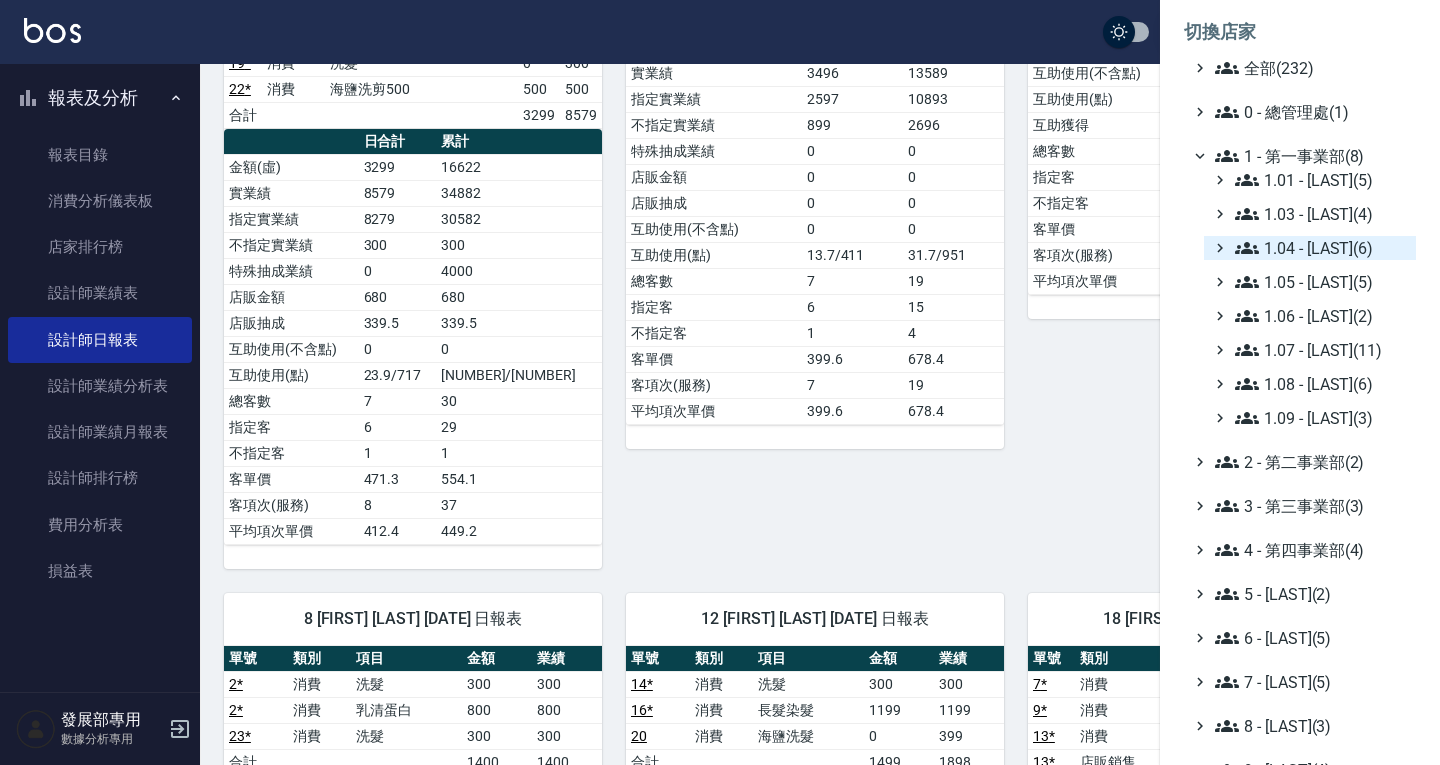 click on "1.04 - [LAST](6)" at bounding box center [1321, 248] 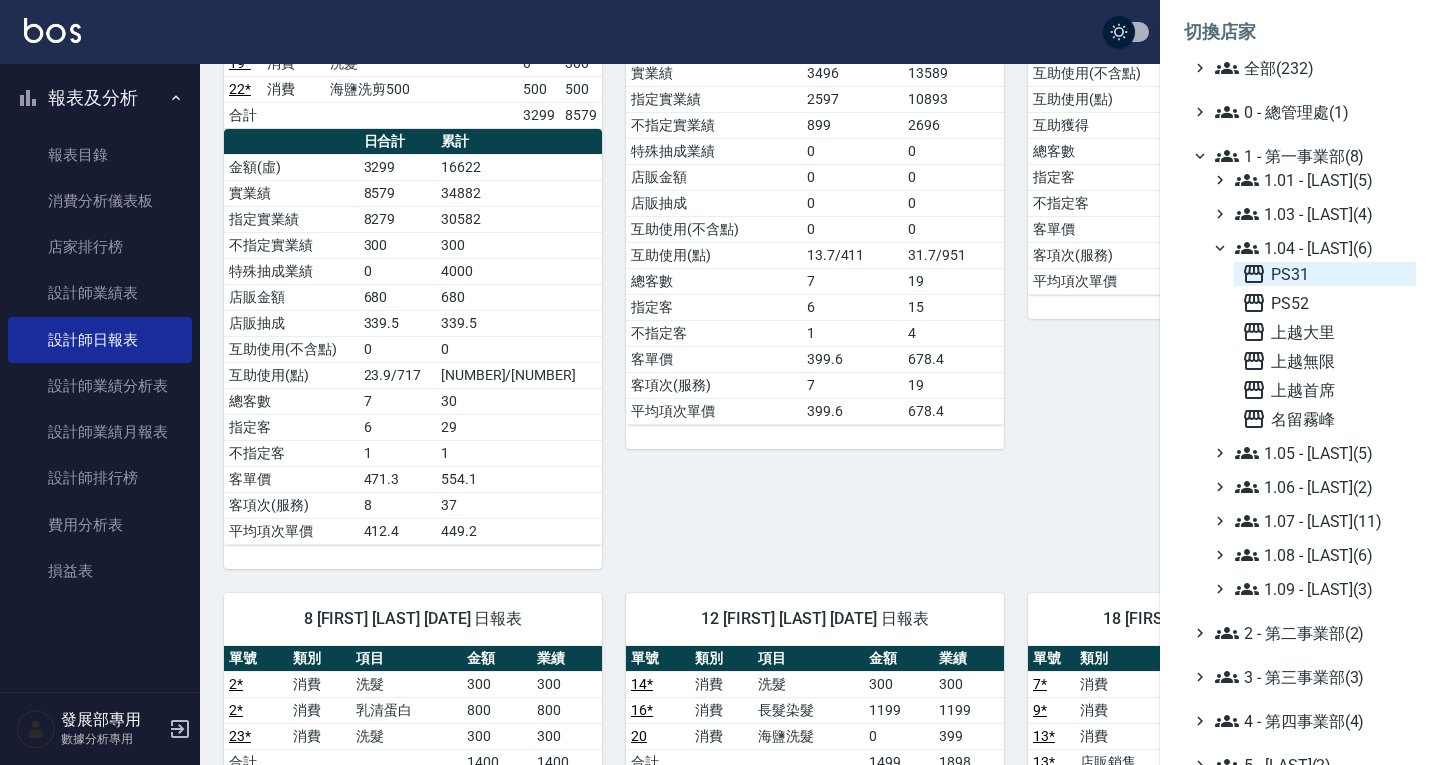 click on "PS31" at bounding box center [1325, 274] 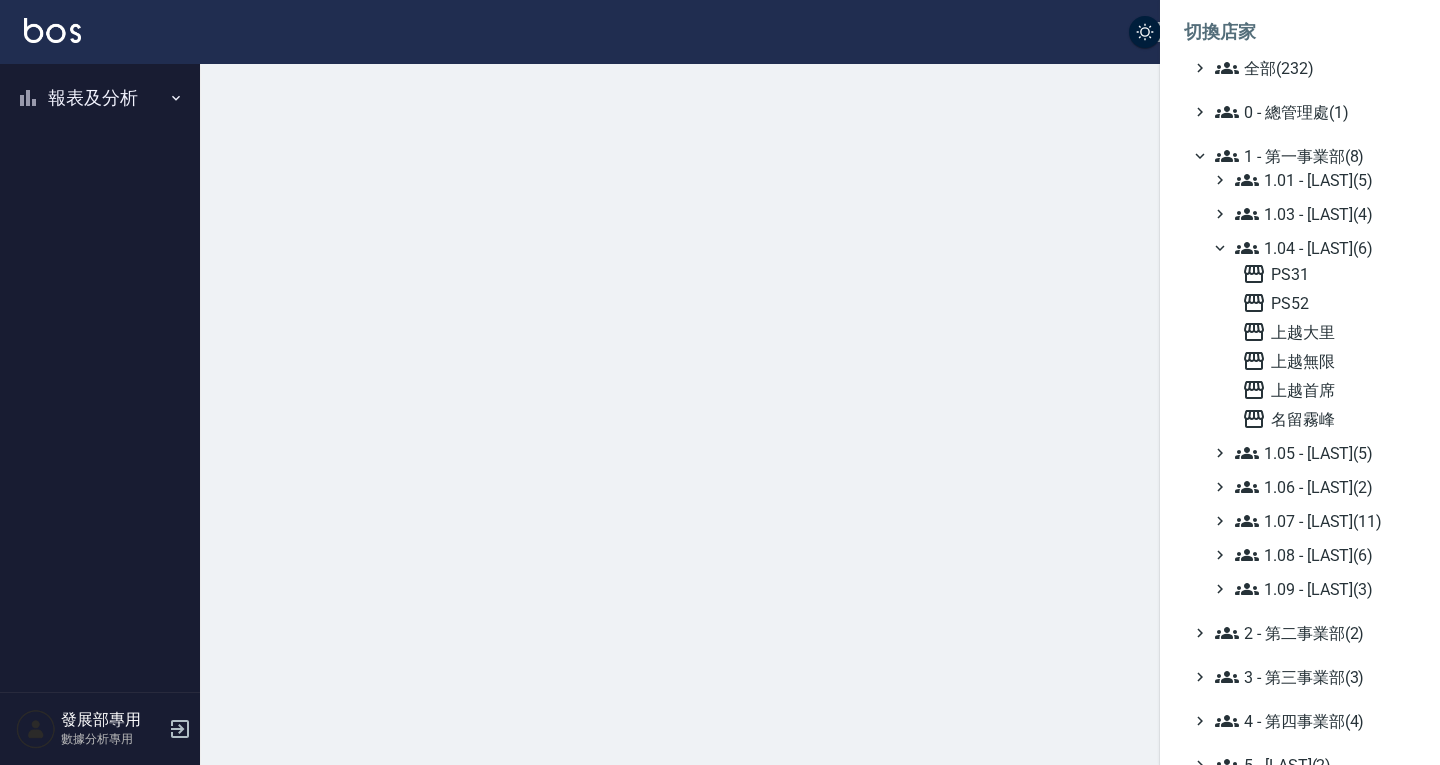 scroll, scrollTop: 0, scrollLeft: 0, axis: both 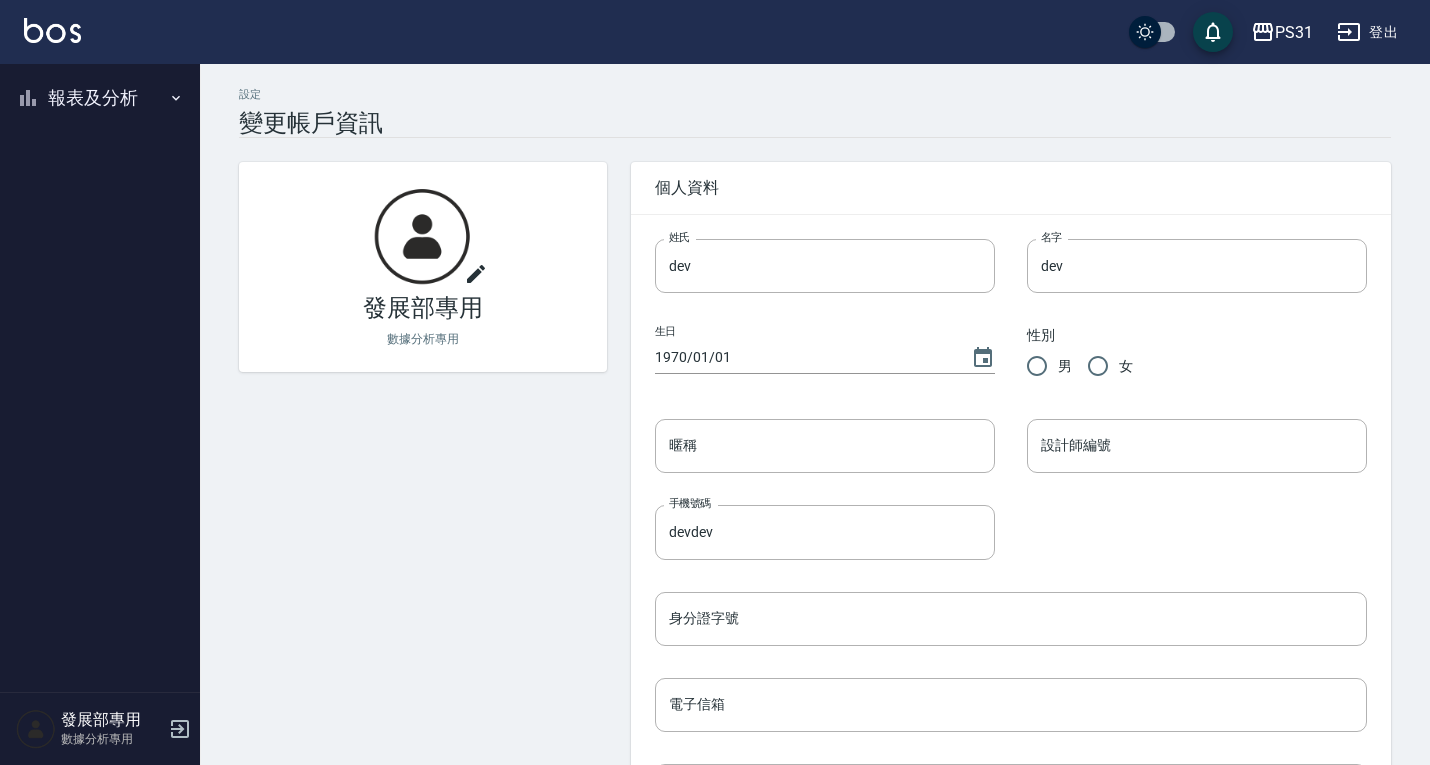 click on "報表及分析" at bounding box center [100, 98] 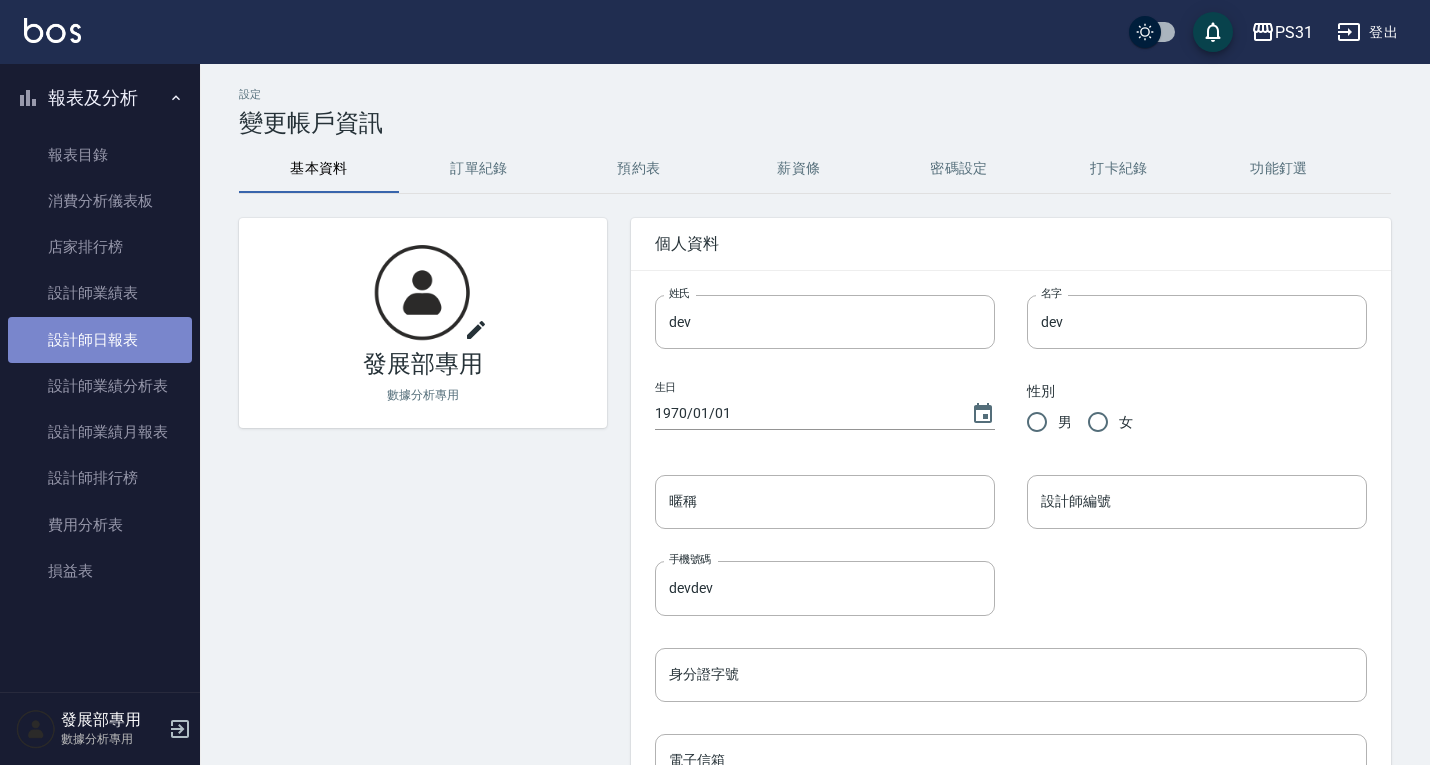 click on "設計師日報表" at bounding box center [100, 340] 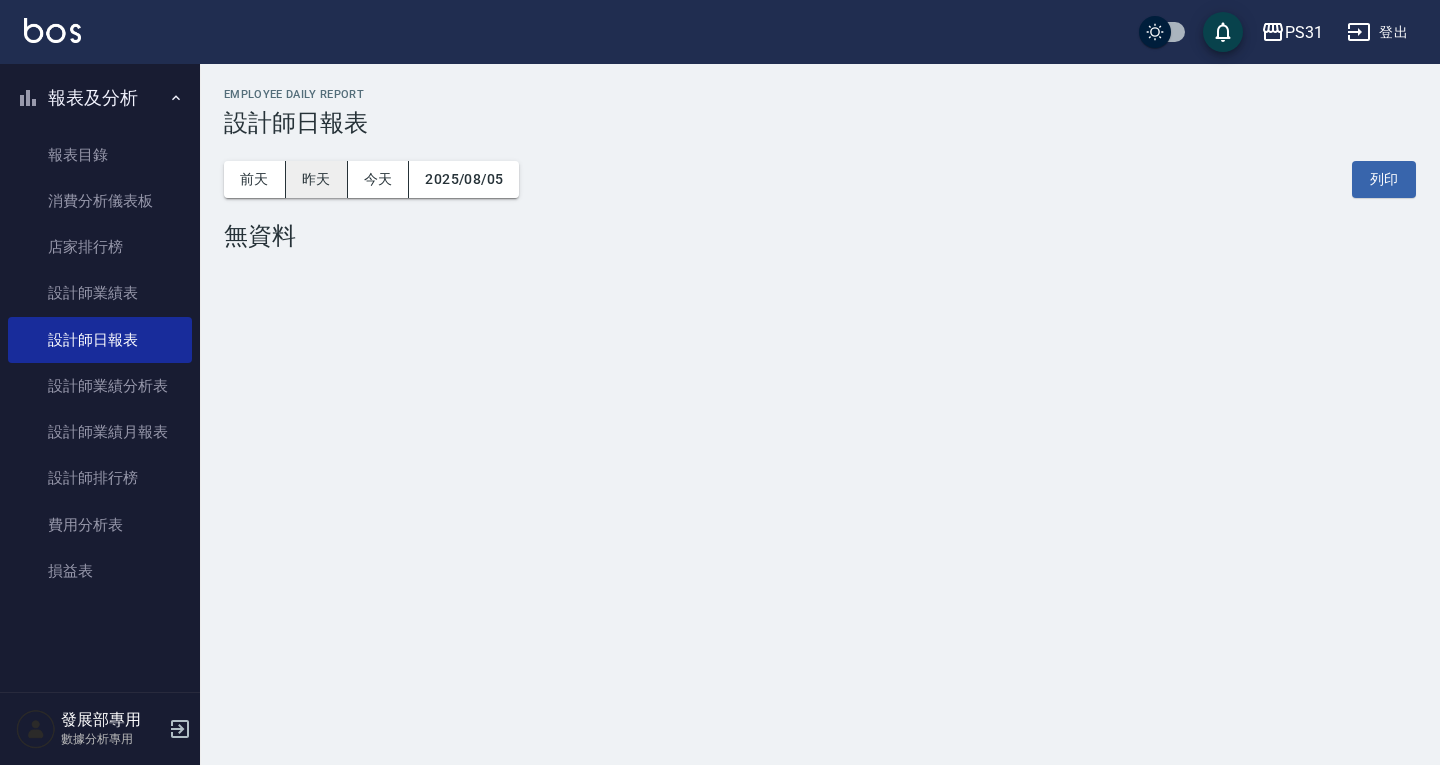 click on "昨天" at bounding box center [317, 179] 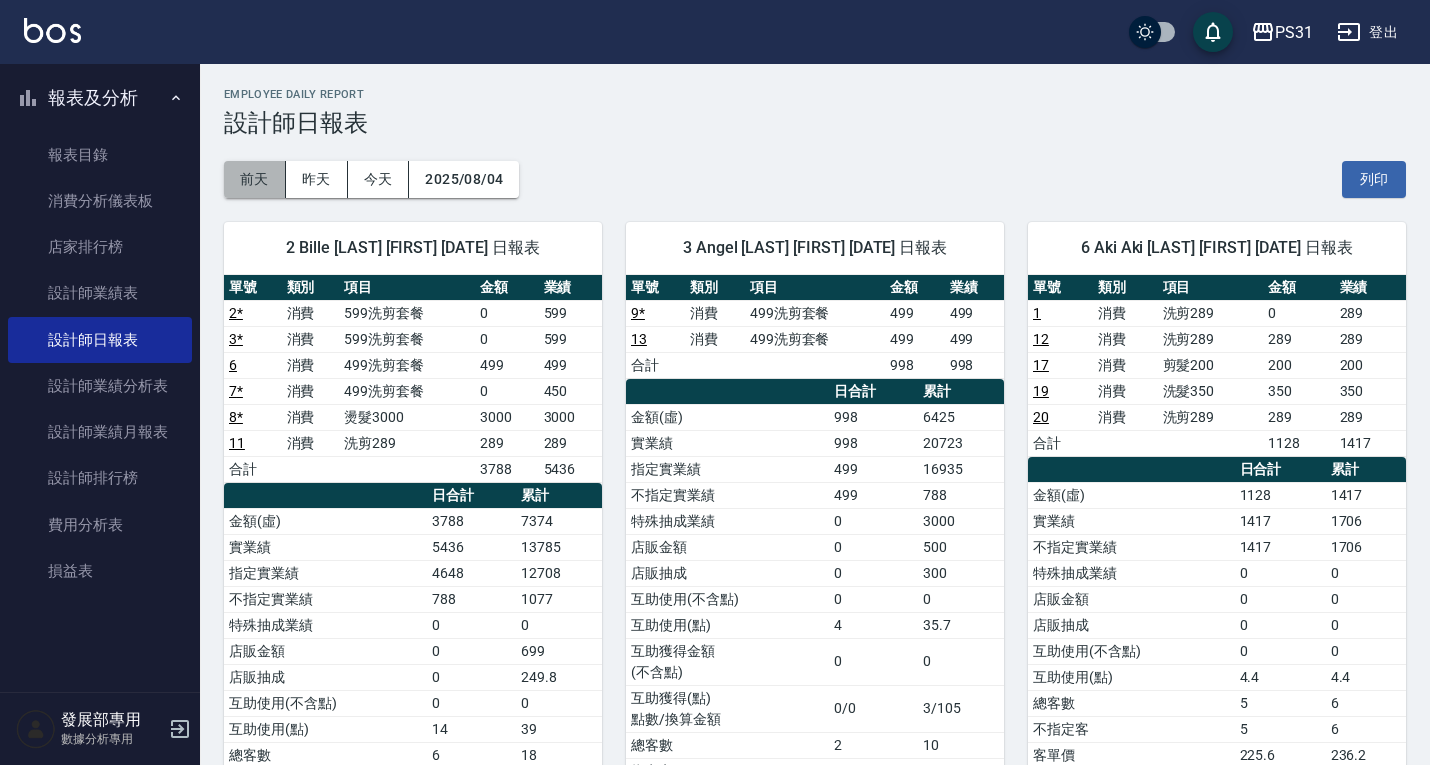 click on "前天" at bounding box center (255, 179) 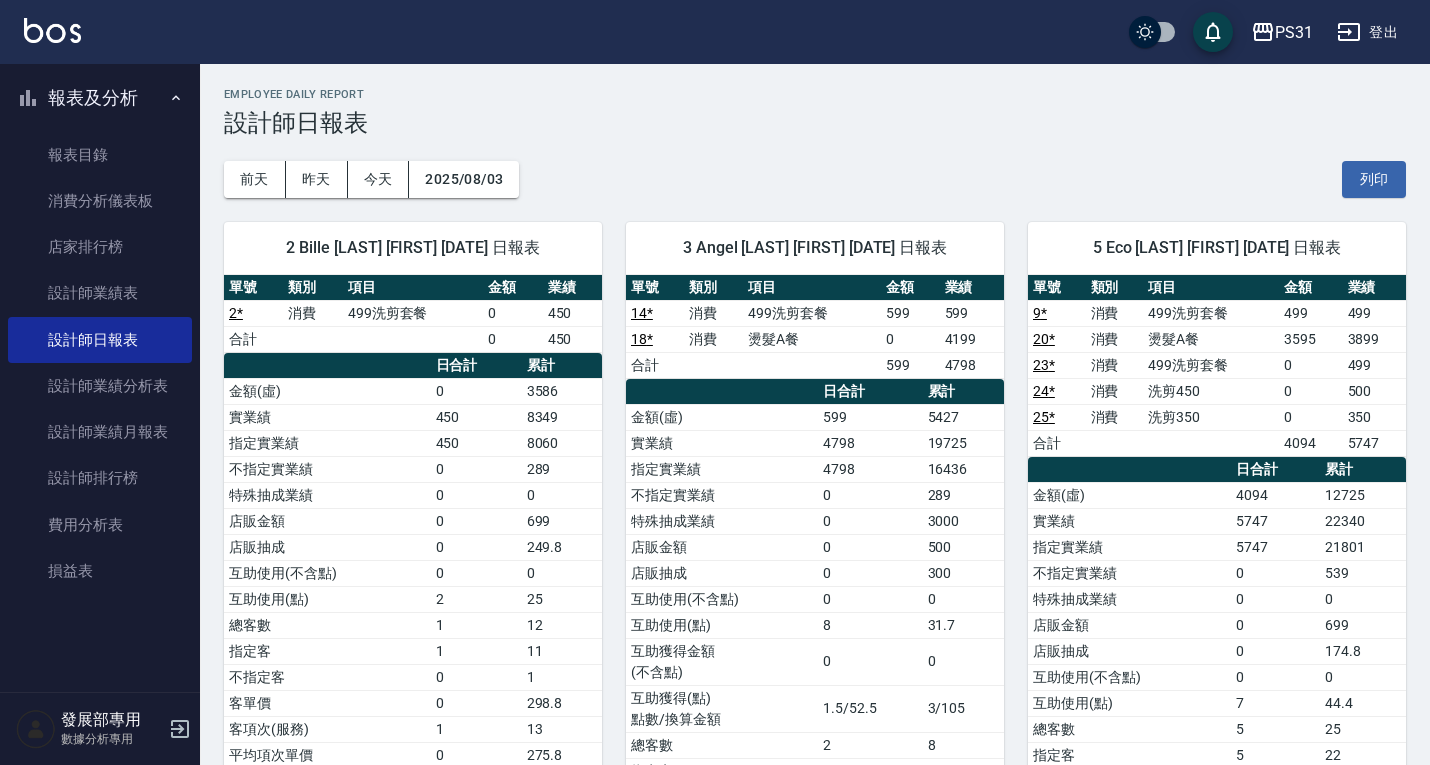 click on "前天 昨天 今天 2025/08/03 列印" at bounding box center [815, 179] 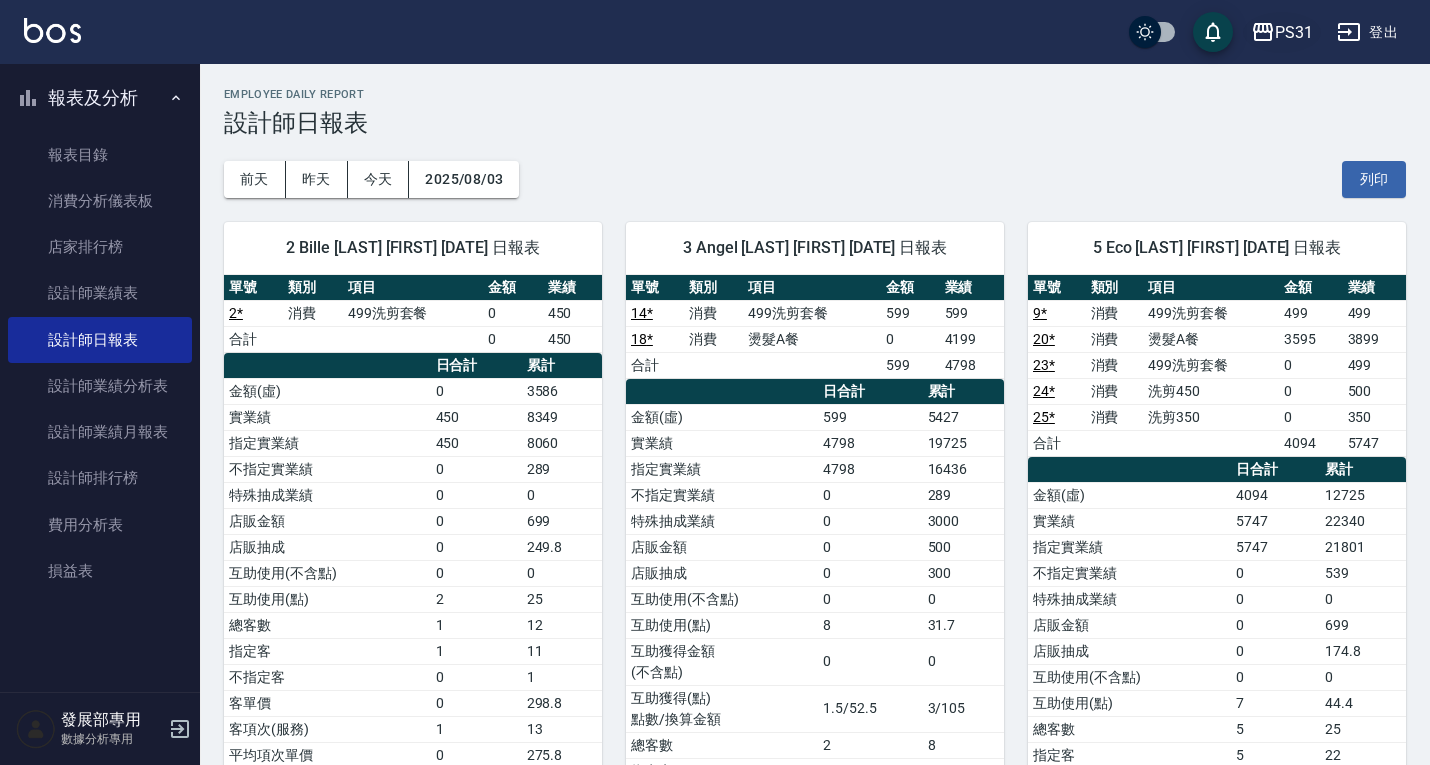 click on "PS31" at bounding box center (1282, 32) 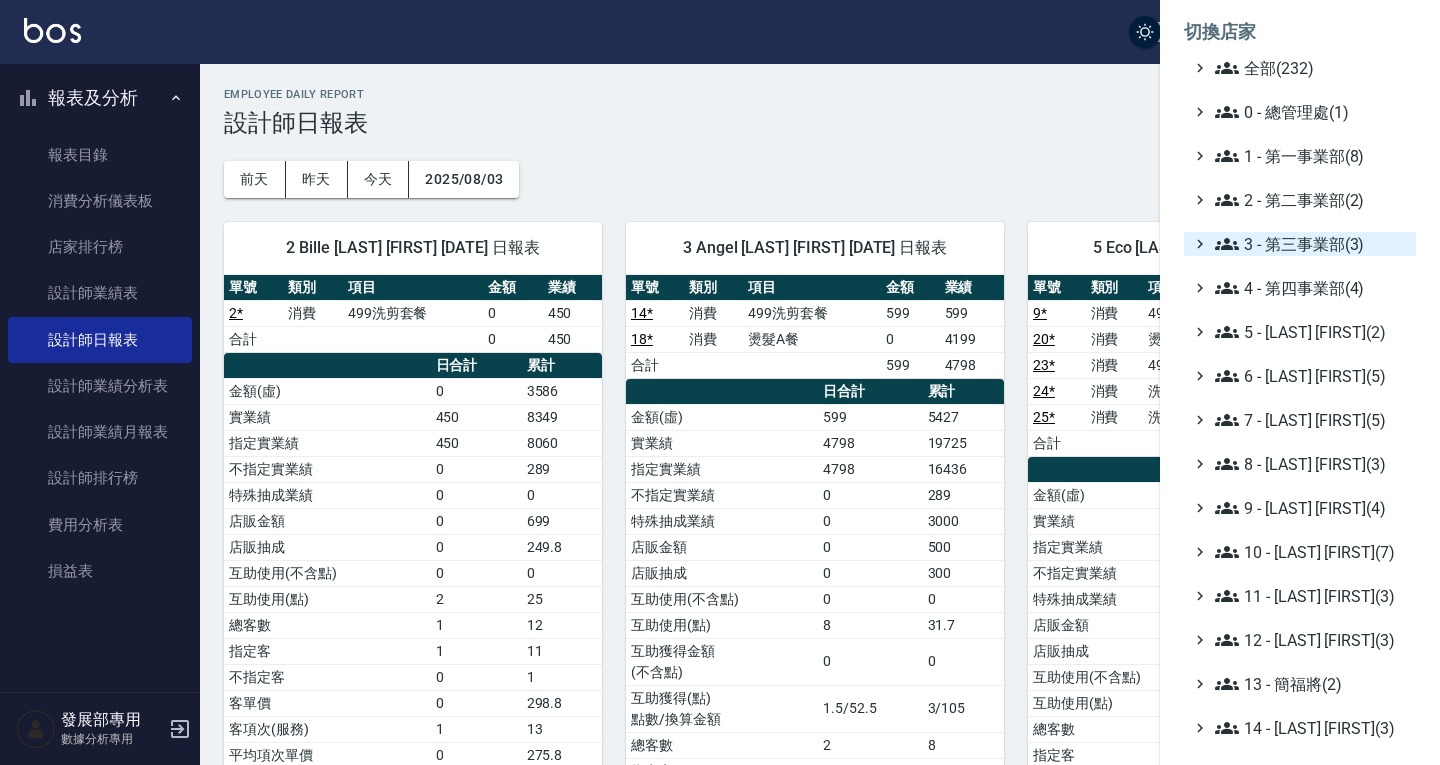 click on "3 - 第三事業部(3)" at bounding box center (1311, 244) 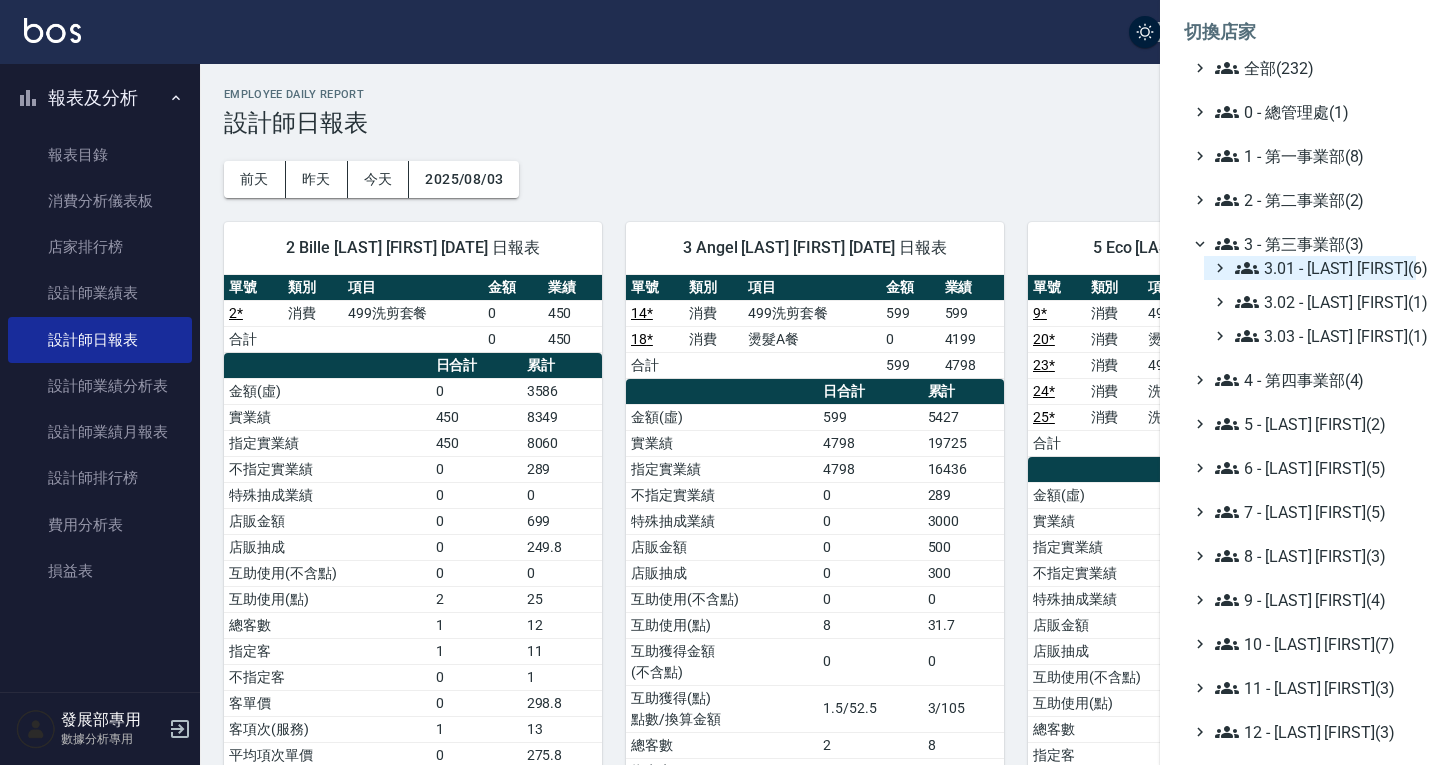 click on "3.01 - 蔡承翰(6)" at bounding box center (1321, 268) 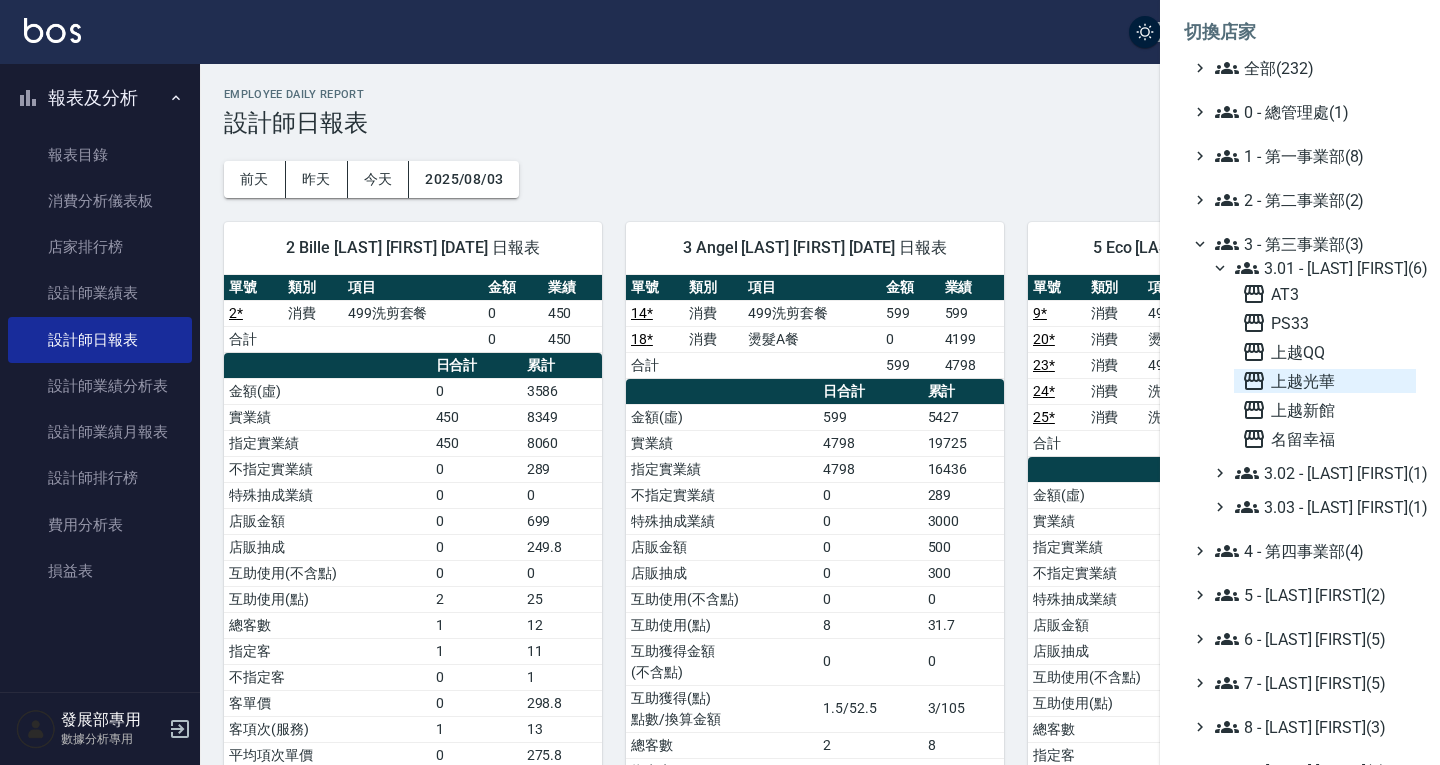 click on "上越光華" at bounding box center (1325, 381) 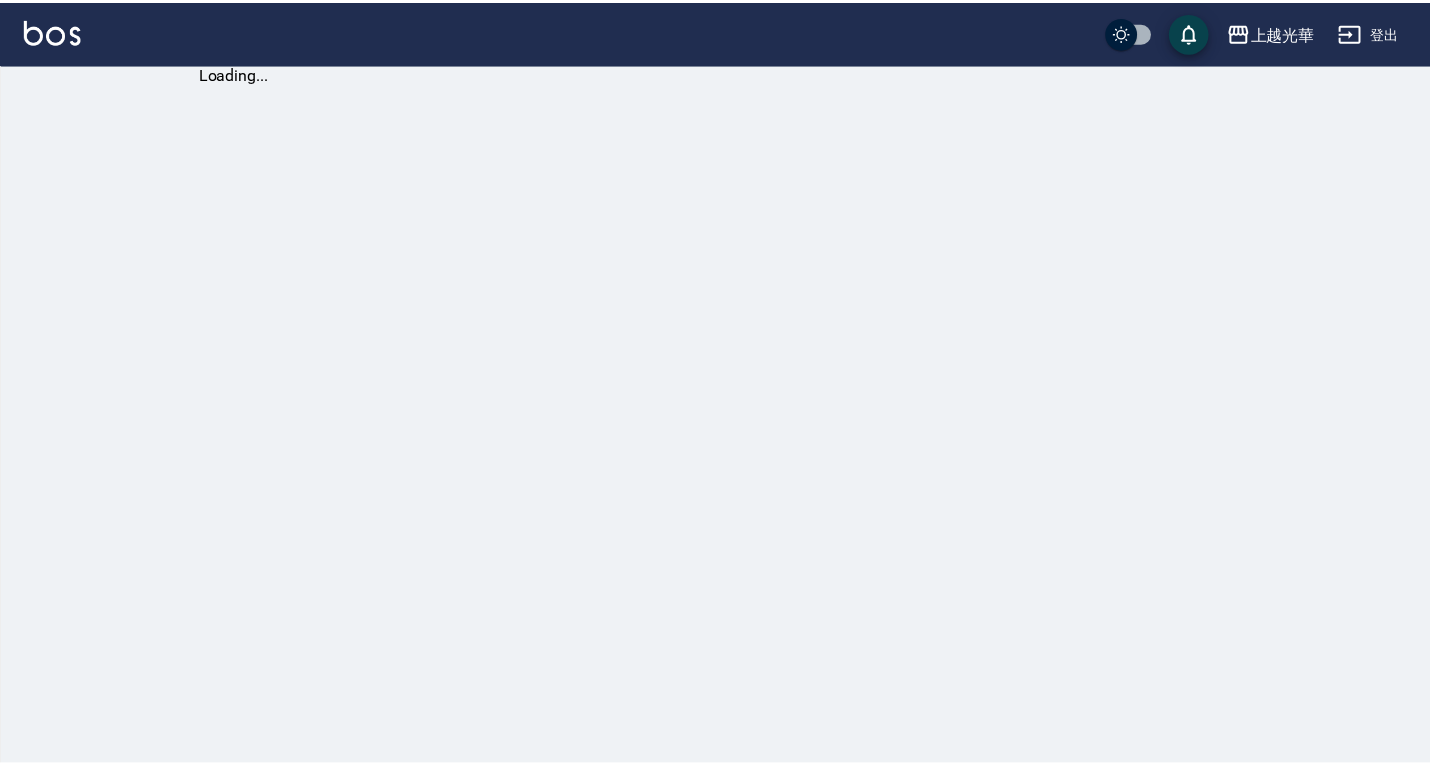 scroll, scrollTop: 0, scrollLeft: 0, axis: both 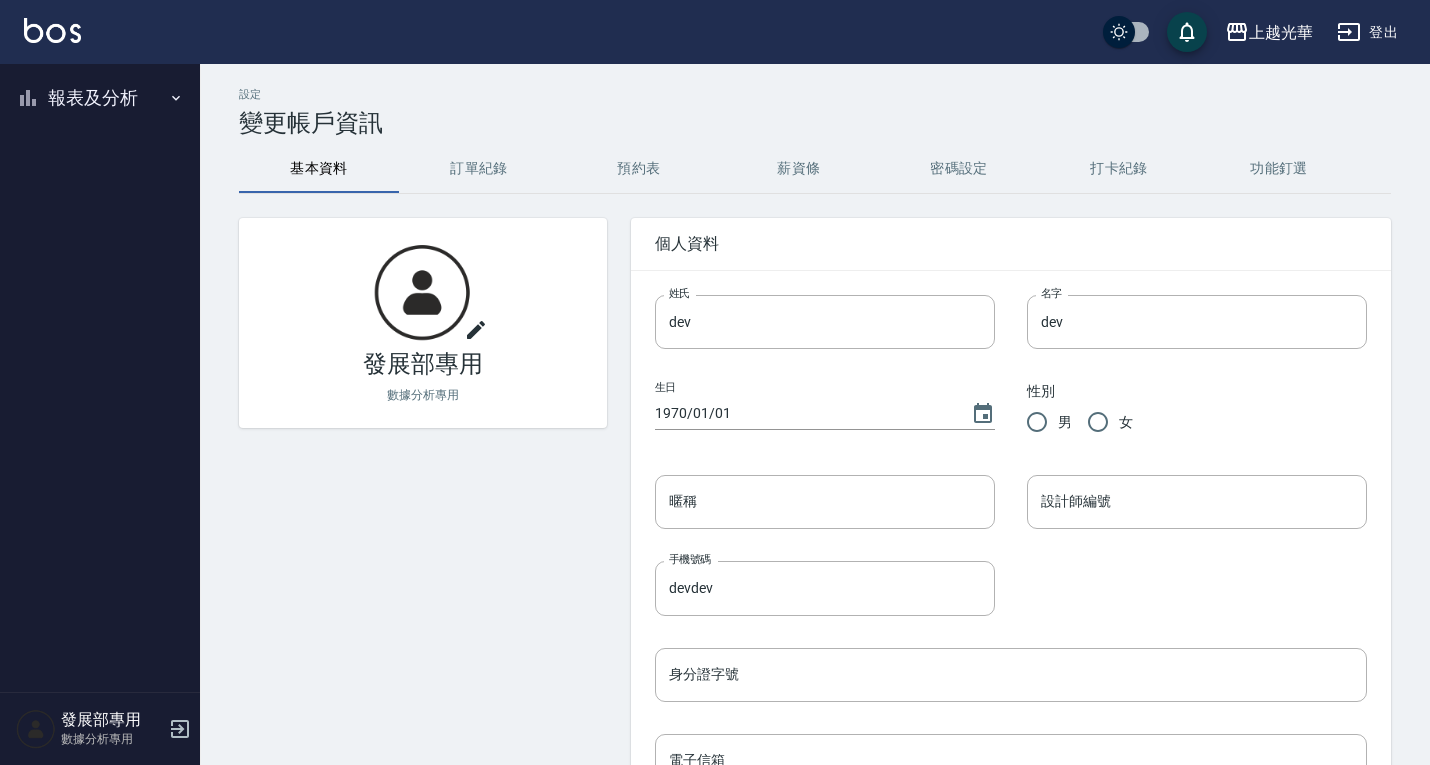 click on "報表及分析" at bounding box center [100, 98] 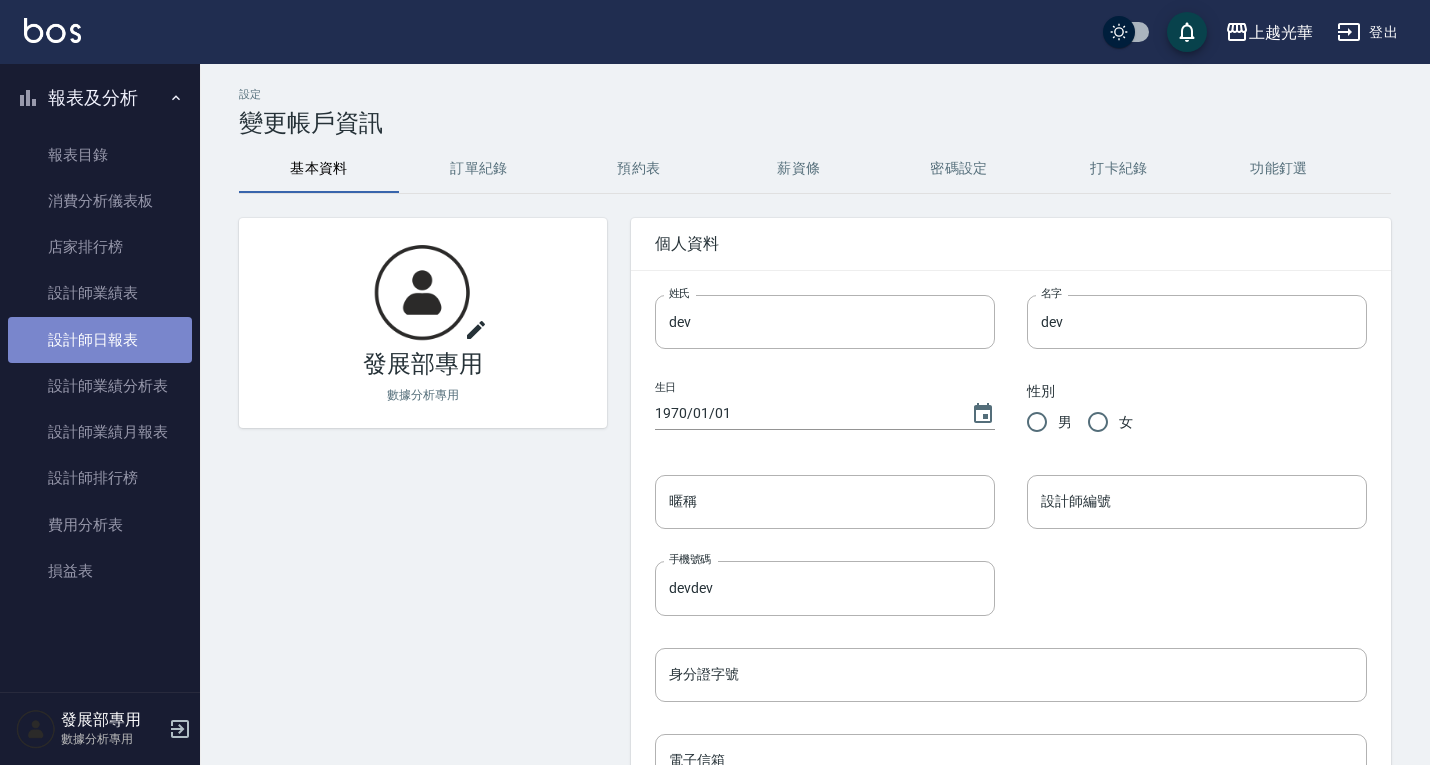 click on "設計師日報表" at bounding box center [100, 340] 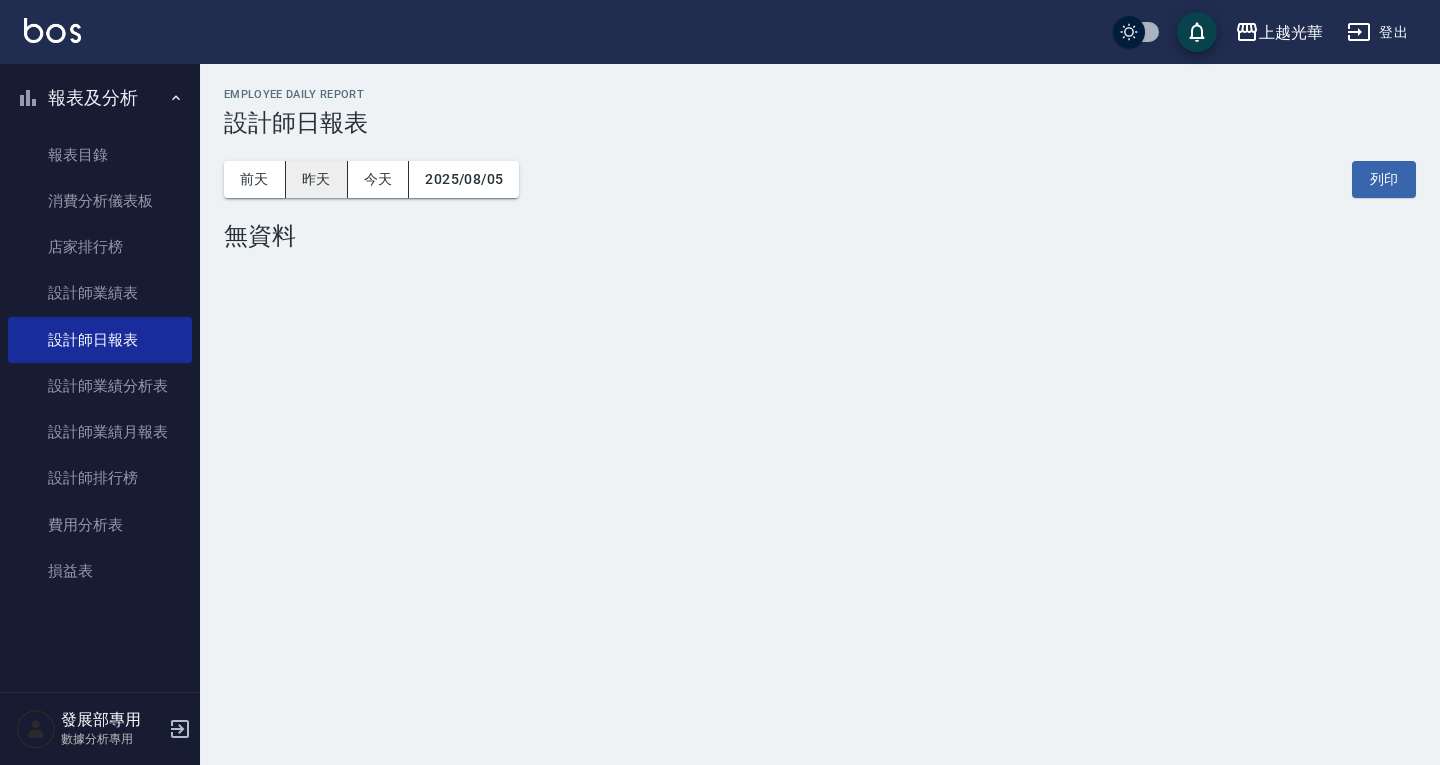 click on "昨天" at bounding box center [317, 179] 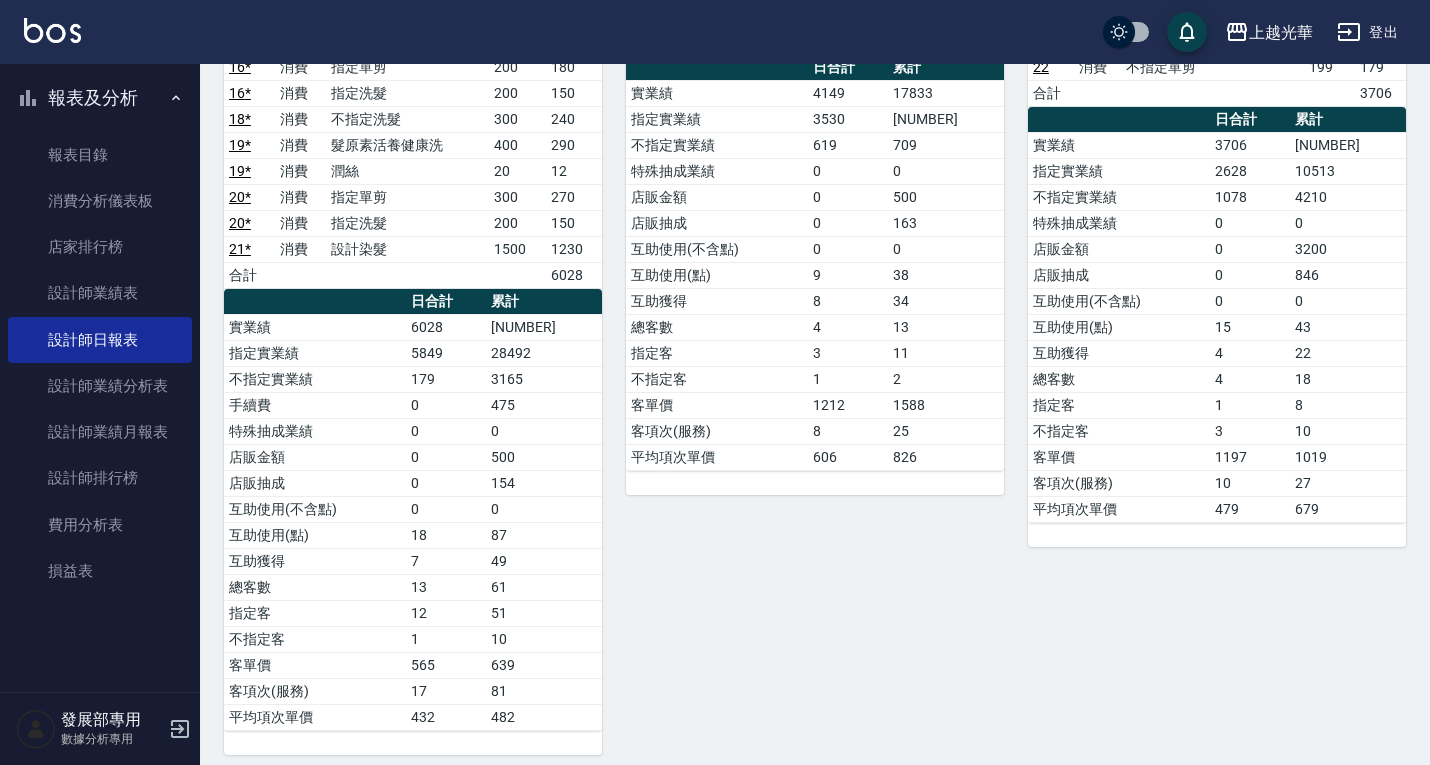 scroll, scrollTop: 100, scrollLeft: 0, axis: vertical 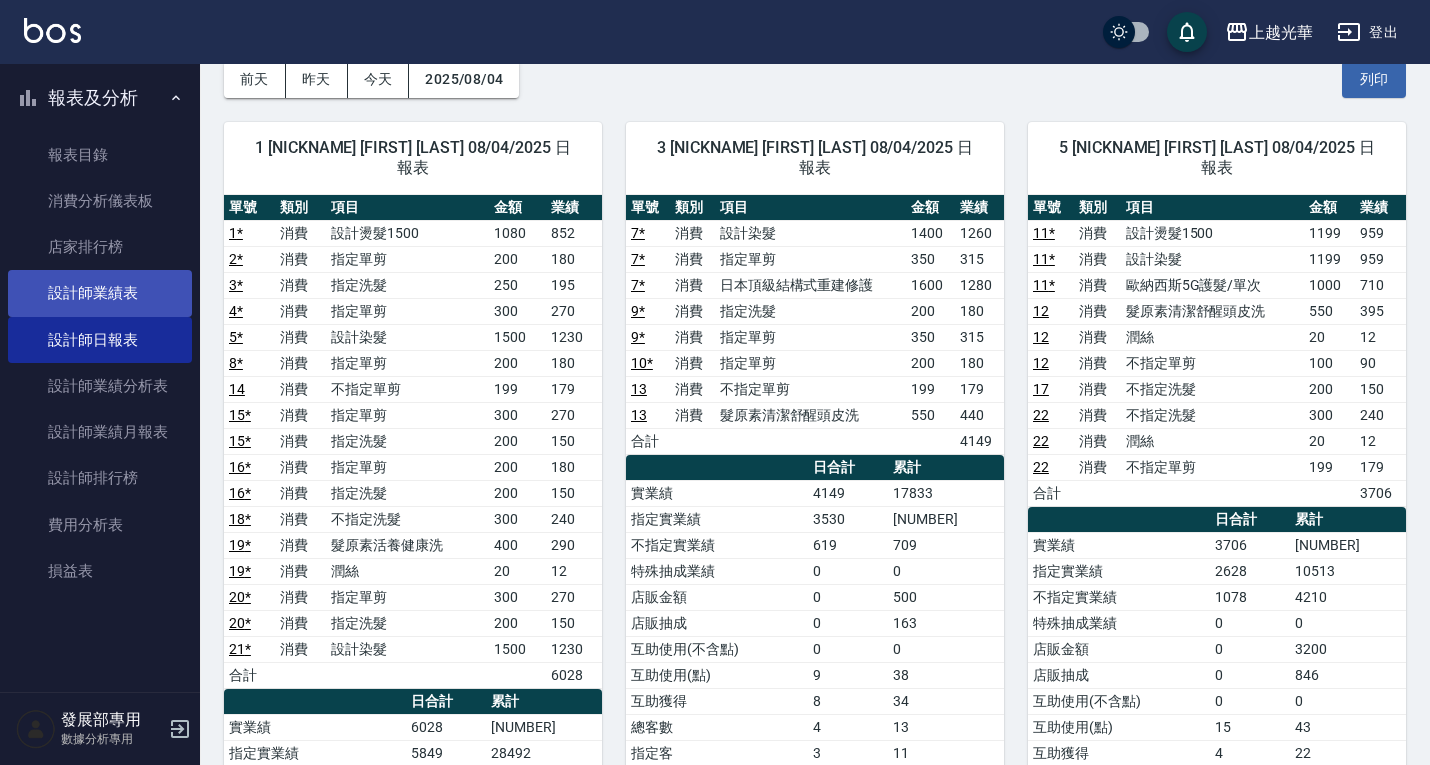 click on "設計師業績表" at bounding box center [100, 293] 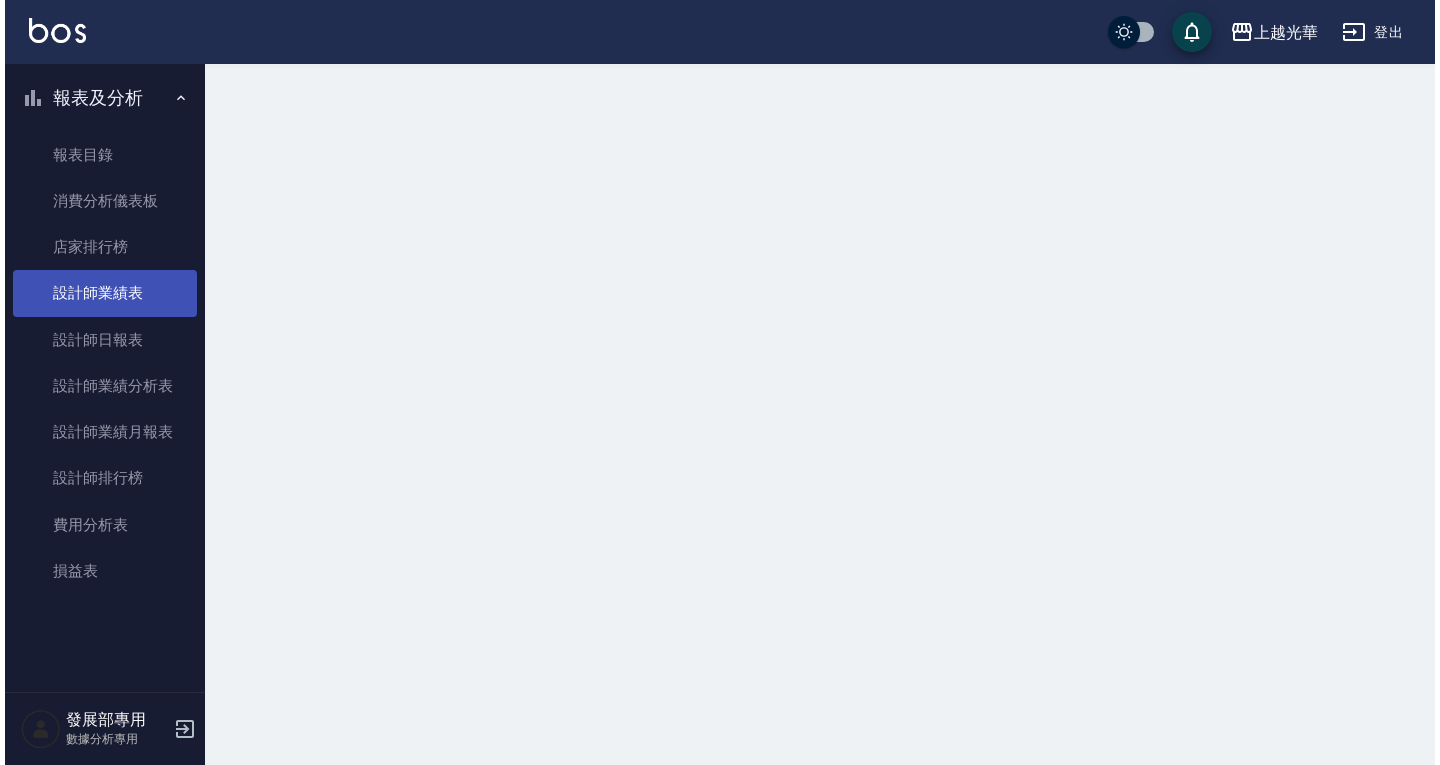 scroll, scrollTop: 0, scrollLeft: 0, axis: both 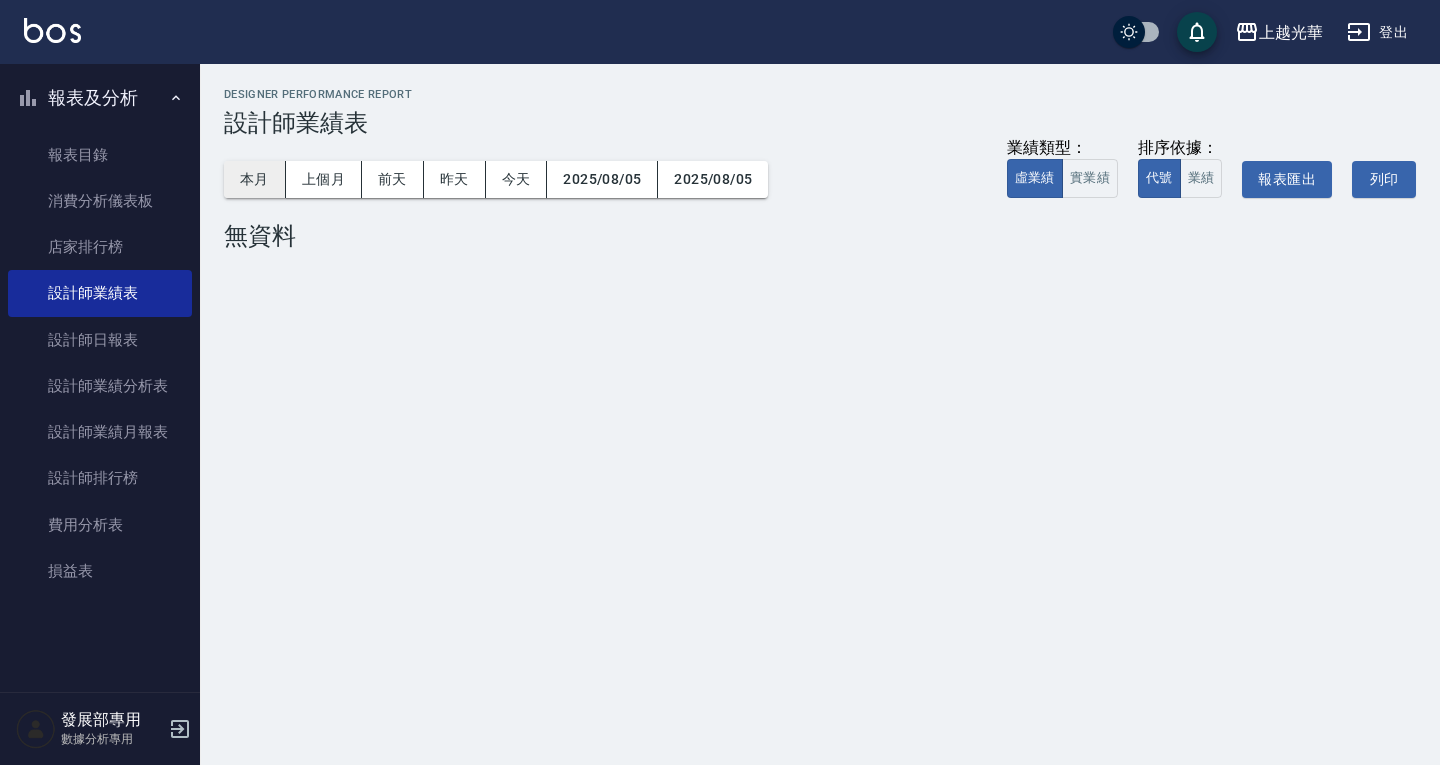 click on "本月" at bounding box center [255, 179] 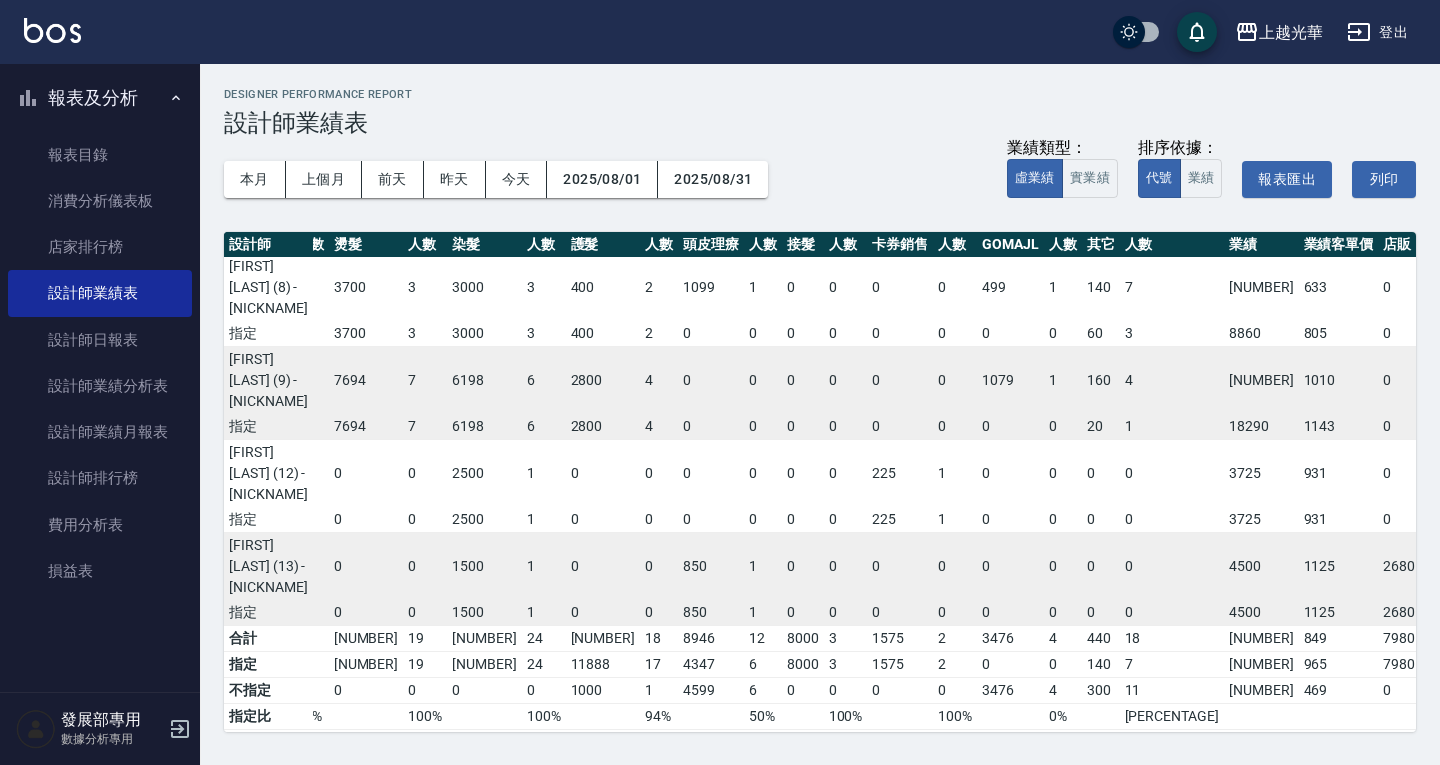 scroll, scrollTop: 382, scrollLeft: 184, axis: both 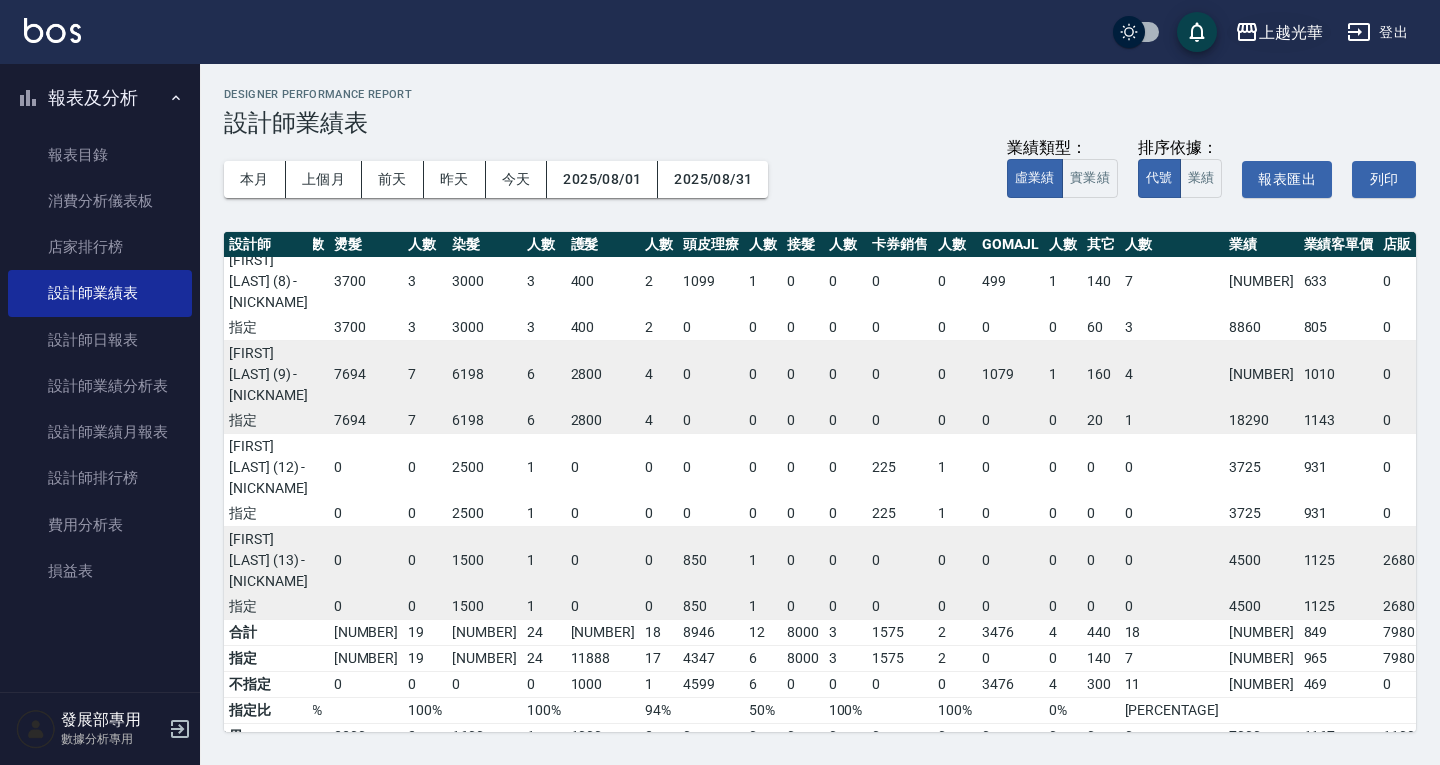 click on "上越光華" at bounding box center [1291, 32] 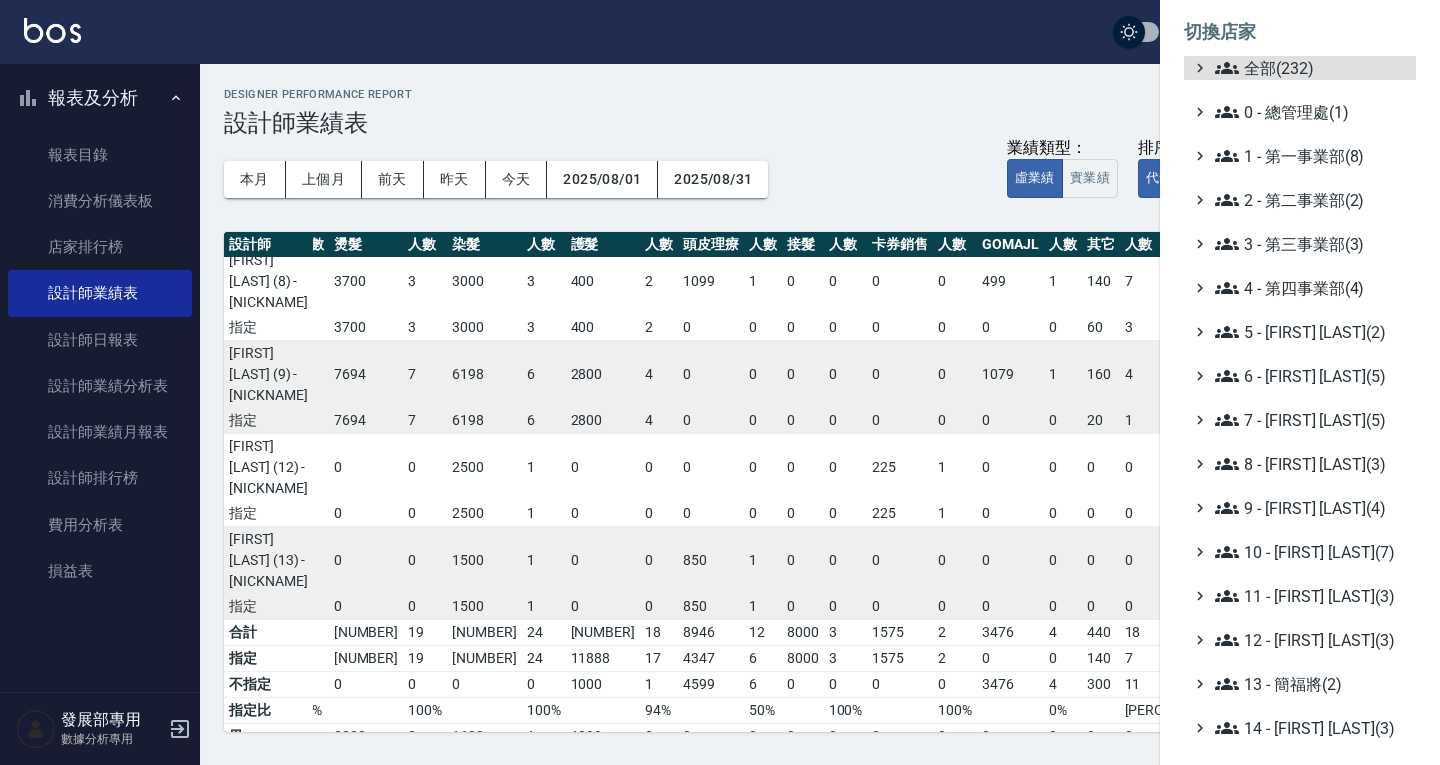 click on "全部(232) 0 - 總管理處(1) 1 - 第一事業部(8) 2 - 第二事業部(2) 3 - 第三事業部(3) 4 - 第四事業部(4) 5 - [NAME]([NUMBER]) 6 - [NAME]([NUMBER]) 7 - [NAME]([NUMBER]) 8 - [NAME]([NUMBER]) 9 - [NAME]([NUMBER]) 10 - [NAME]([NUMBER]) 11 - [NAME]([NUMBER]) 12 - [NAME]([NUMBER]) 13 - [NAME]([NUMBER]) 14 - [NAME]([NUMBER]) 16 - [NAME]([NUMBER]) 17 - [NAME]([NUMBER]) 18 - 單店(3) 19 - 新城區(3) 20 - 測試區(1) 21 - 歷史區(35)  - BeautyOS(9)" at bounding box center [1300, 552] 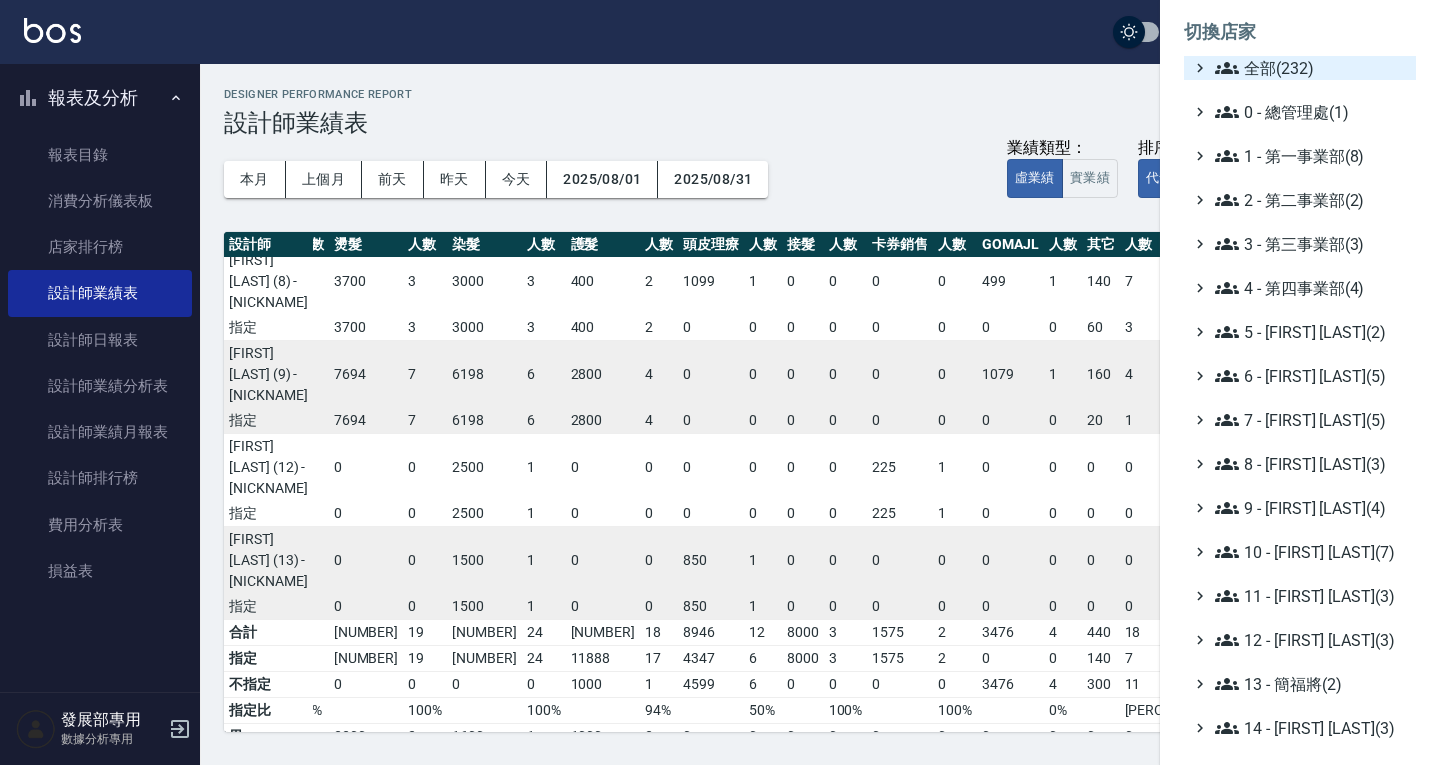 click on "全部(232)" at bounding box center [1311, 68] 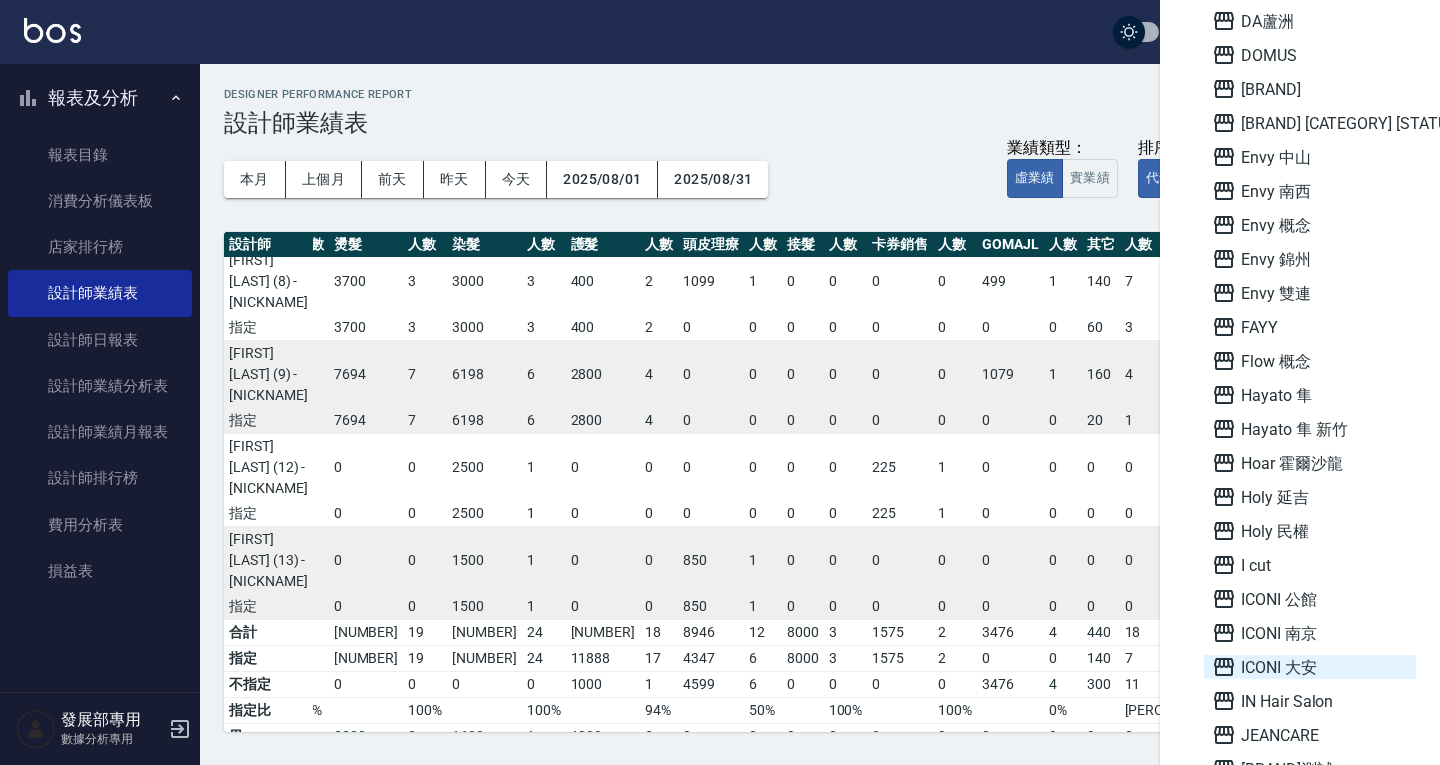 scroll, scrollTop: 1500, scrollLeft: 0, axis: vertical 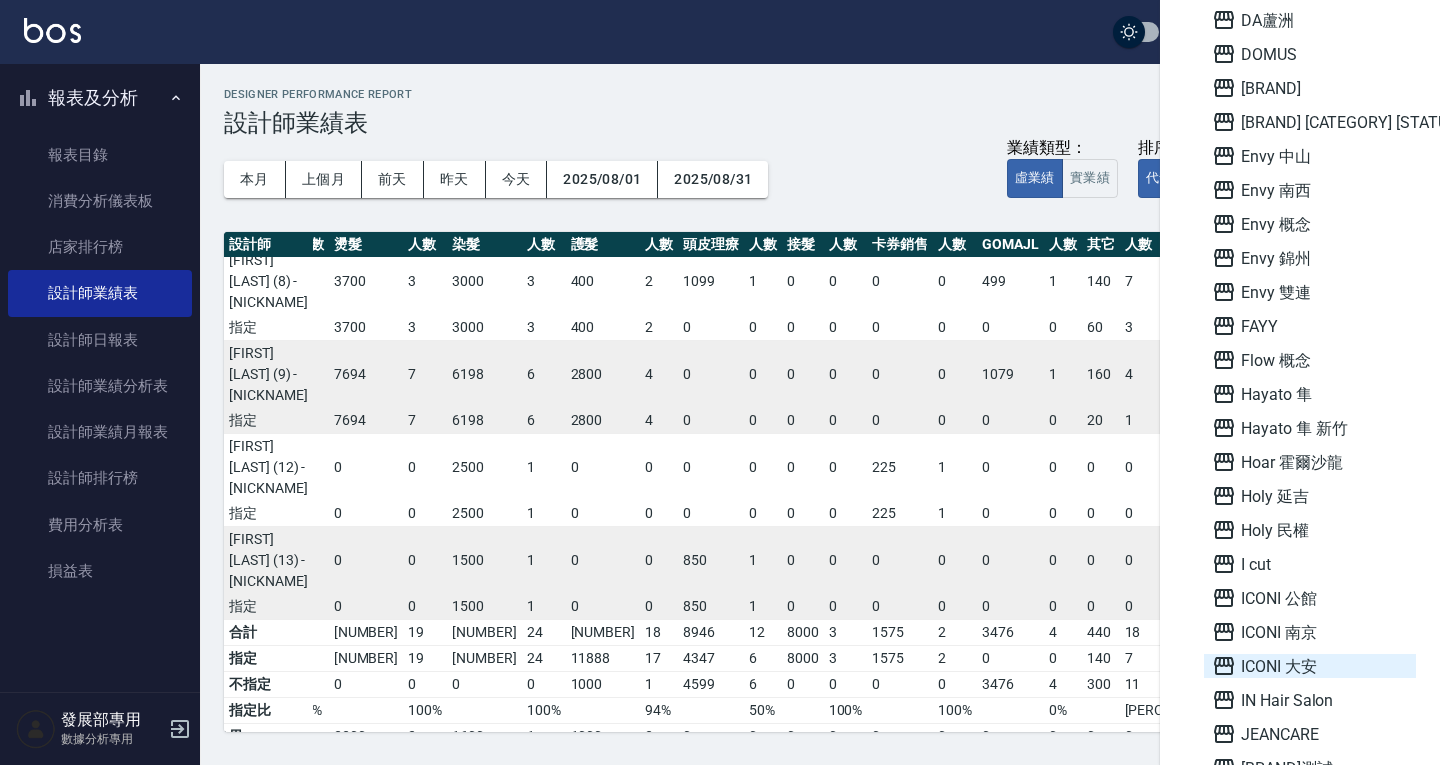 click on "ICONI 大安" at bounding box center (1310, 666) 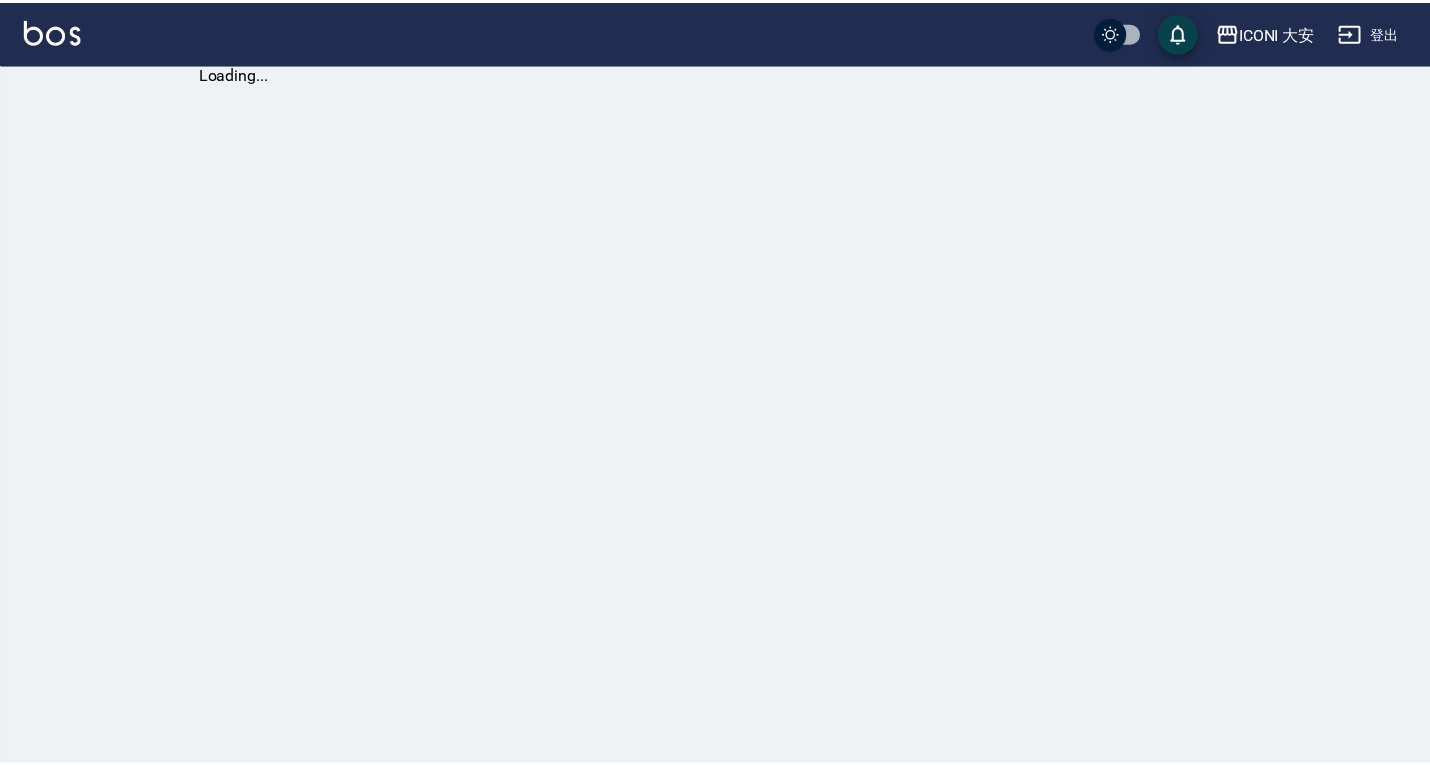 scroll, scrollTop: 0, scrollLeft: 0, axis: both 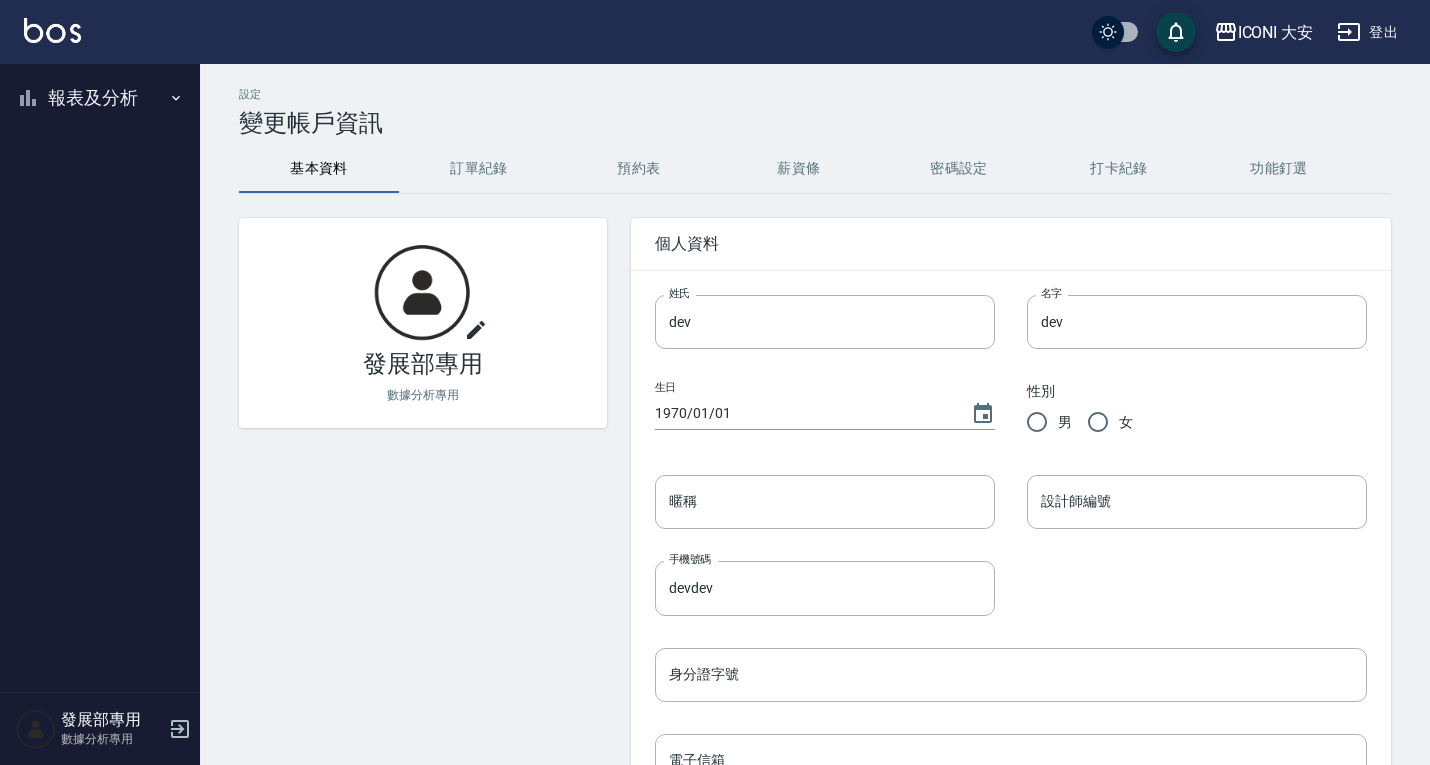 click on "報表及分析" at bounding box center (100, 98) 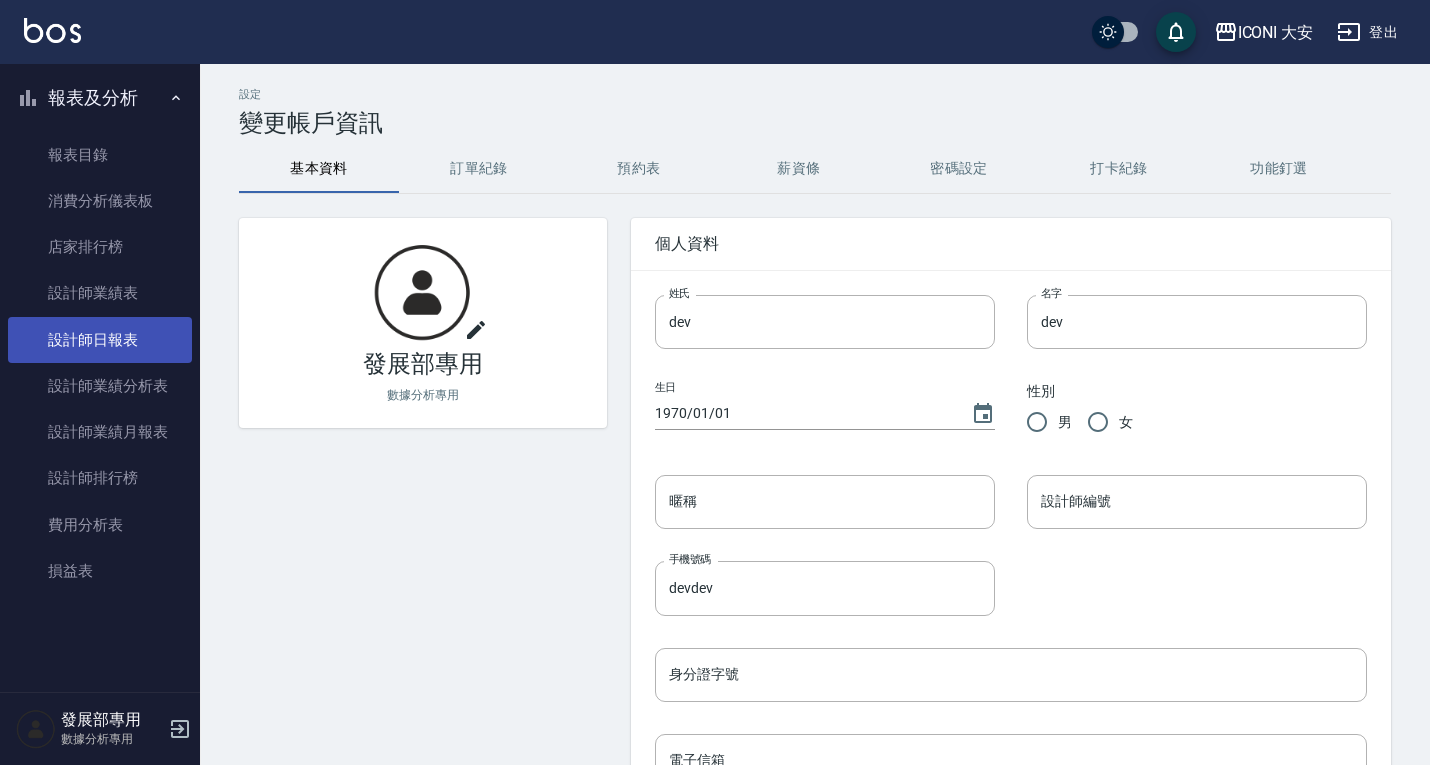 click on "設計師日報表" at bounding box center [100, 340] 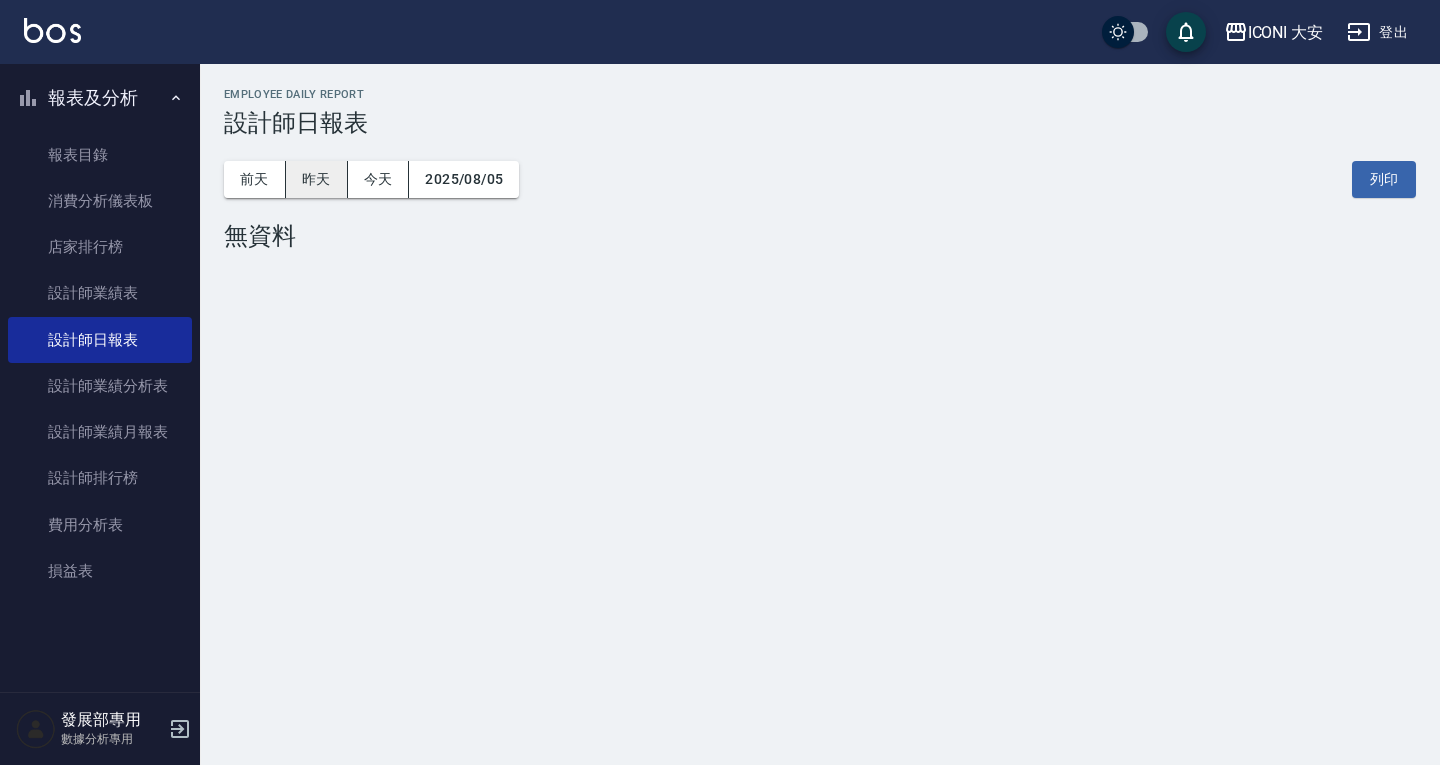 click on "昨天" at bounding box center (317, 179) 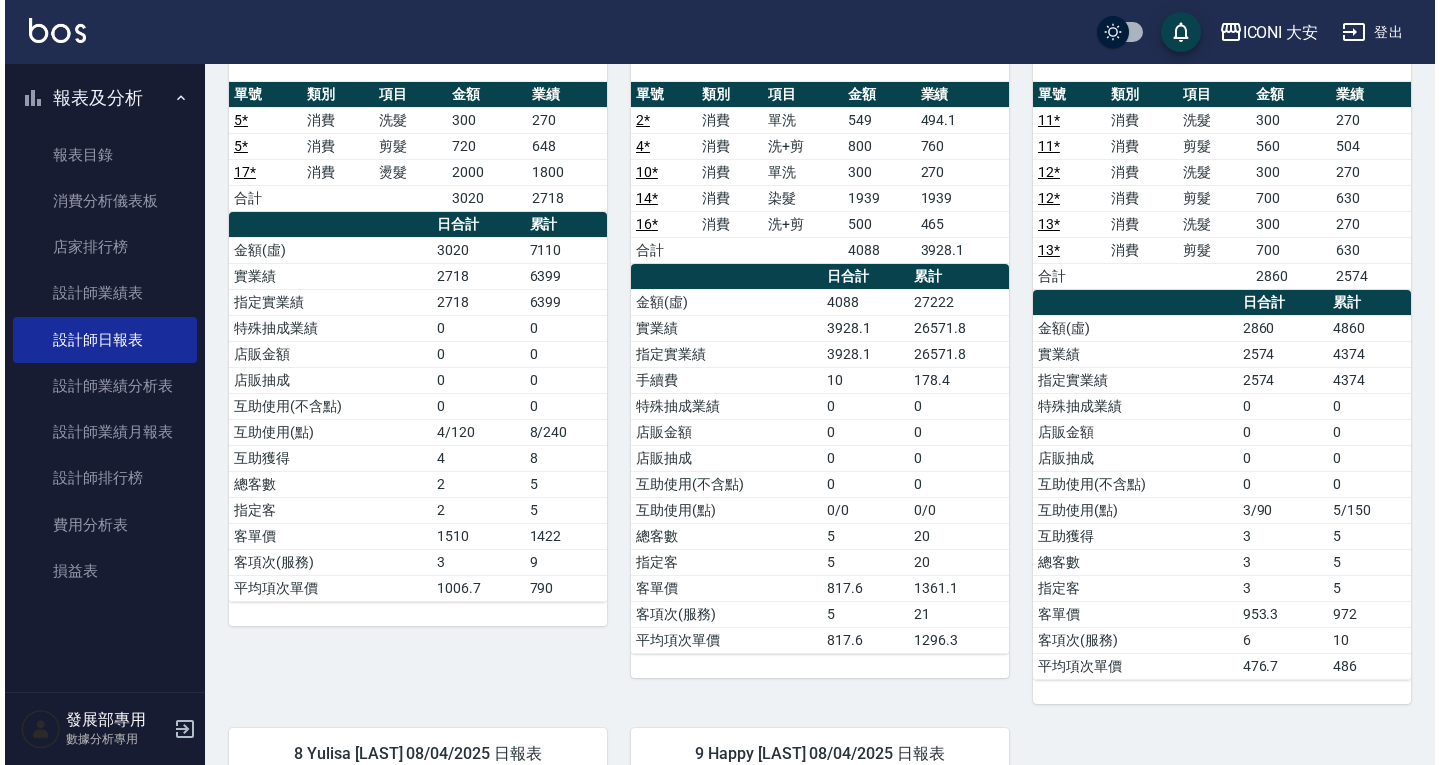 scroll, scrollTop: 0, scrollLeft: 0, axis: both 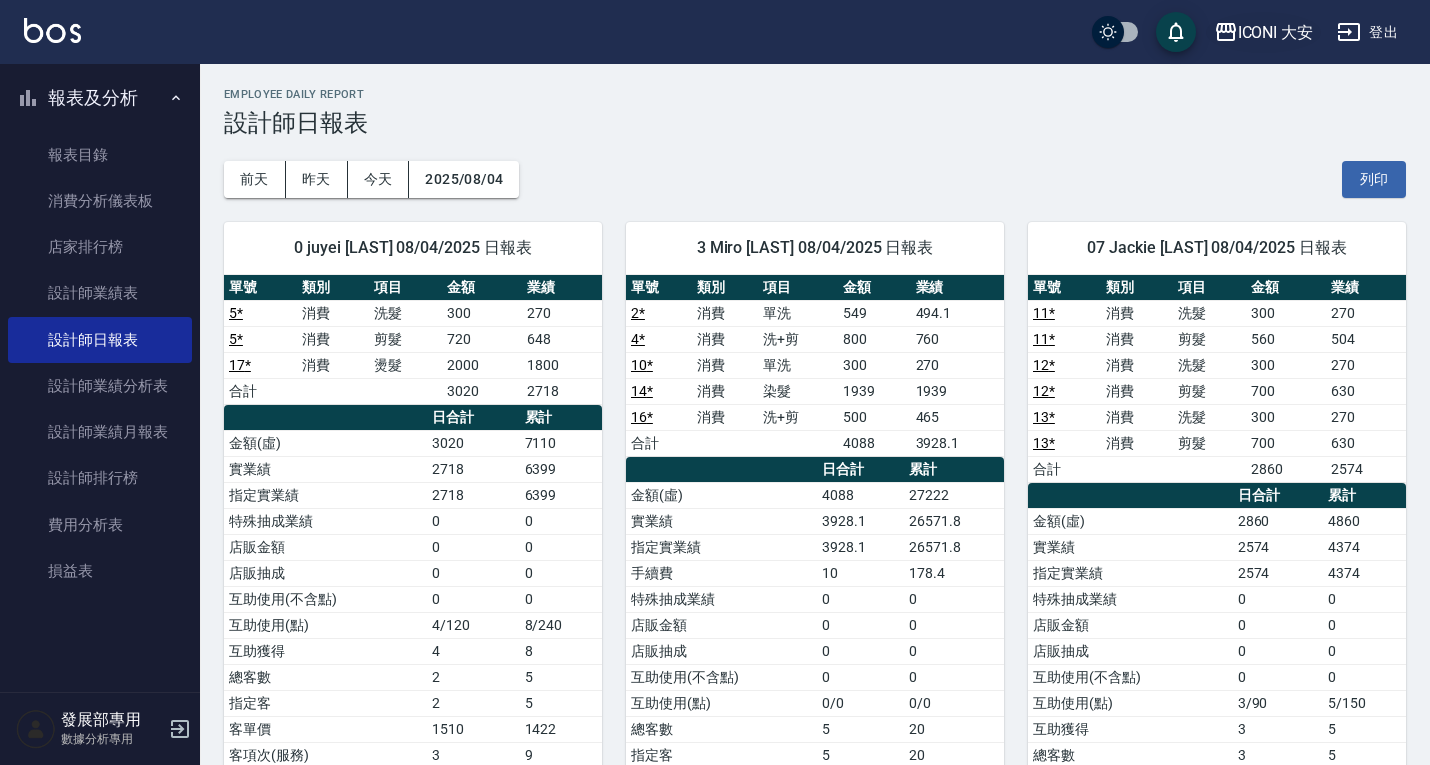 click on "ICONI 大安" at bounding box center (1276, 32) 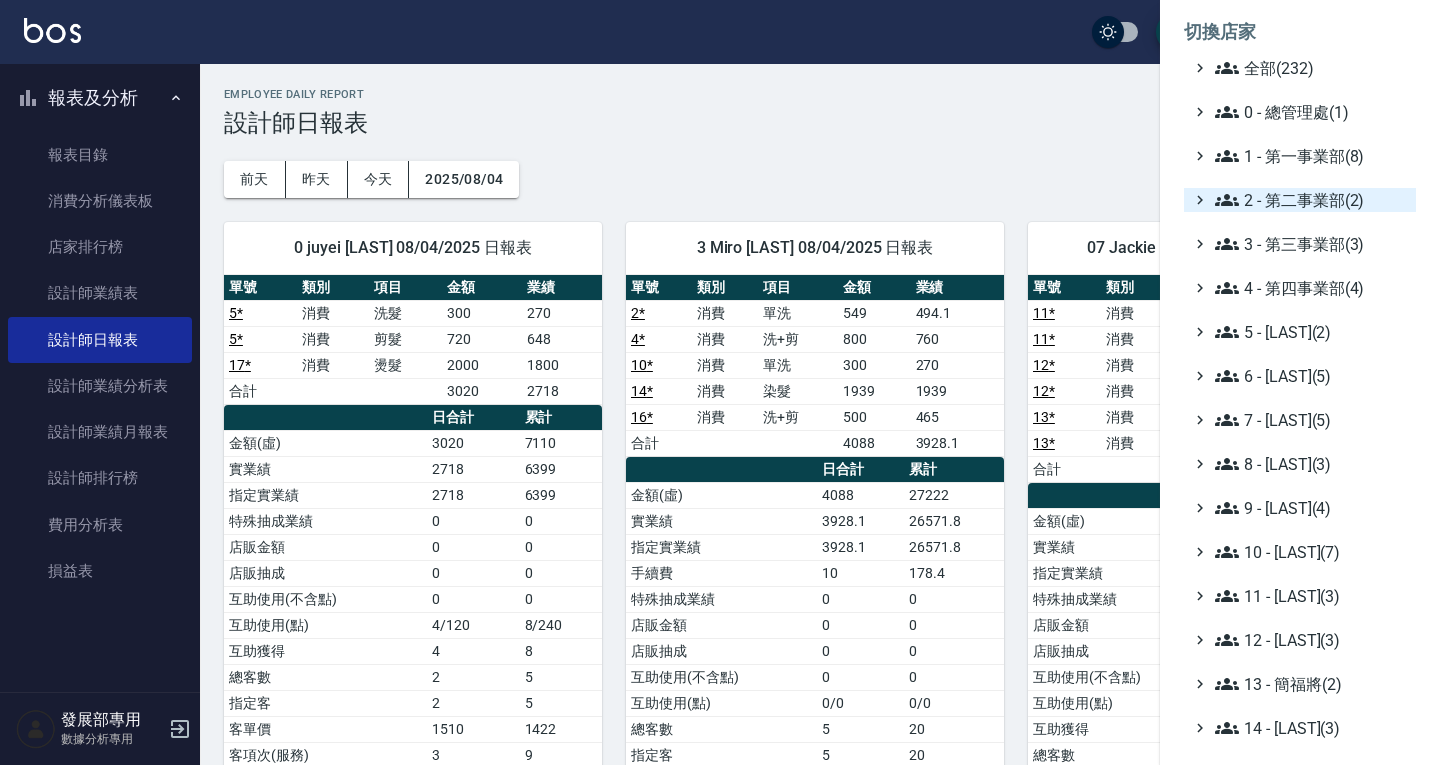 click on "2 - 第二事業部(2)" at bounding box center (1311, 200) 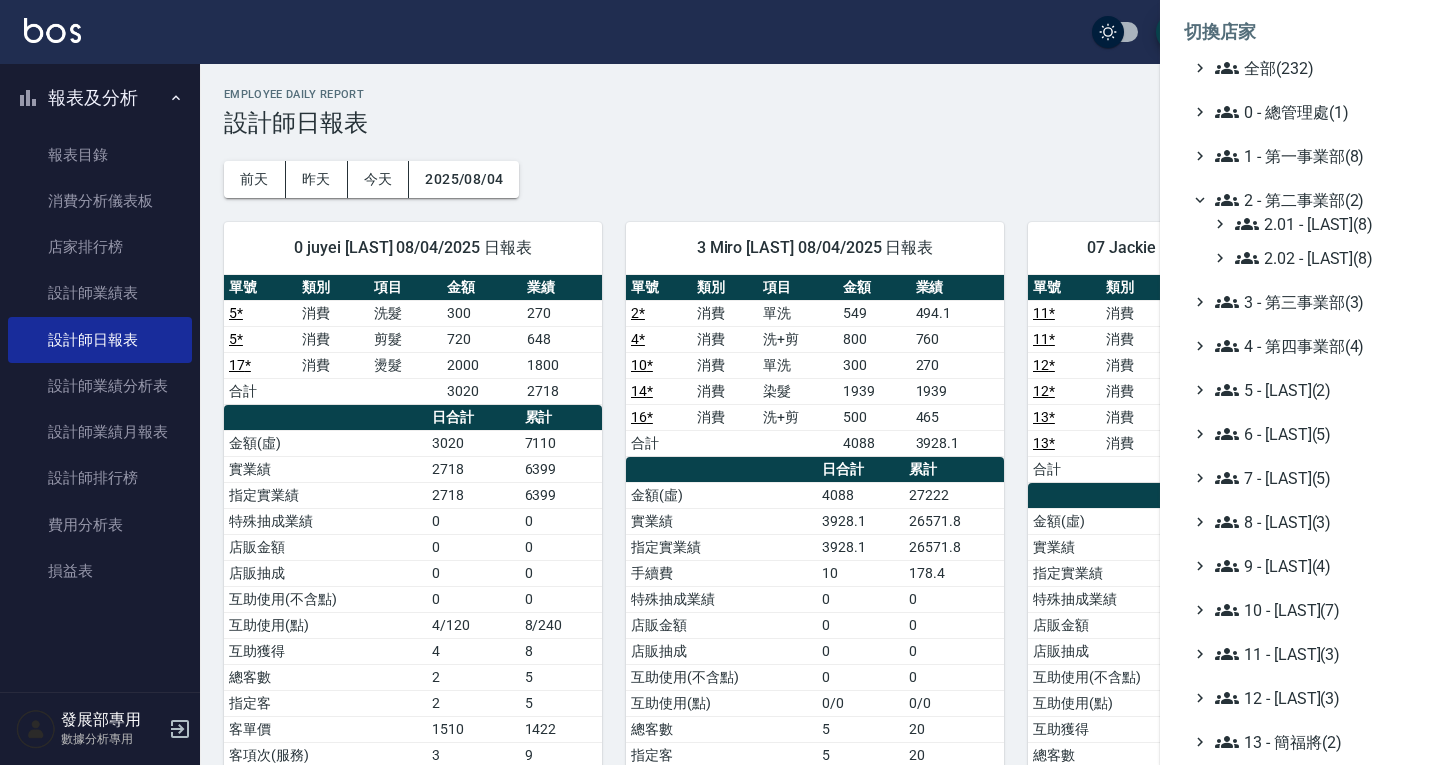 click on "2 - 第二事業部(2)" at bounding box center (1311, 200) 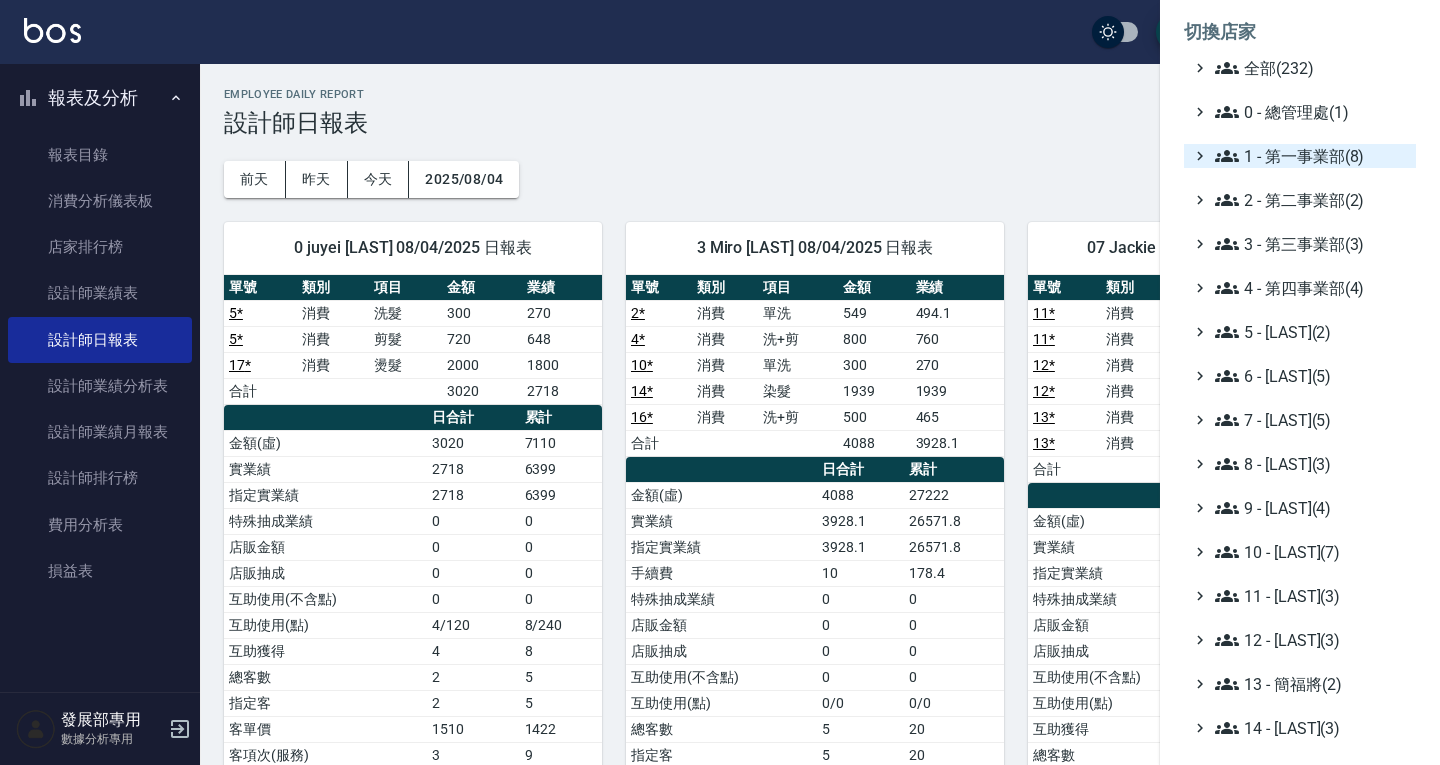 click on "1 - 第一事業部(8)" at bounding box center [1311, 156] 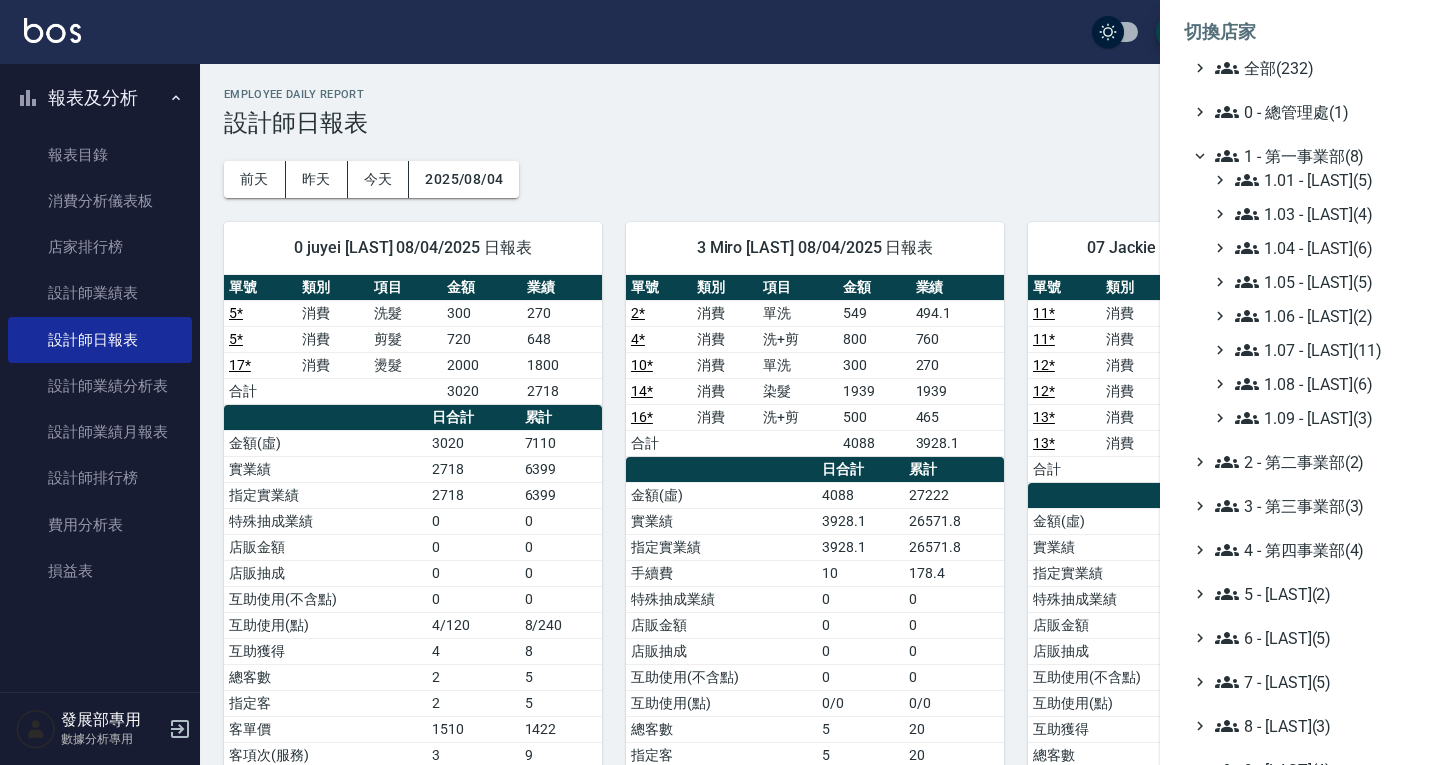 click on "1 - 第一事業部(8)" at bounding box center (1311, 156) 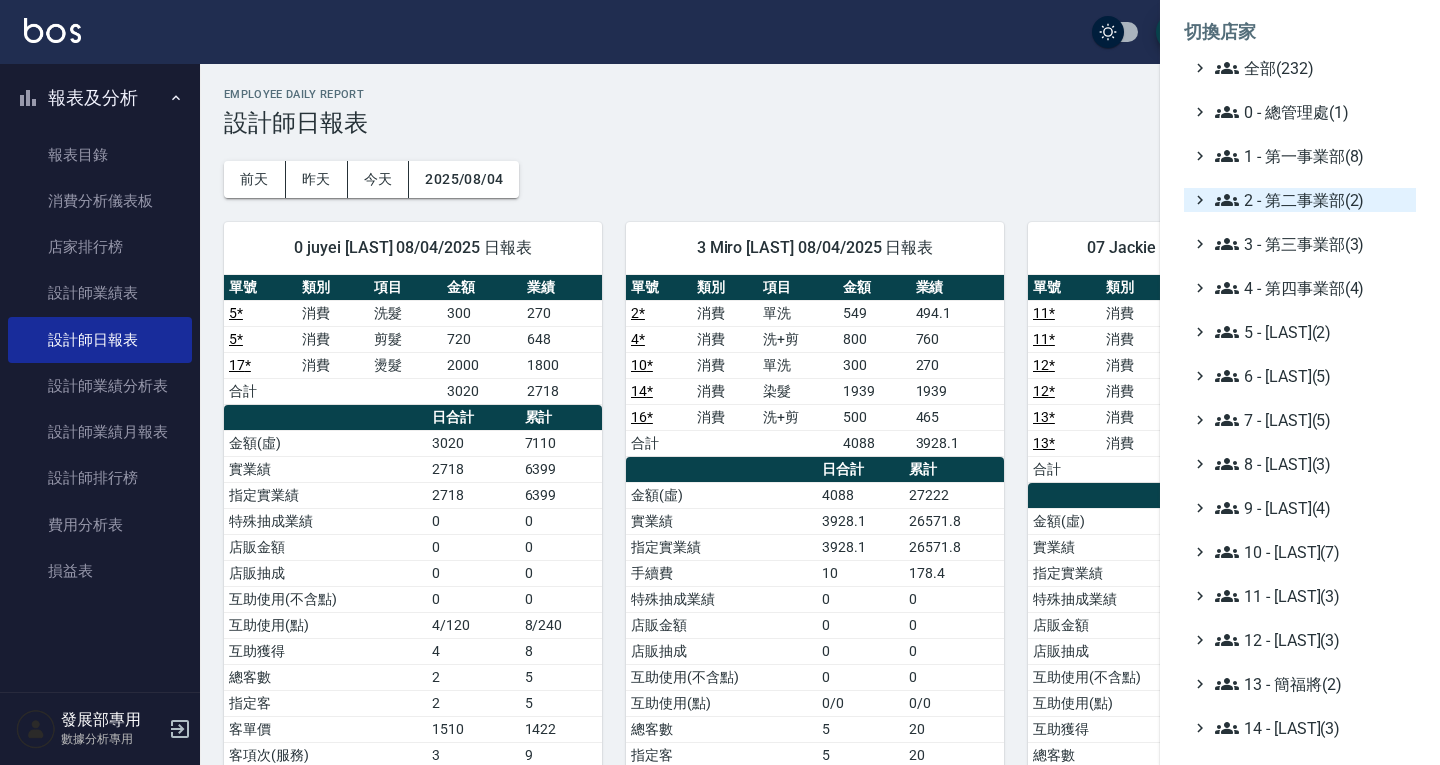 click on "2 - 第二事業部(2)" at bounding box center (1311, 200) 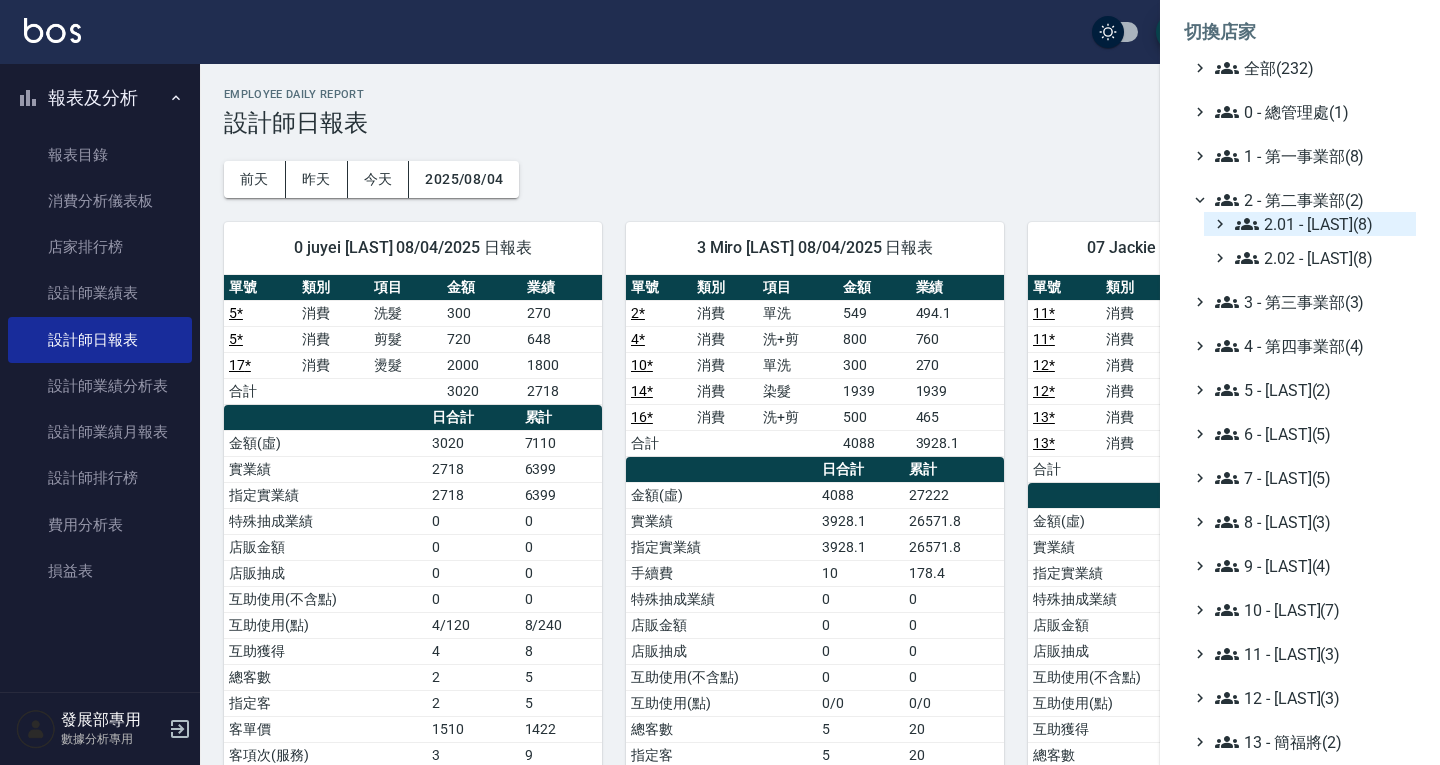 click on "2.01 - [LAST](8)" at bounding box center [1321, 224] 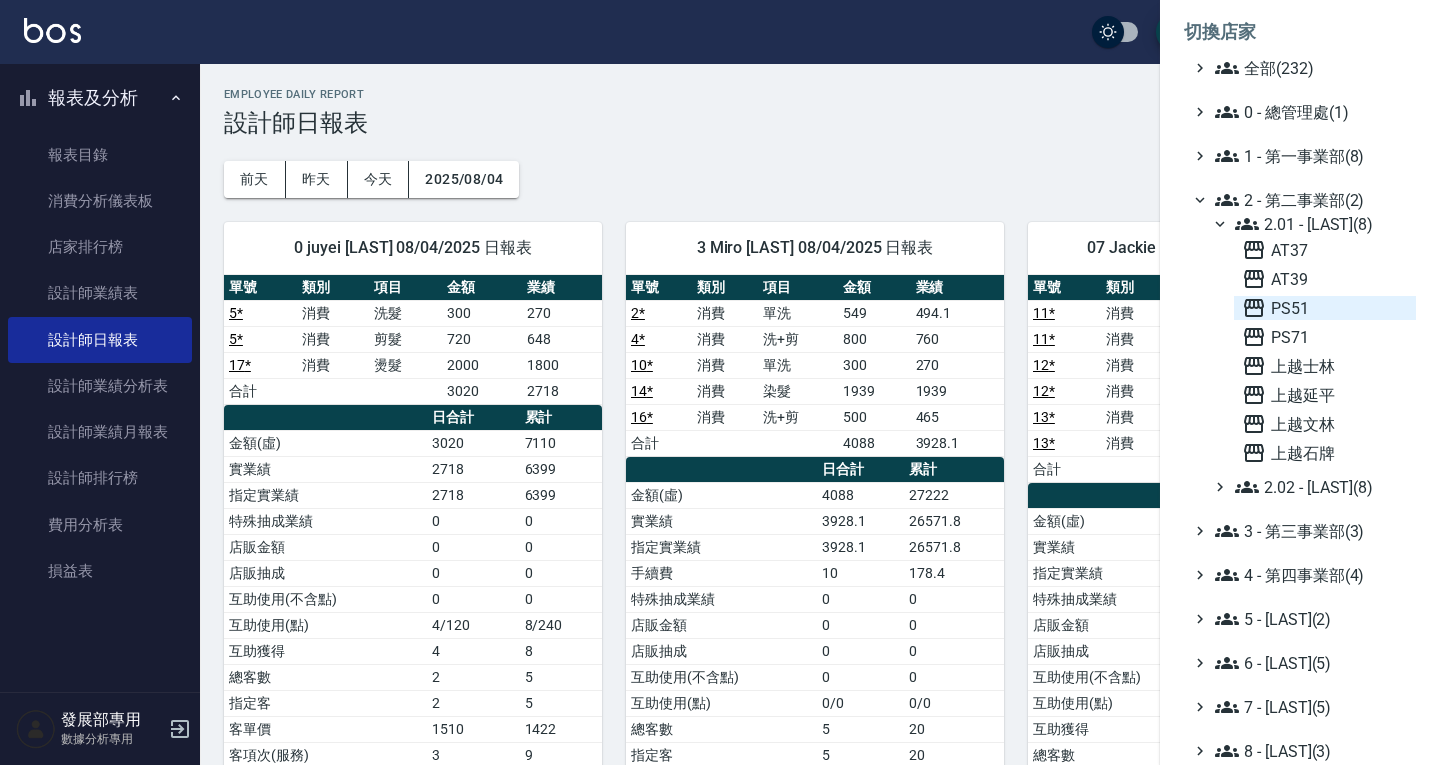 click on "PS51" at bounding box center [1325, 308] 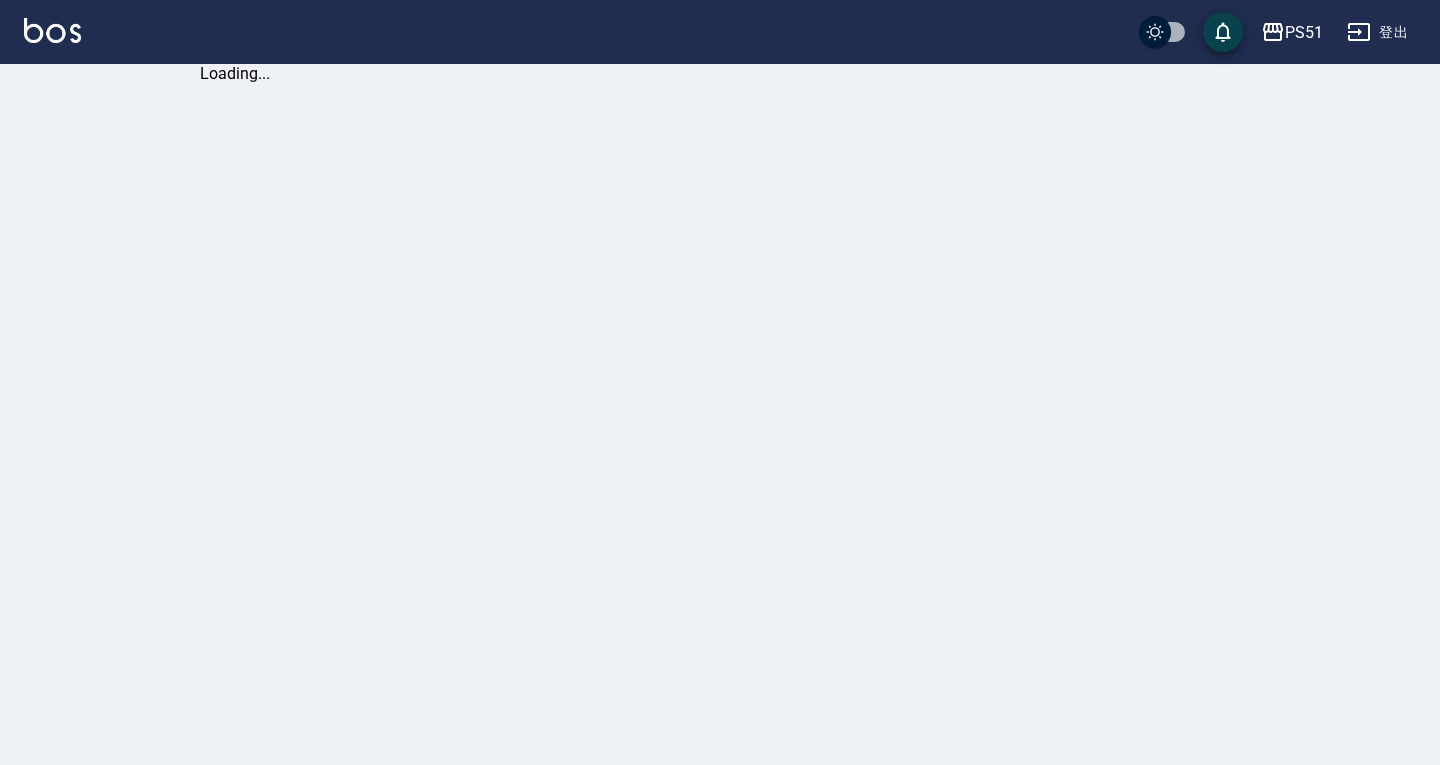 scroll, scrollTop: 0, scrollLeft: 0, axis: both 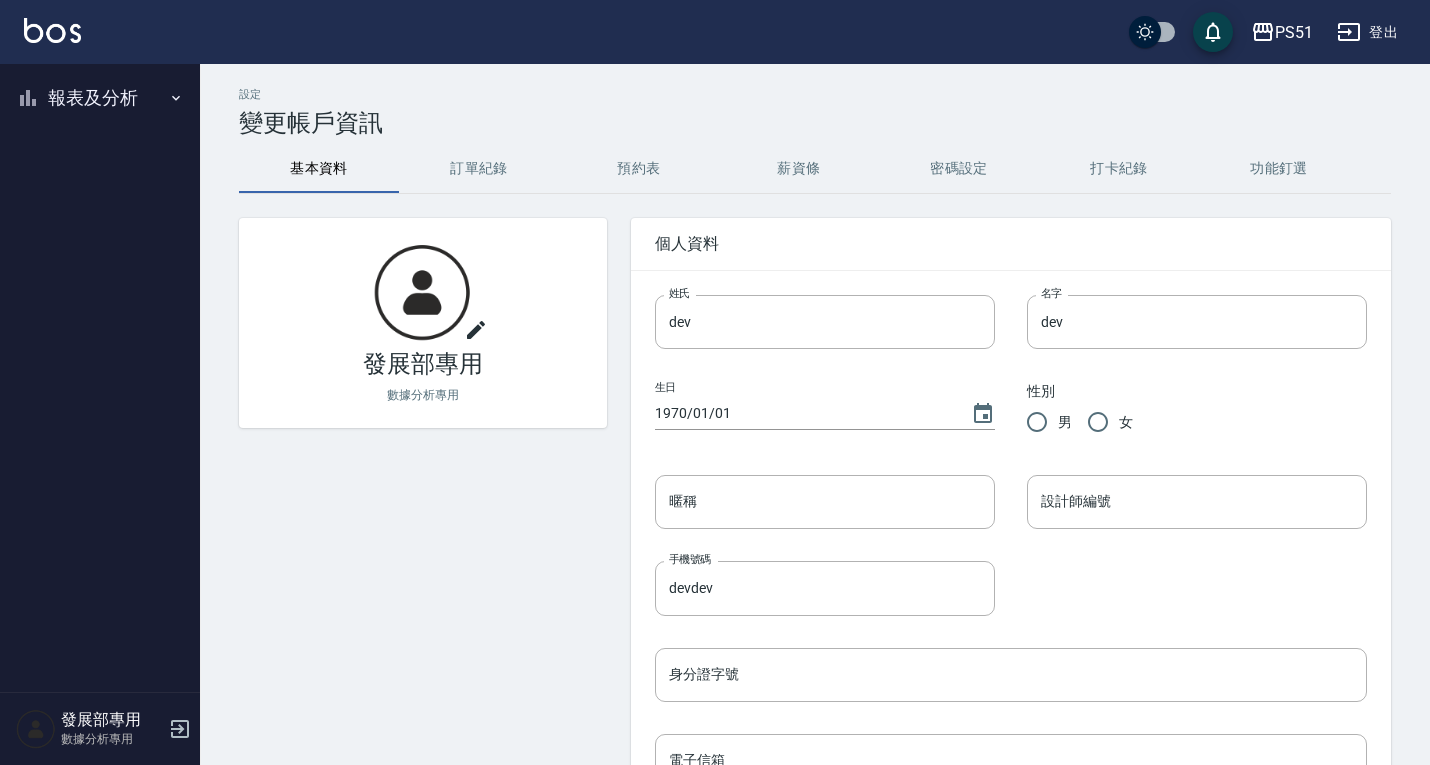 click on "報表及分析" at bounding box center [100, 98] 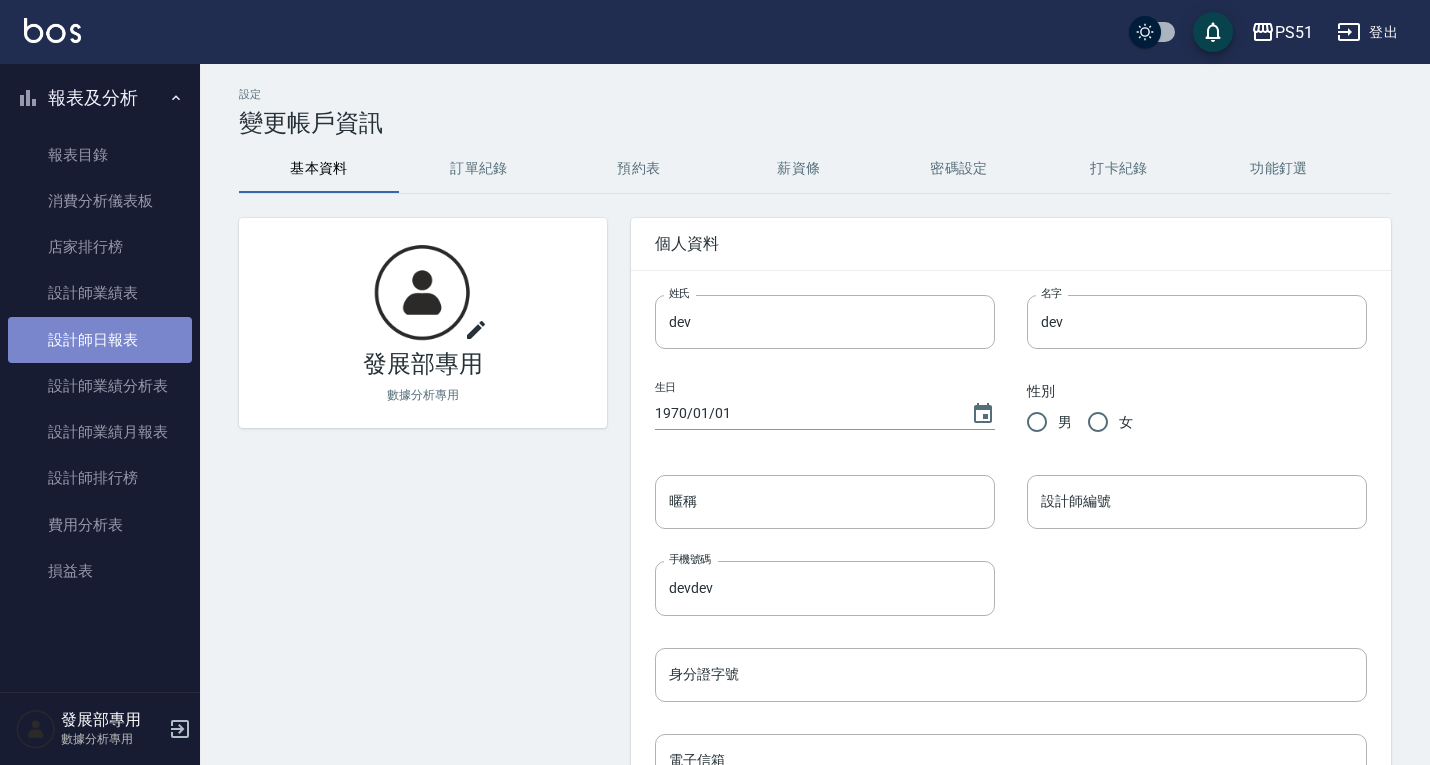 click on "設計師日報表" at bounding box center (100, 340) 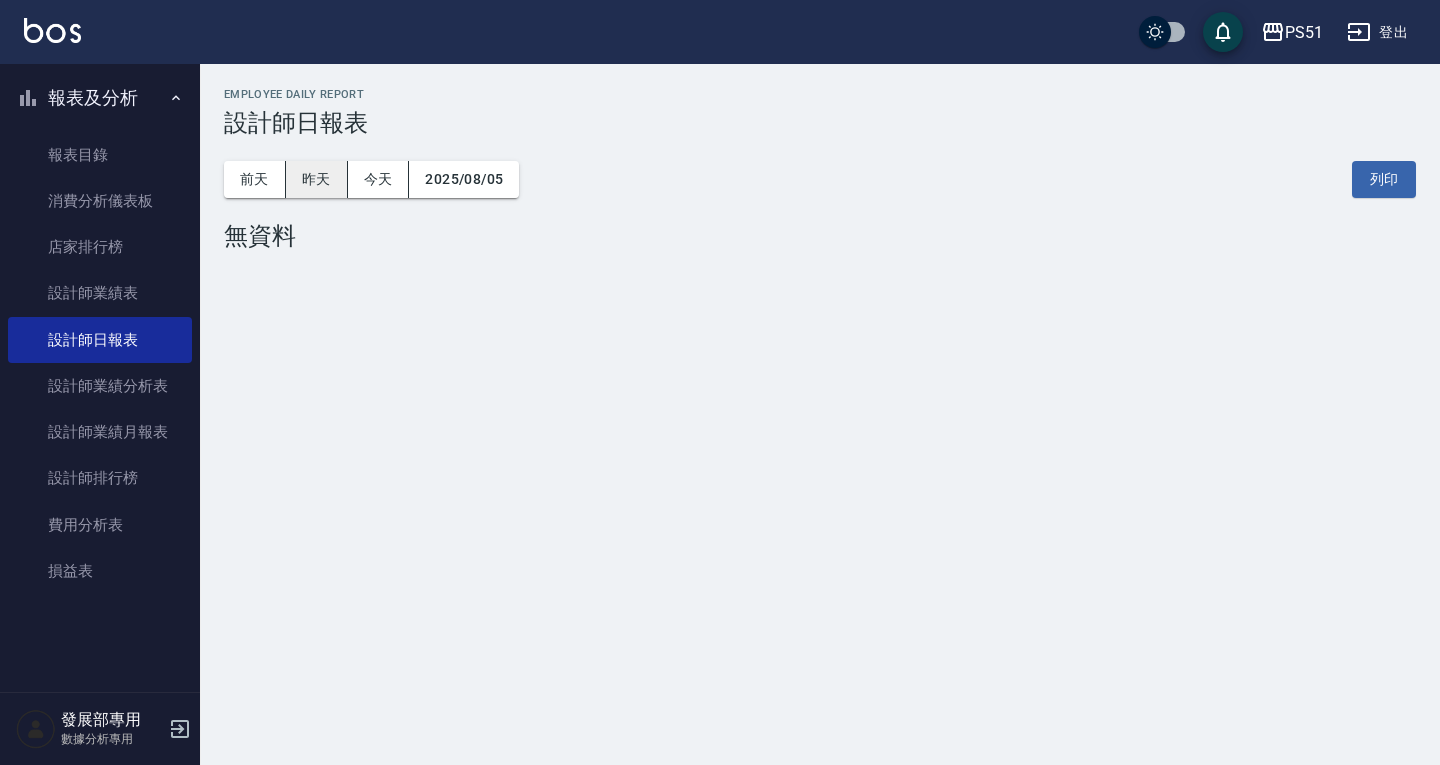 click on "昨天" at bounding box center [317, 179] 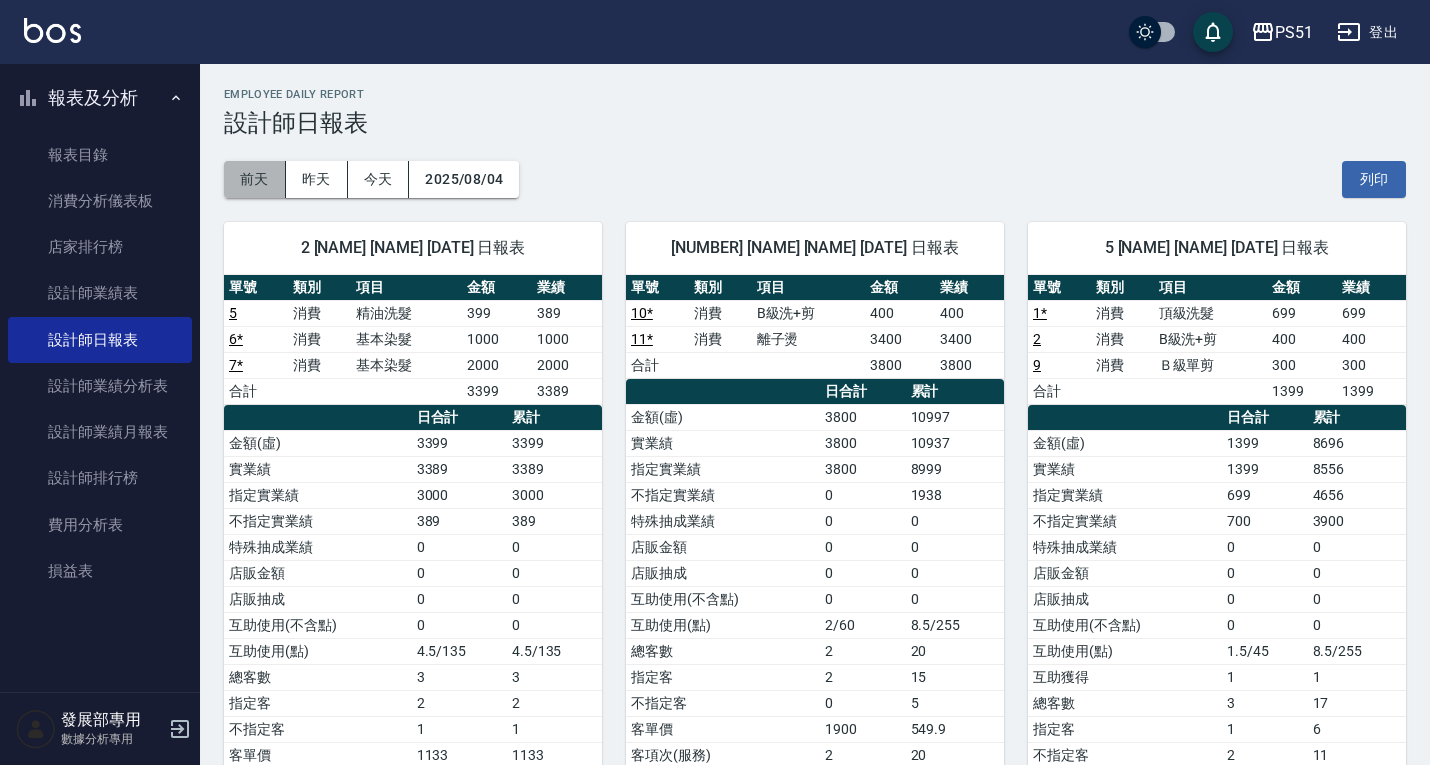 click on "前天" at bounding box center [255, 179] 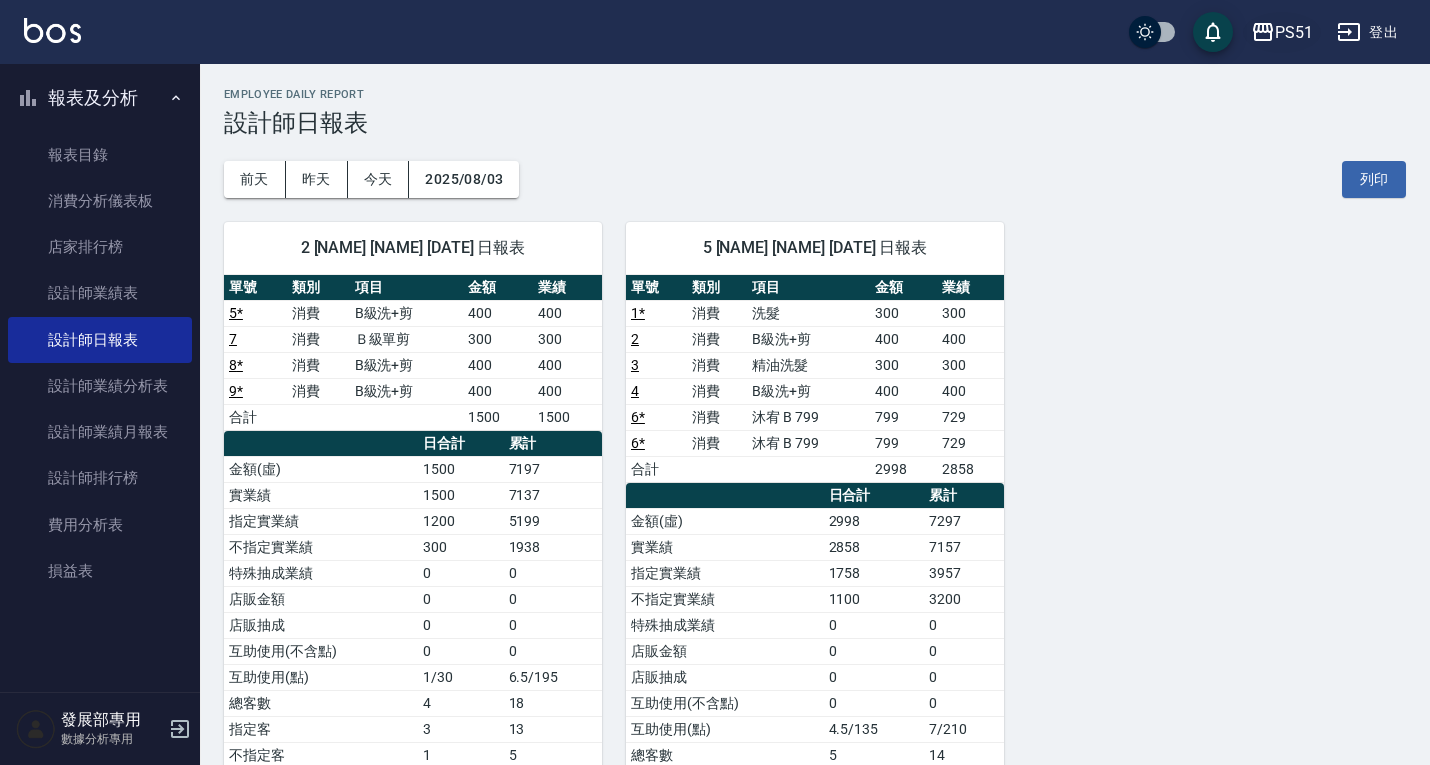 click on "PS51" at bounding box center (1282, 32) 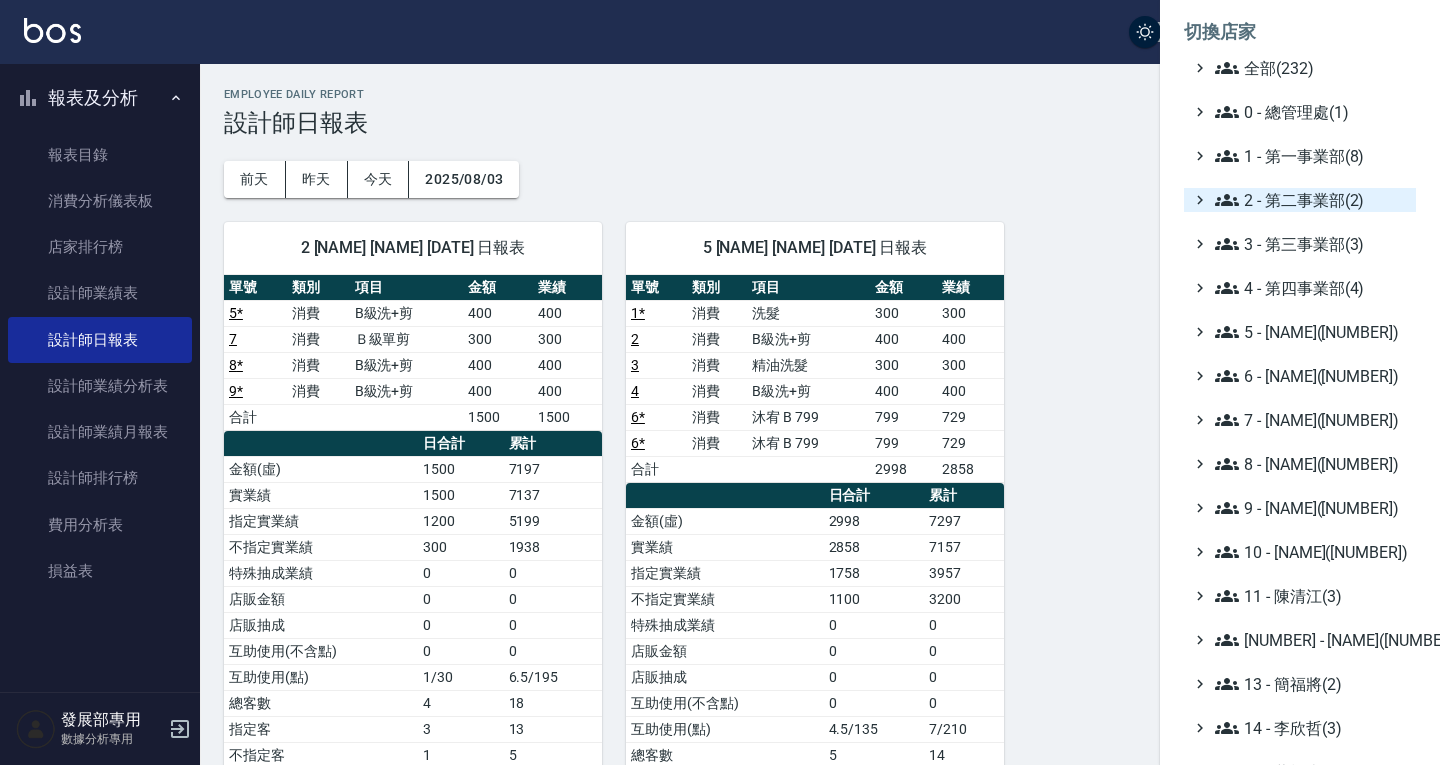click on "2 - 第二事業部(2)" at bounding box center [1311, 200] 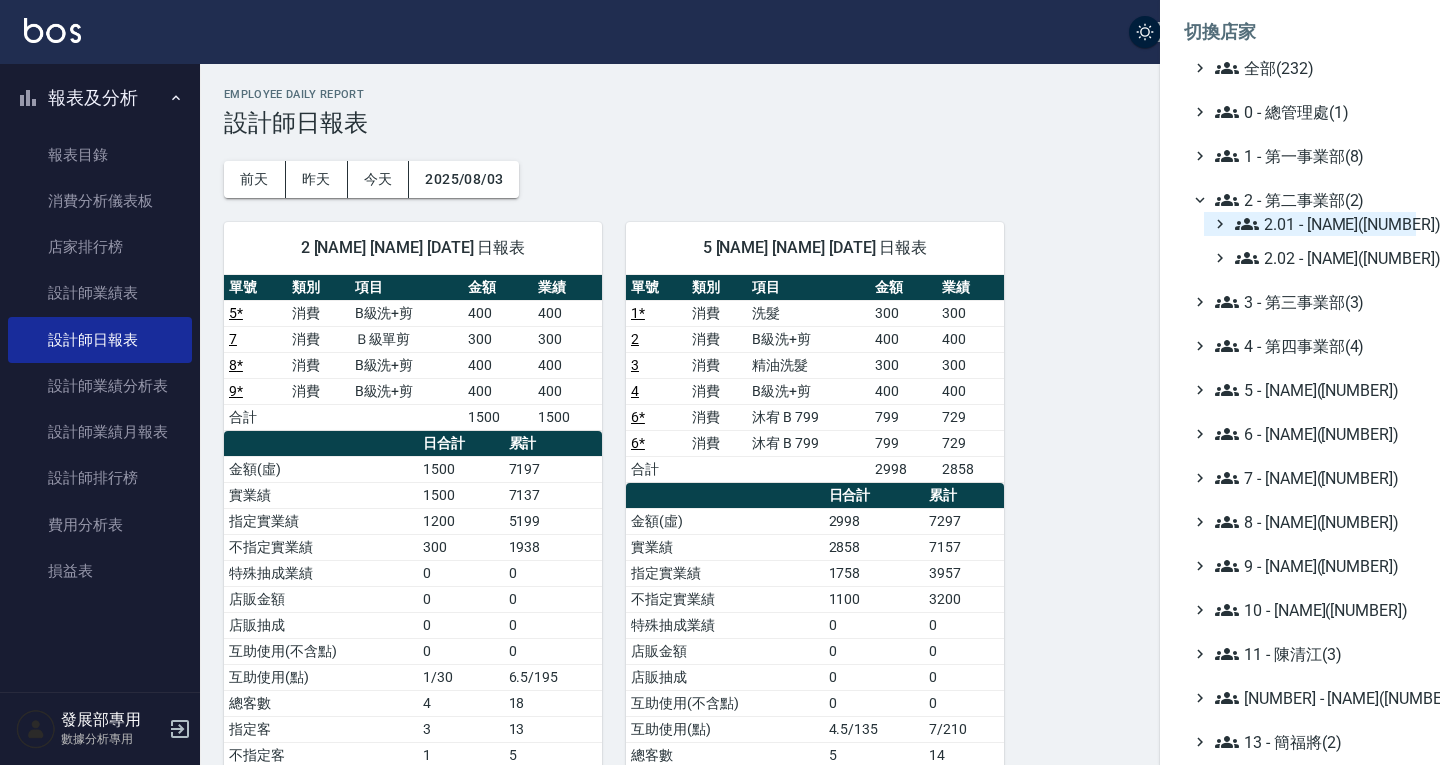 click on "2.01 - [LAST](8)" at bounding box center [1321, 224] 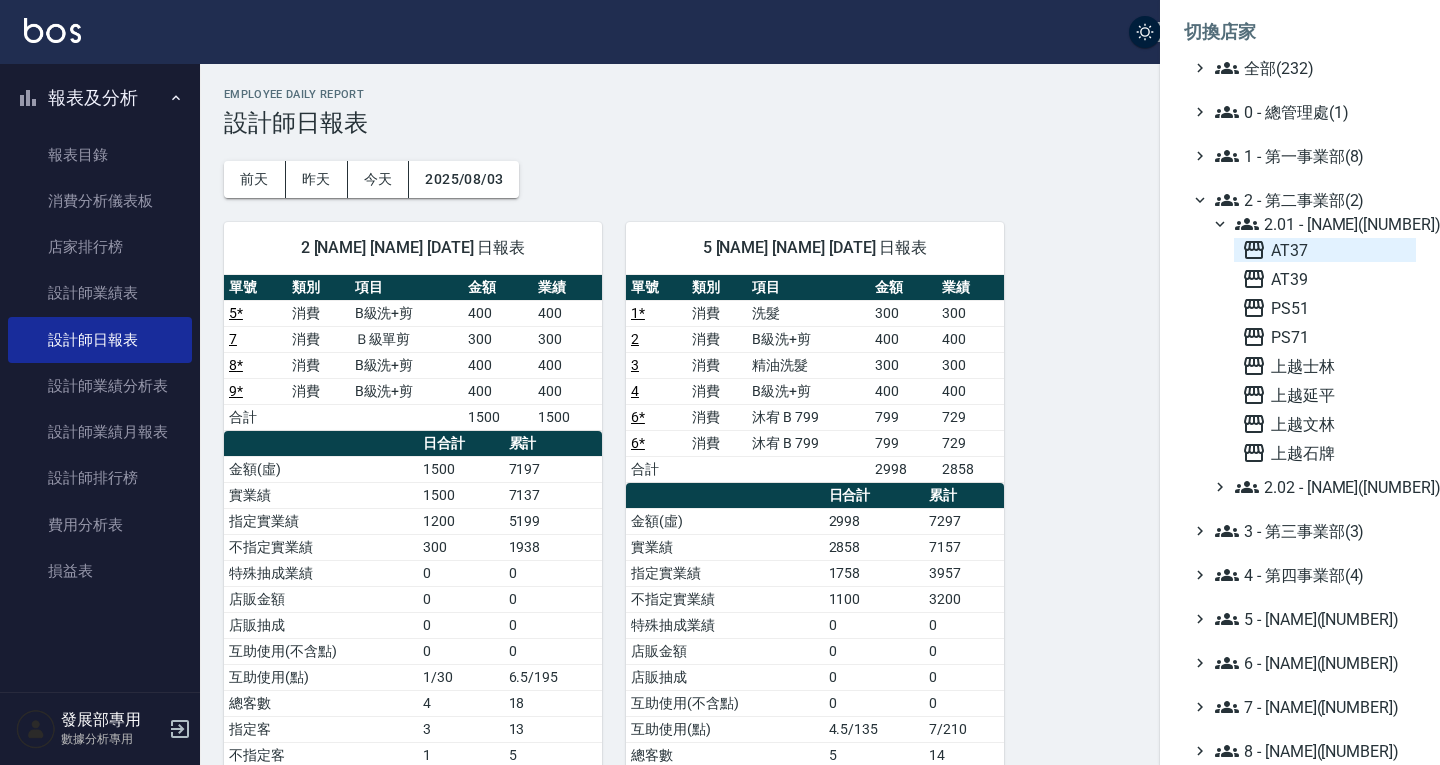 click on "AT37" at bounding box center [1325, 250] 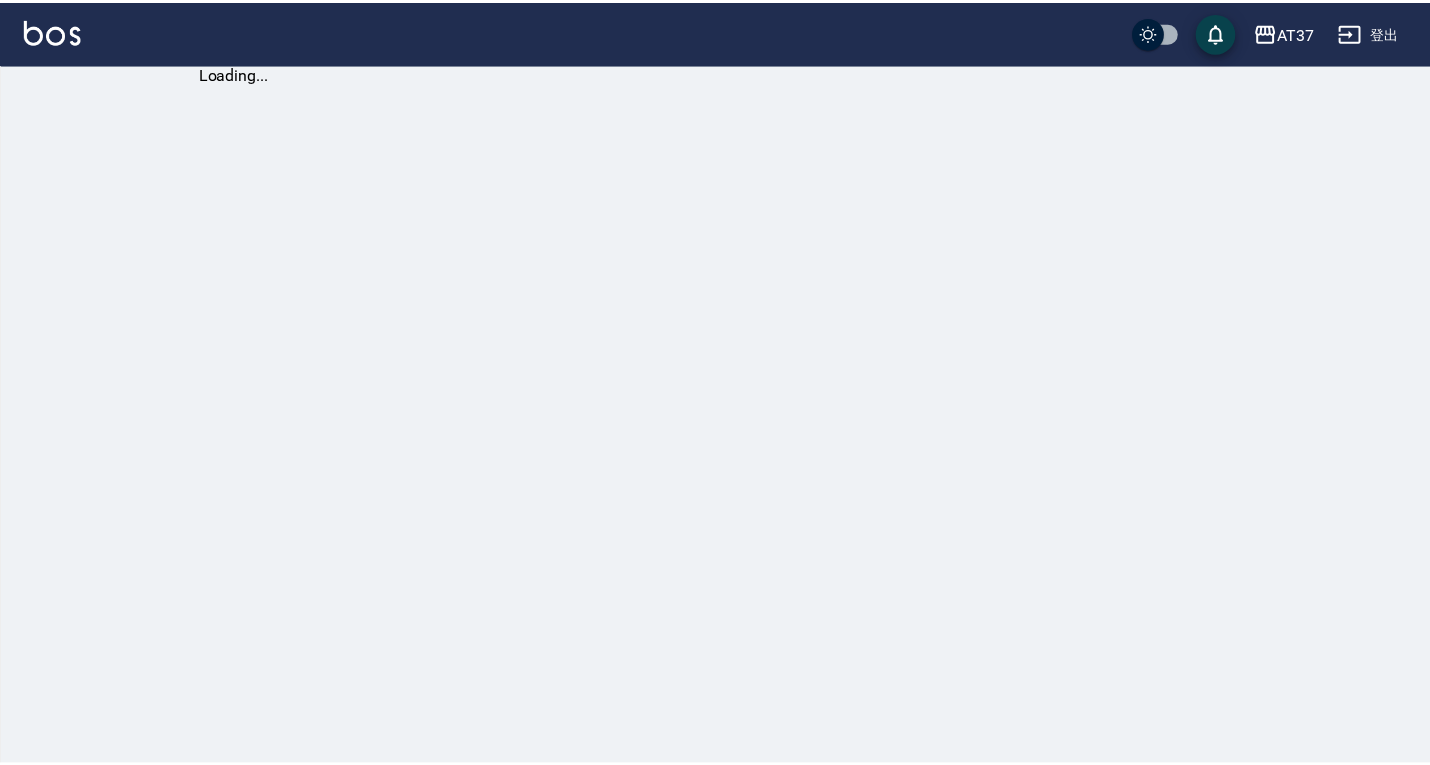 scroll, scrollTop: 0, scrollLeft: 0, axis: both 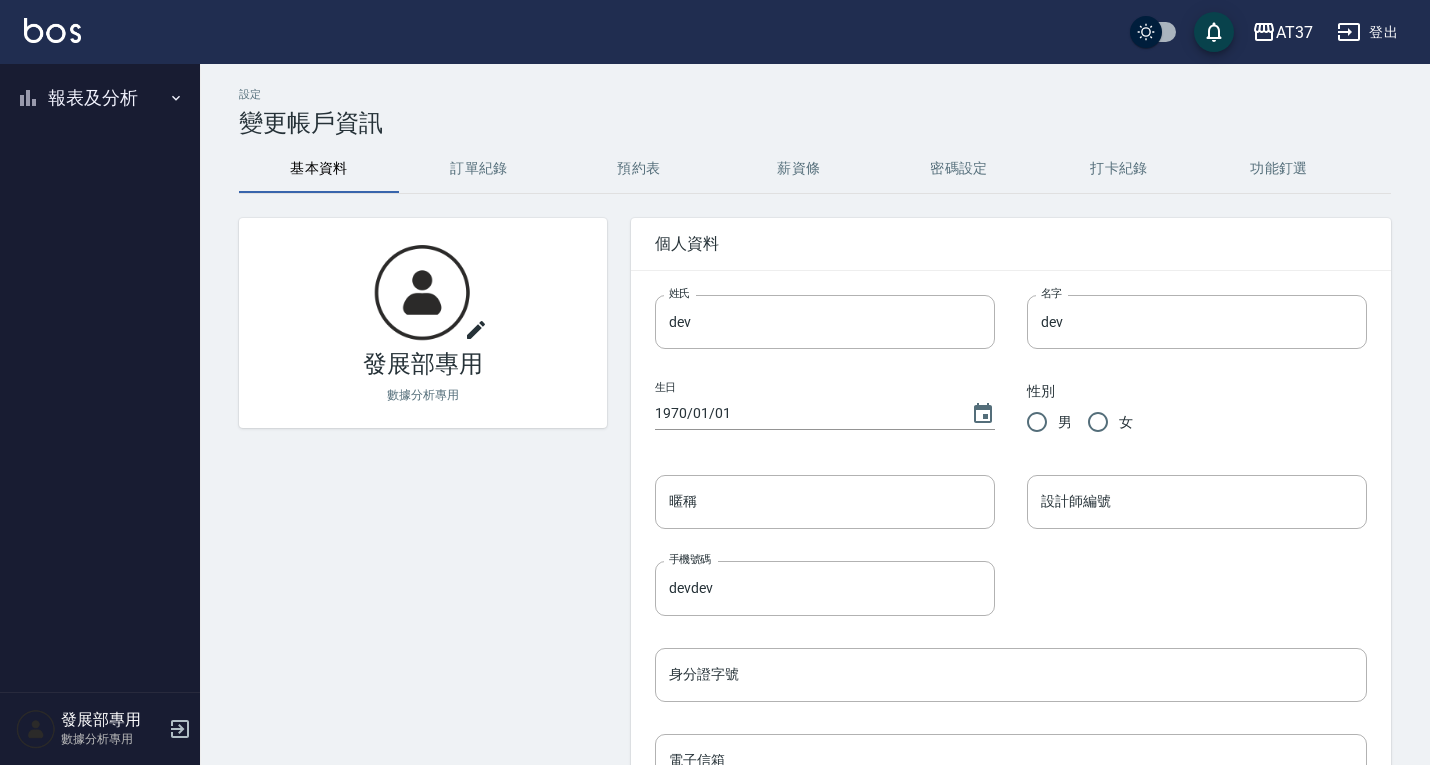 click on "報表及分析" at bounding box center [100, 98] 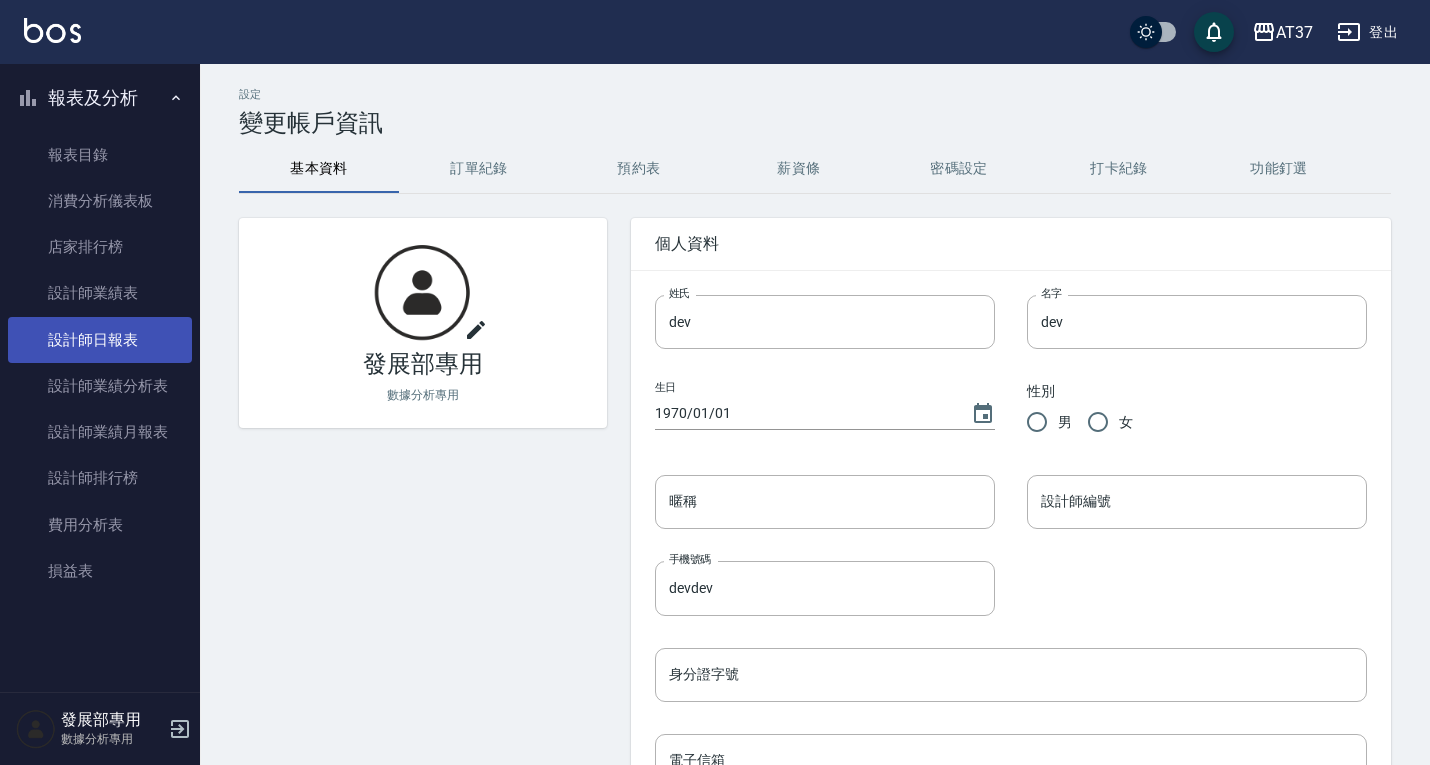 click on "設計師日報表" at bounding box center [100, 340] 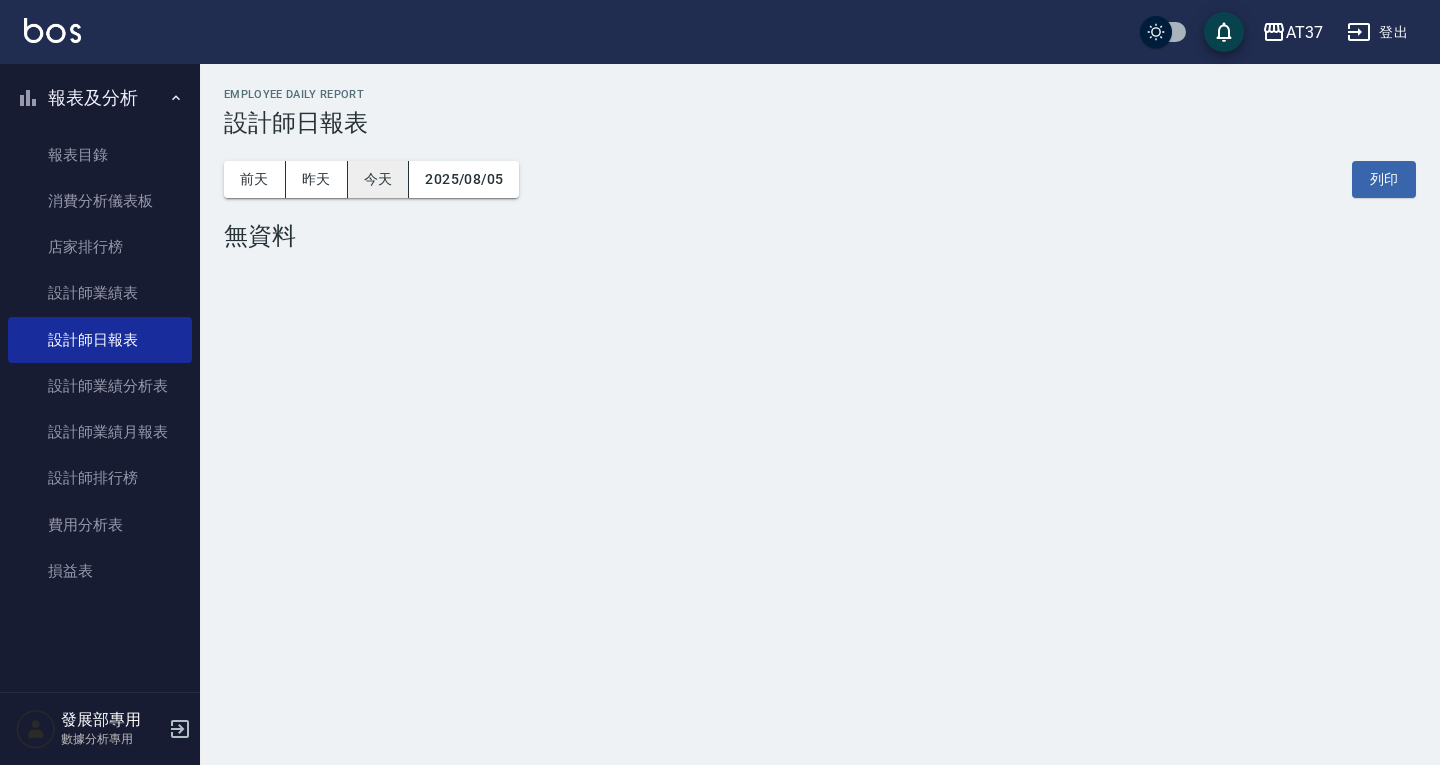 click on "今天" at bounding box center [379, 179] 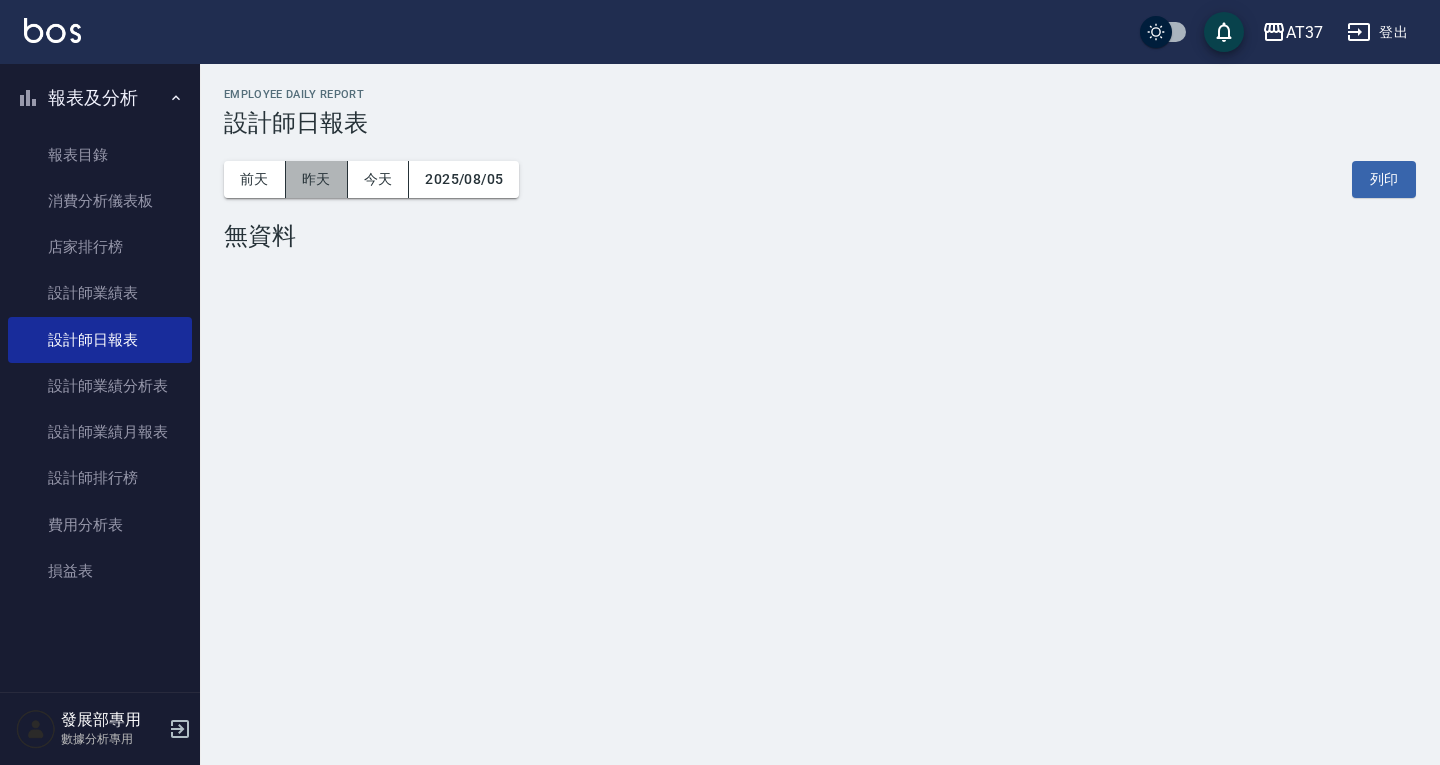 click on "昨天" at bounding box center (317, 179) 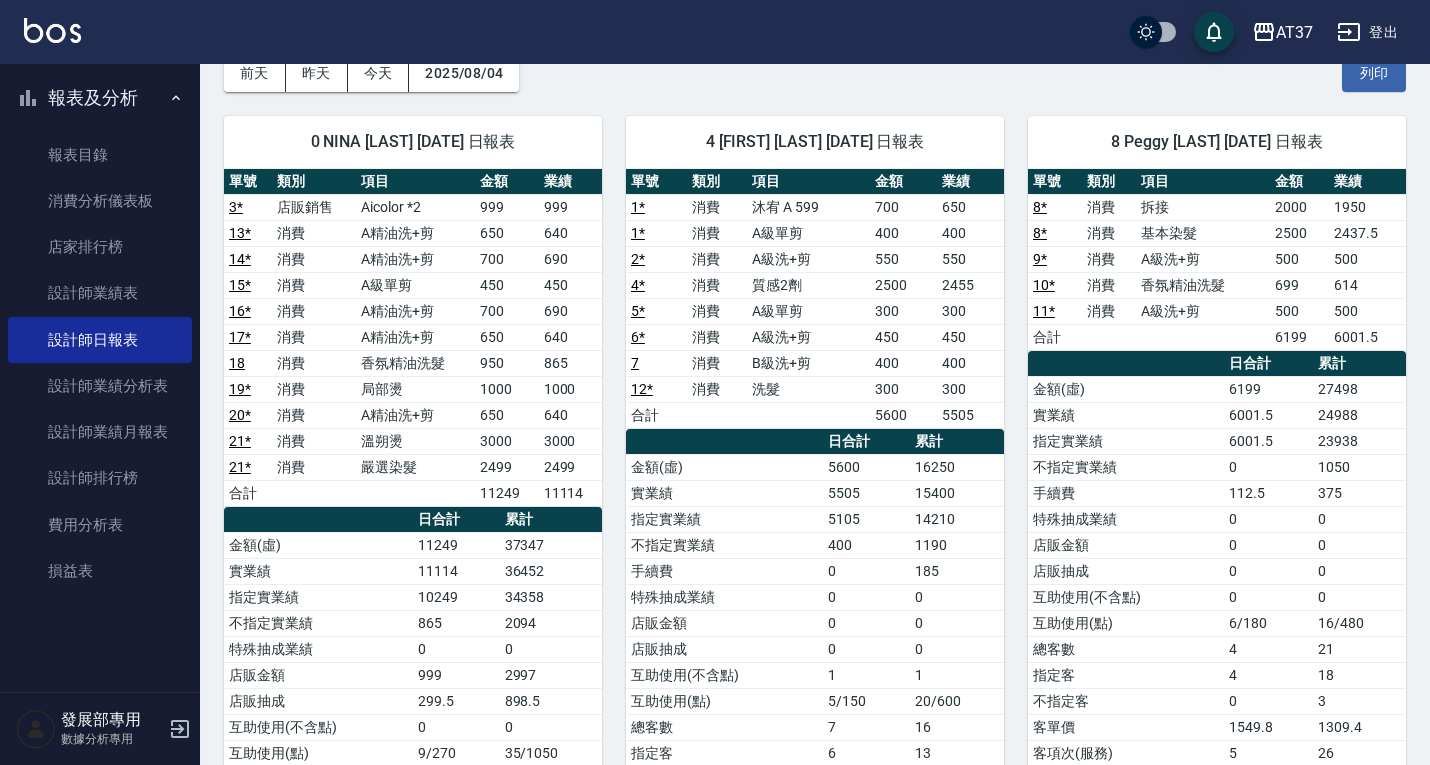 scroll, scrollTop: 0, scrollLeft: 0, axis: both 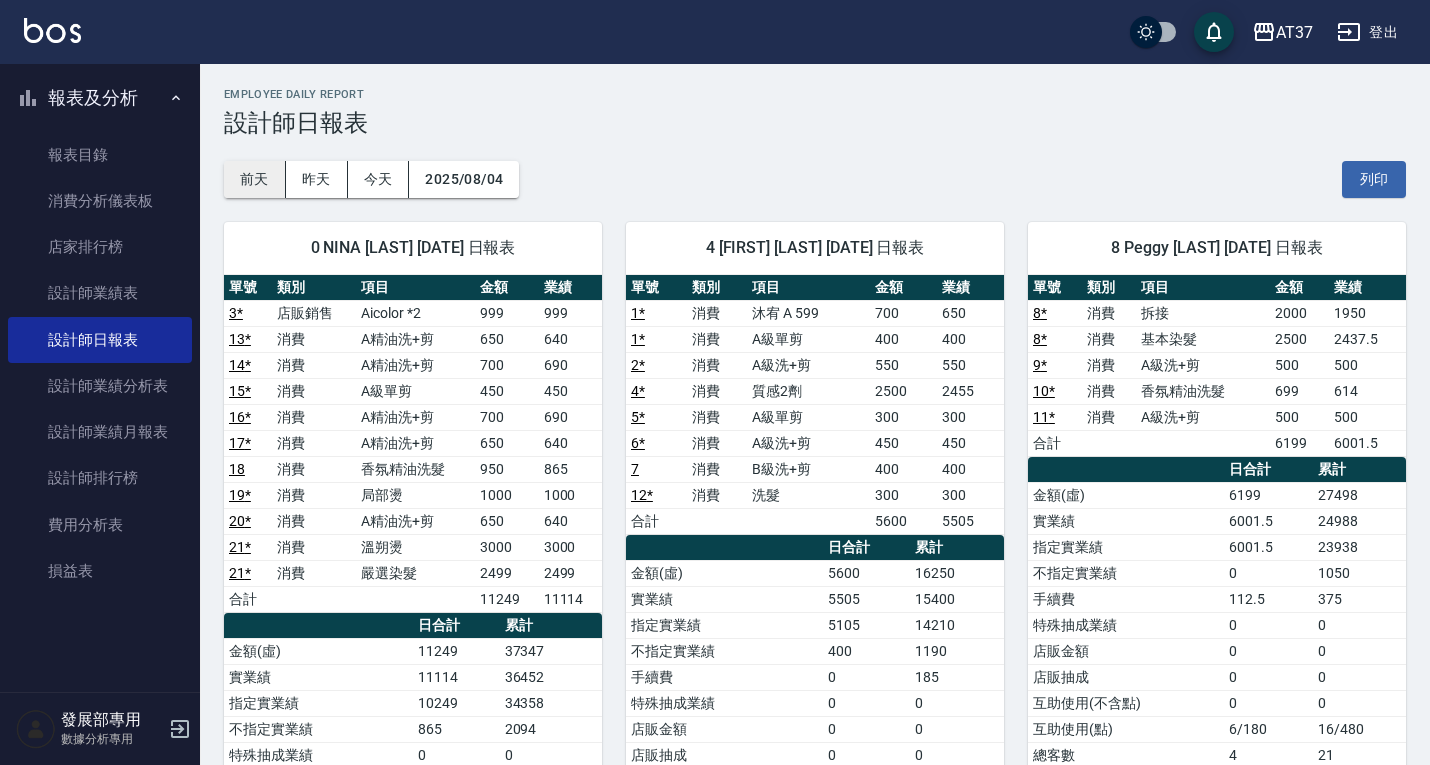 click on "前天" at bounding box center [255, 179] 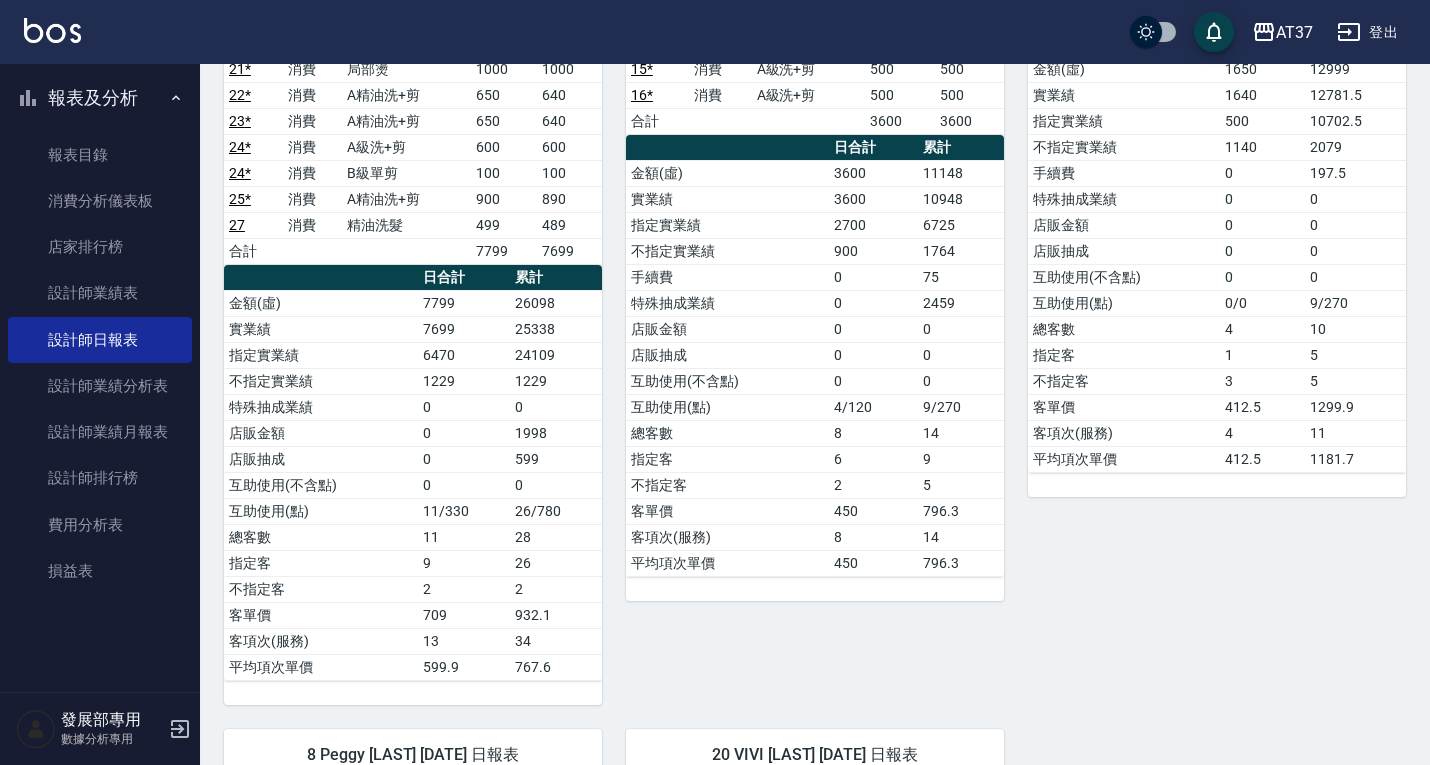 scroll, scrollTop: 0, scrollLeft: 0, axis: both 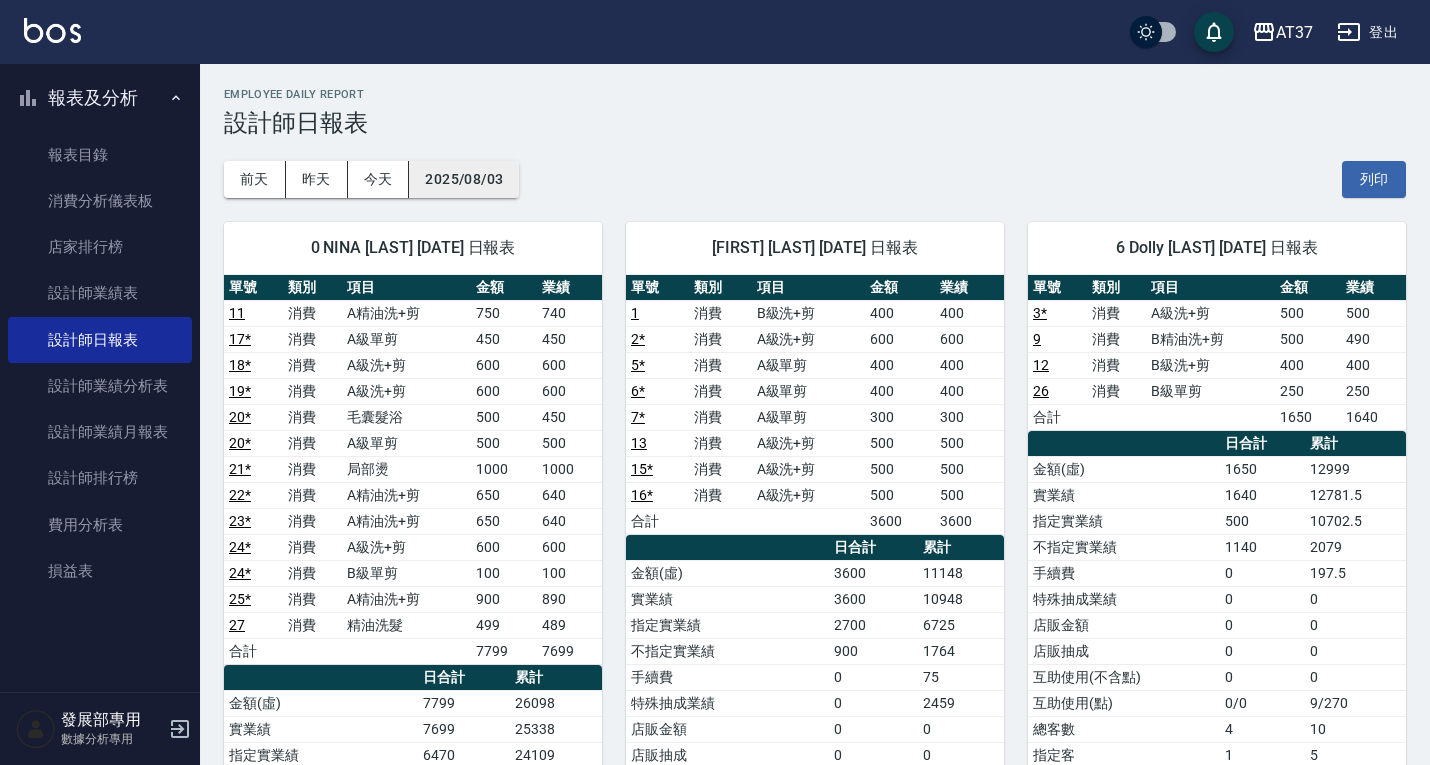click on "2025/08/03" at bounding box center (464, 179) 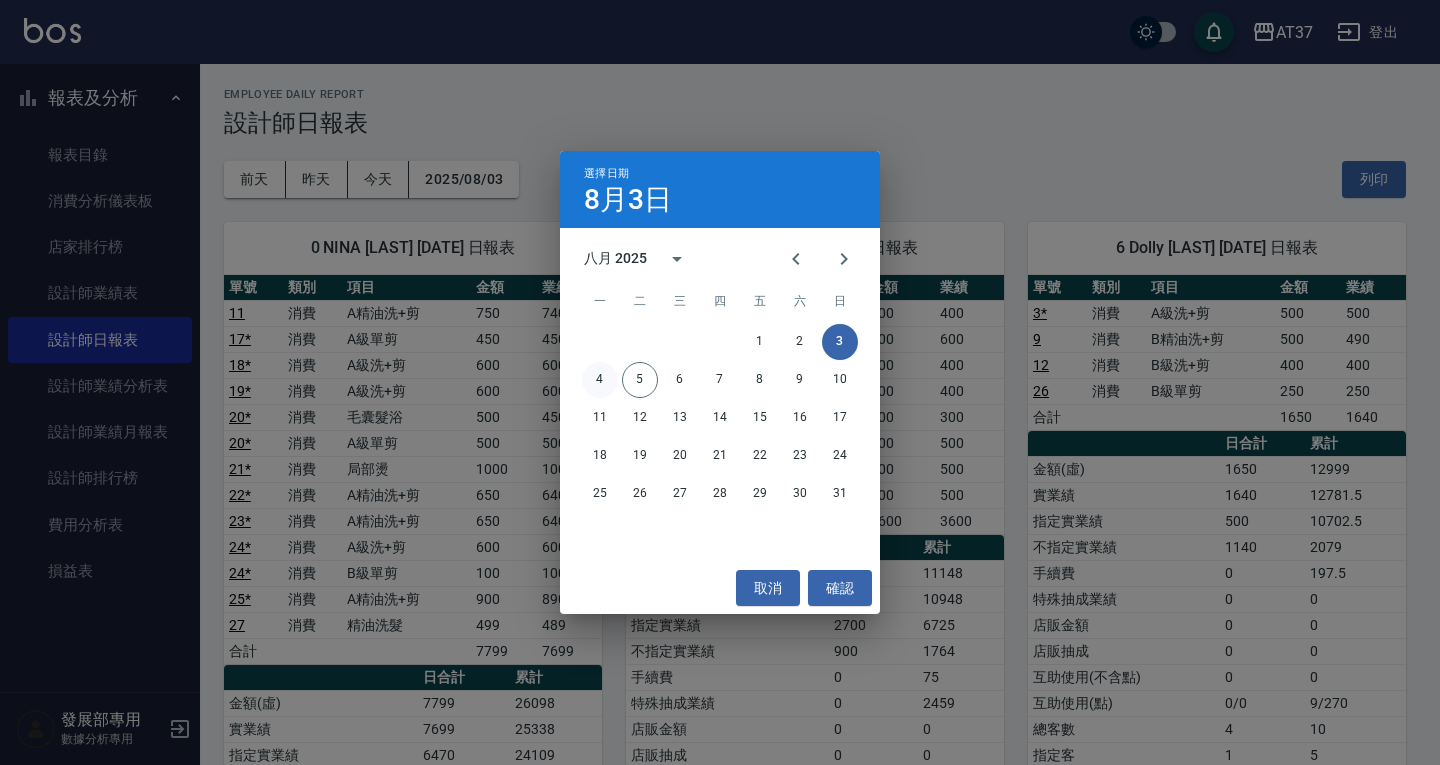 click on "4" at bounding box center [600, 380] 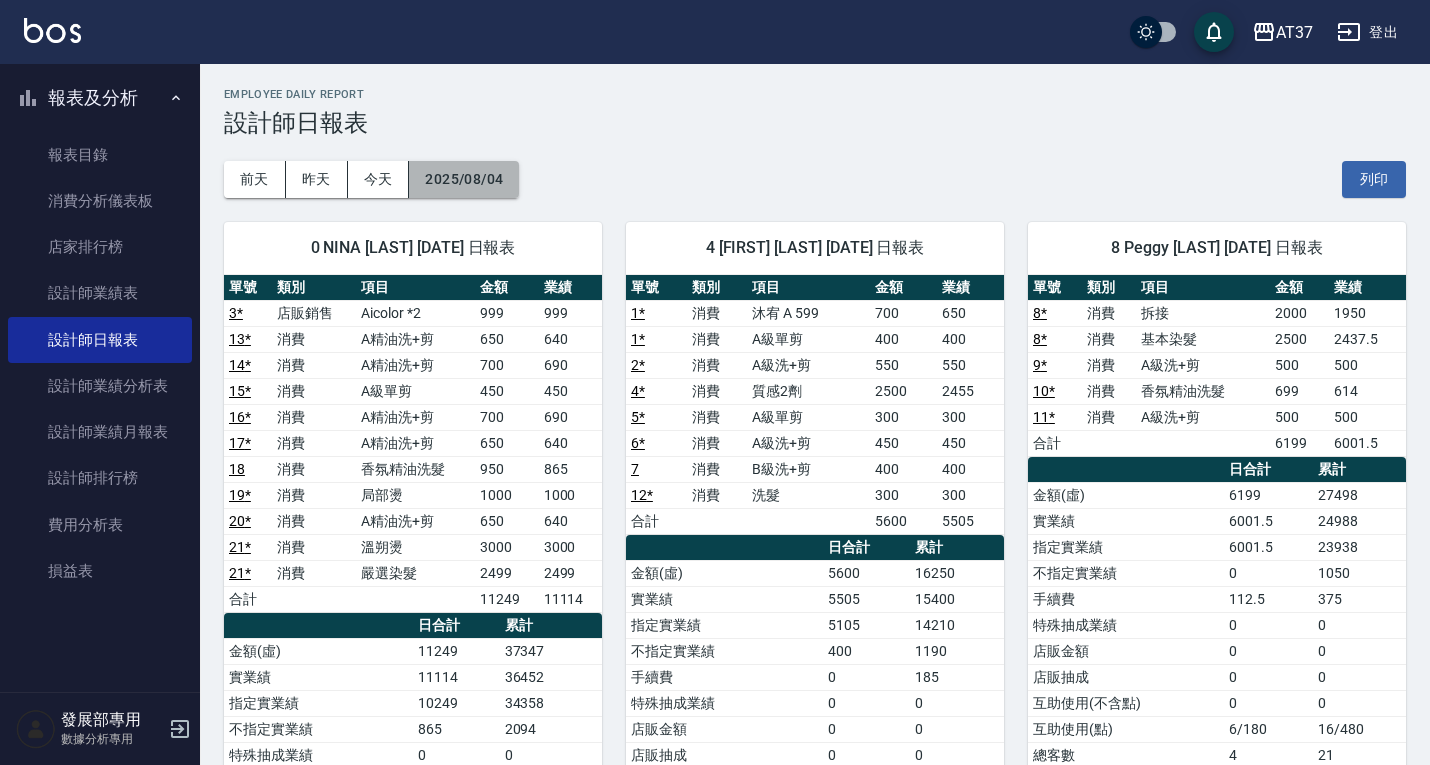 click on "2025/08/04" at bounding box center (464, 179) 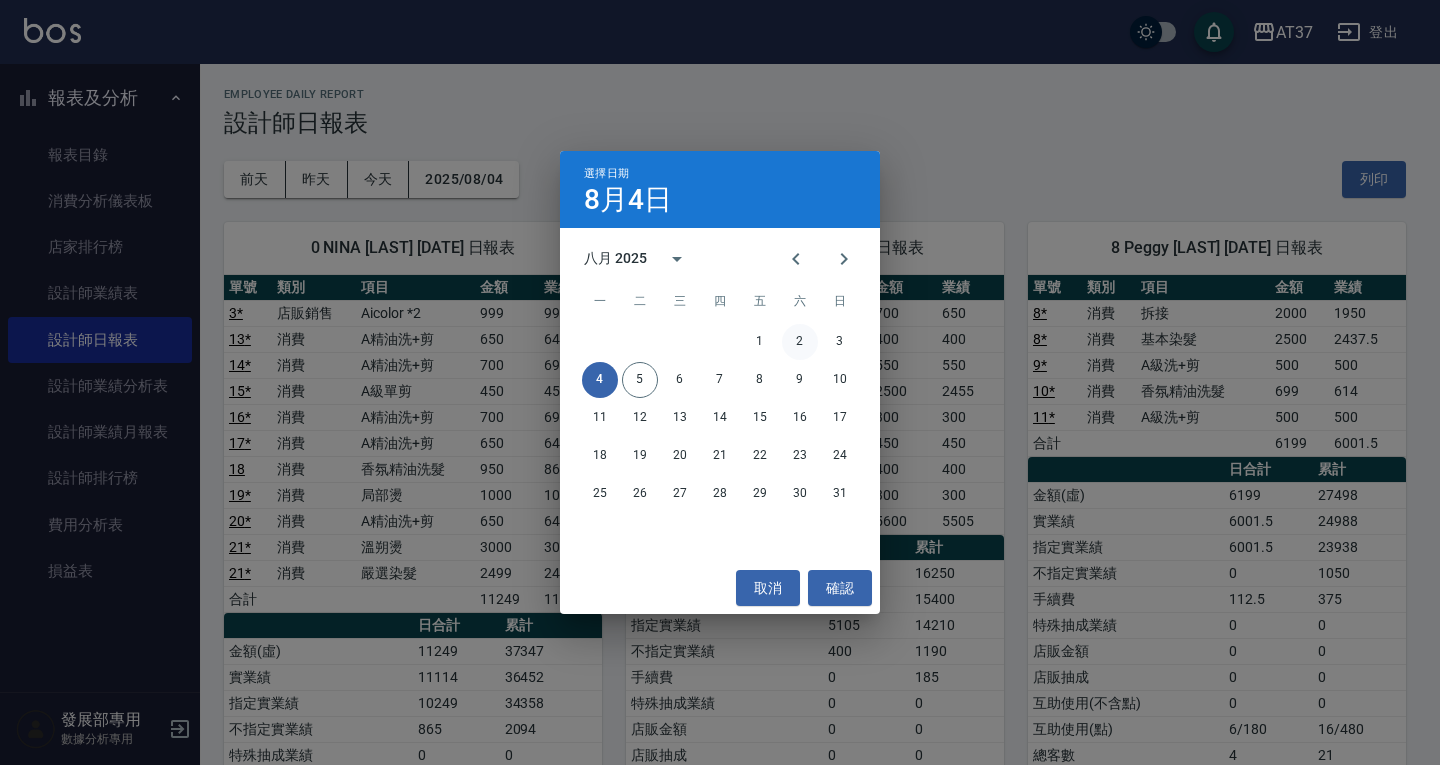 click on "2" at bounding box center [800, 342] 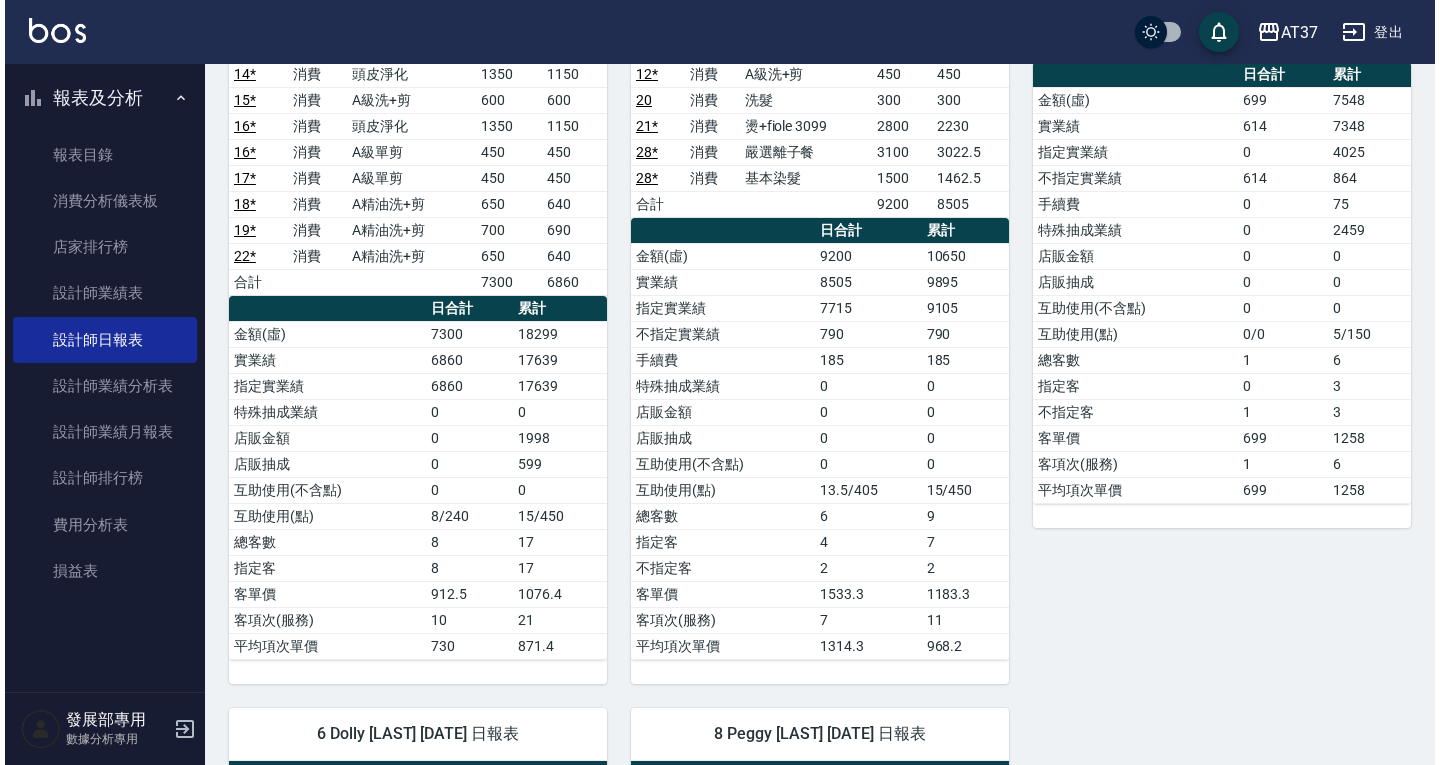 scroll, scrollTop: 0, scrollLeft: 0, axis: both 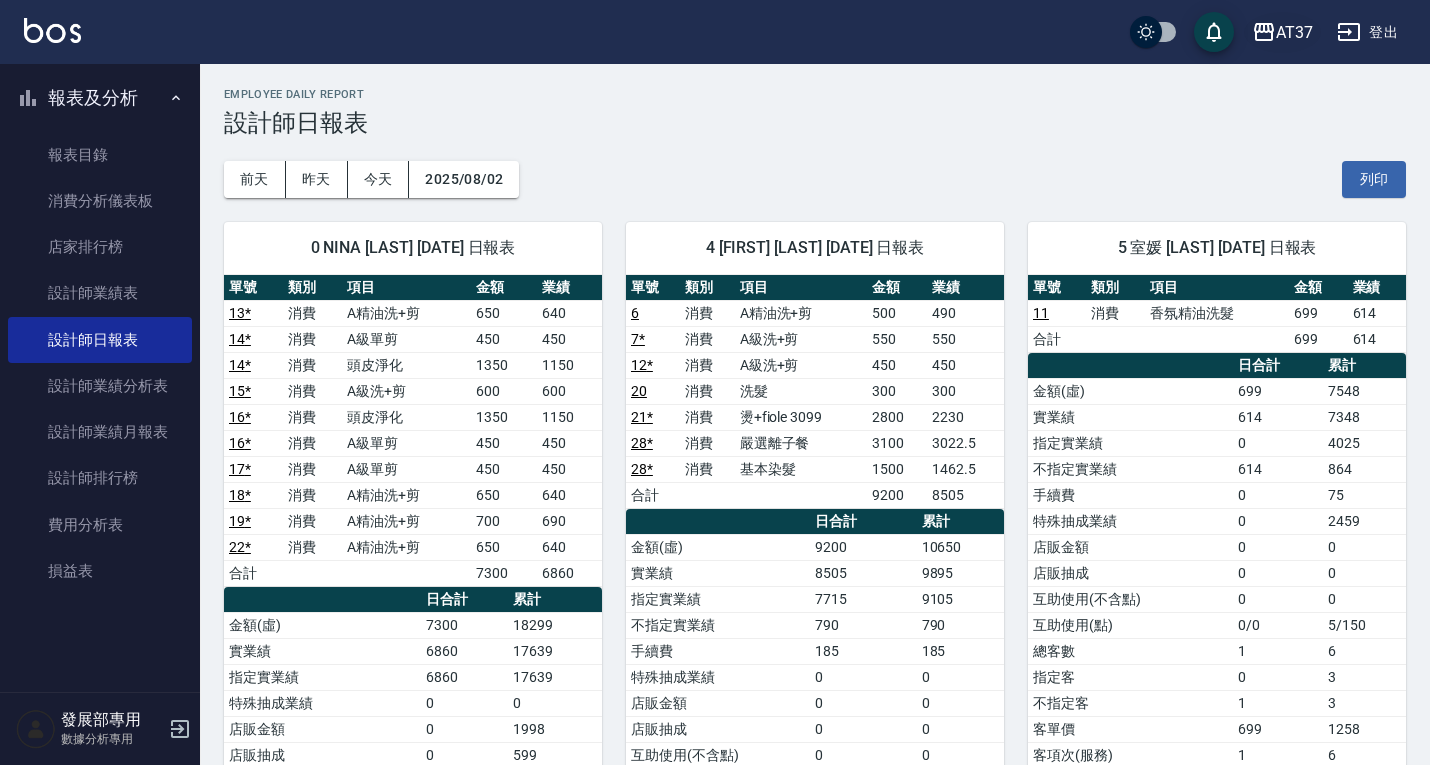 click 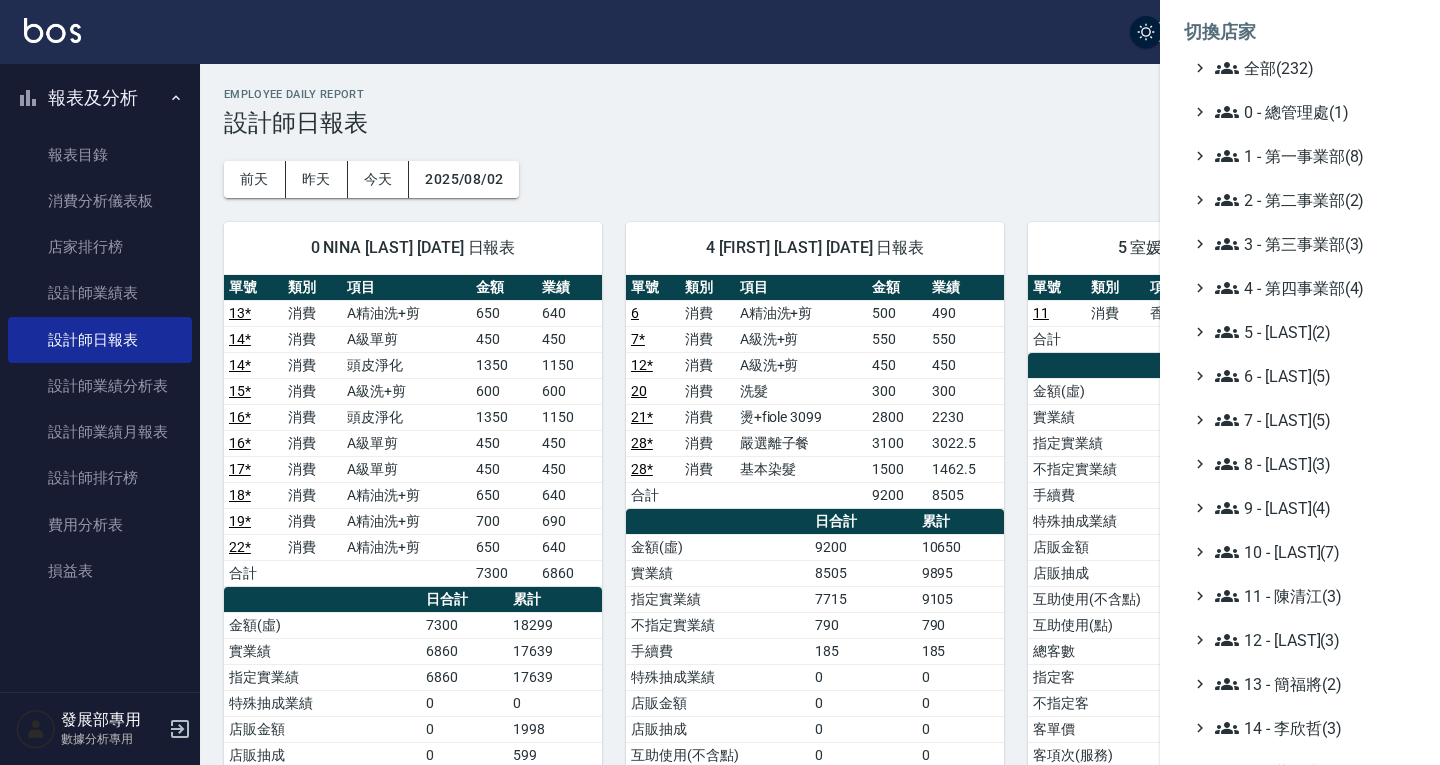 click on "全部(232) 0 - 總管理處(1) 1 - 第一事業部(8) 2 - 第二事業部(2) 3 - 第三事業部(3) 4 - 第四事業部(4) 5 - [LAST] ([NUMBER]) 6 - [LAST] ([NUMBER]) 7 - [LAST] ([NUMBER]) 8 - [LAST] ([NUMBER]) 9 - [LAST] ([NUMBER]) 10 - [LAST] ([NUMBER]) 11 - [LAST] ([NUMBER]) 12 - [LAST] ([NUMBER]) 13 - [LAST] ([NUMBER]) 14 - [LAST] ([NUMBER]) 16 - [LAST] ([NUMBER]) 17 - [LAST] ([NUMBER]) 18 - [LAST] ([NUMBER]) 19 - 新城區(3) 20 - 測試區(1) 21 - 歷史區(35)  - BeautyOS(9)" at bounding box center [1300, 552] 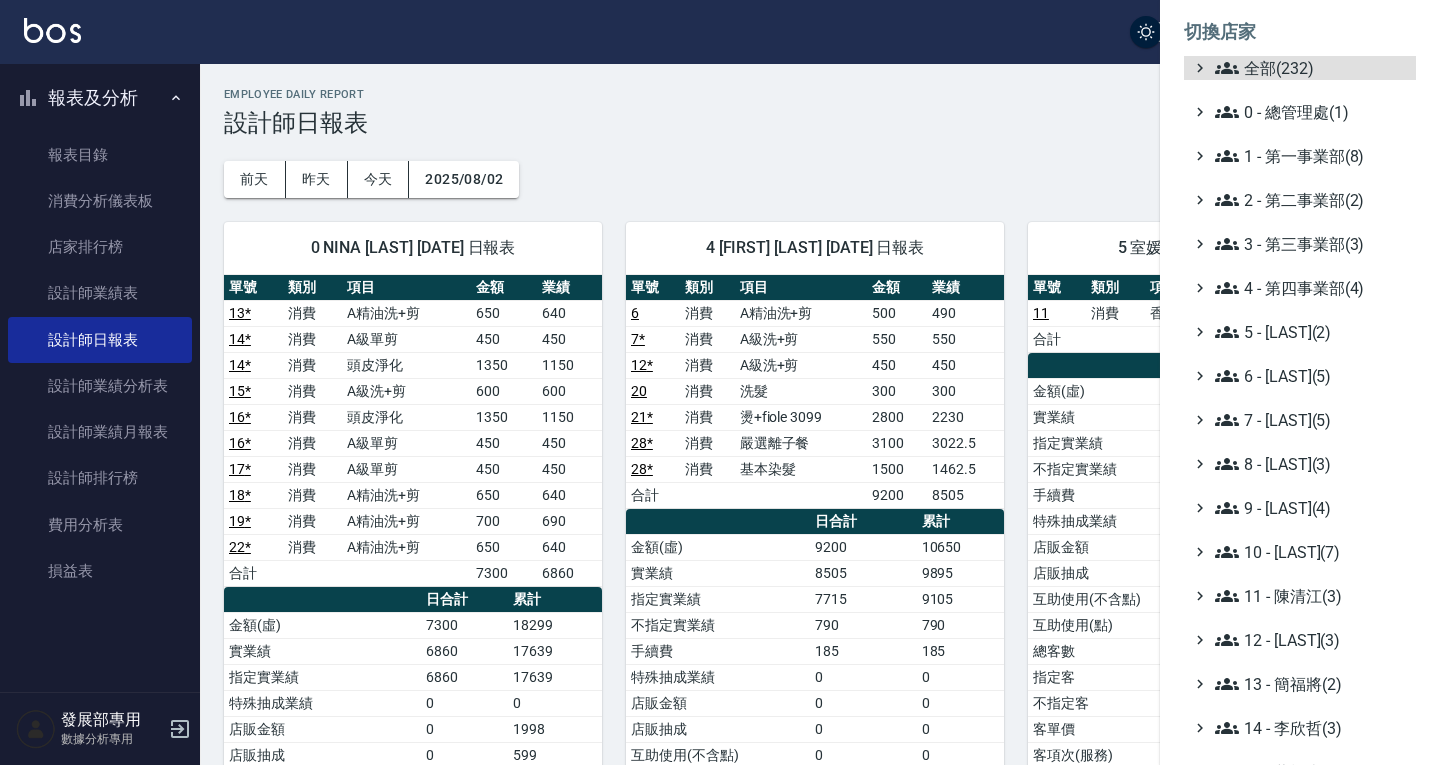 click on "全部(232) 0 - 總管理處(1) 1 - 第一事業部(8) 2 - 第二事業部(2) 3 - 第三事業部(3) 4 - 第四事業部(4) 5 - [LAST] ([NUMBER]) 6 - [LAST] ([NUMBER]) 7 - [LAST] ([NUMBER]) 8 - [LAST] ([NUMBER]) 9 - [LAST] ([NUMBER]) 10 - [LAST] ([NUMBER]) 11 - [LAST] ([NUMBER]) 12 - [LAST] ([NUMBER]) 13 - [LAST] ([NUMBER]) 14 - [LAST] ([NUMBER]) 16 - [LAST] ([NUMBER]) 17 - [LAST] ([NUMBER]) 18 - [LAST] ([NUMBER]) 19 - 新城區(3) 20 - 測試區(1) 21 - 歷史區(35)  - BeautyOS(9)" at bounding box center [1300, 552] 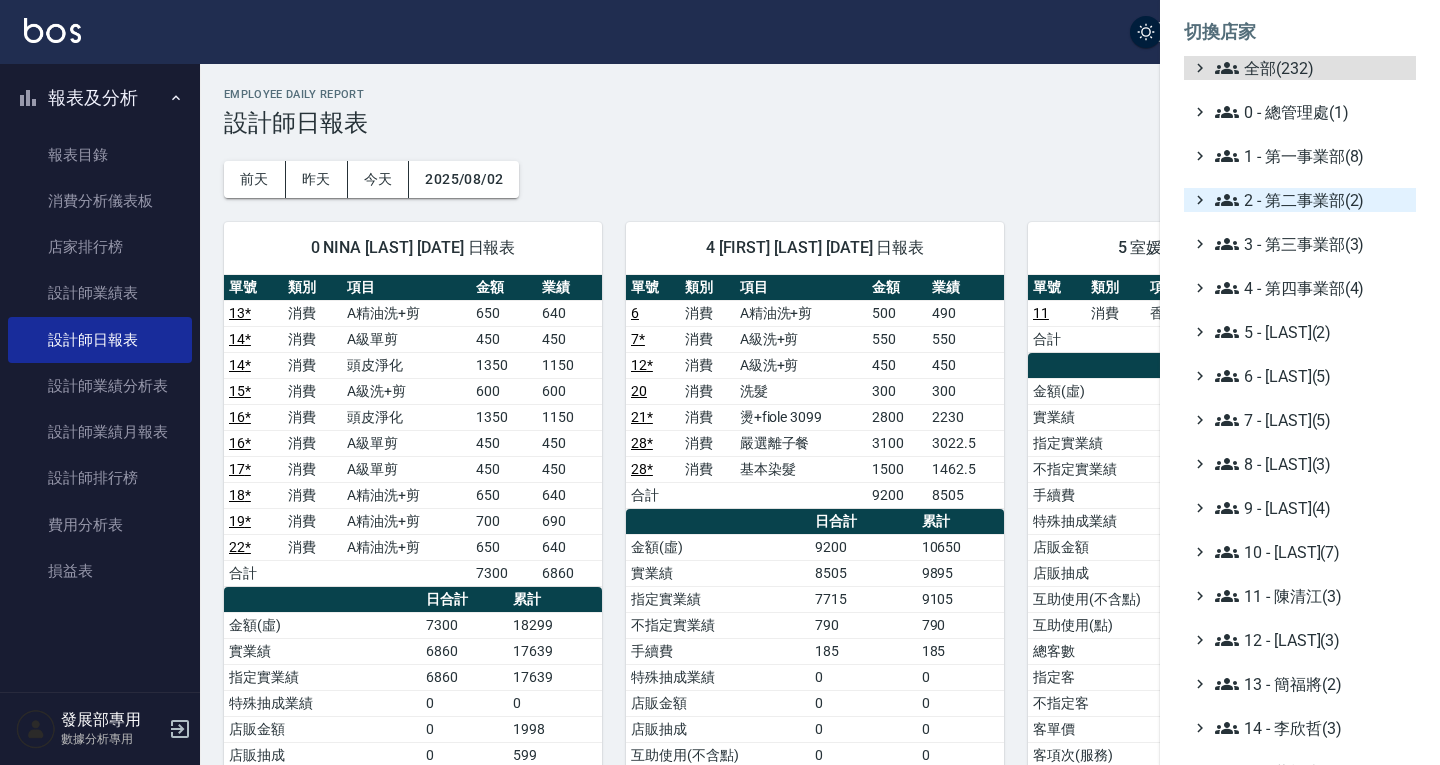click on "2 - 第二事業部(2)" at bounding box center [1311, 200] 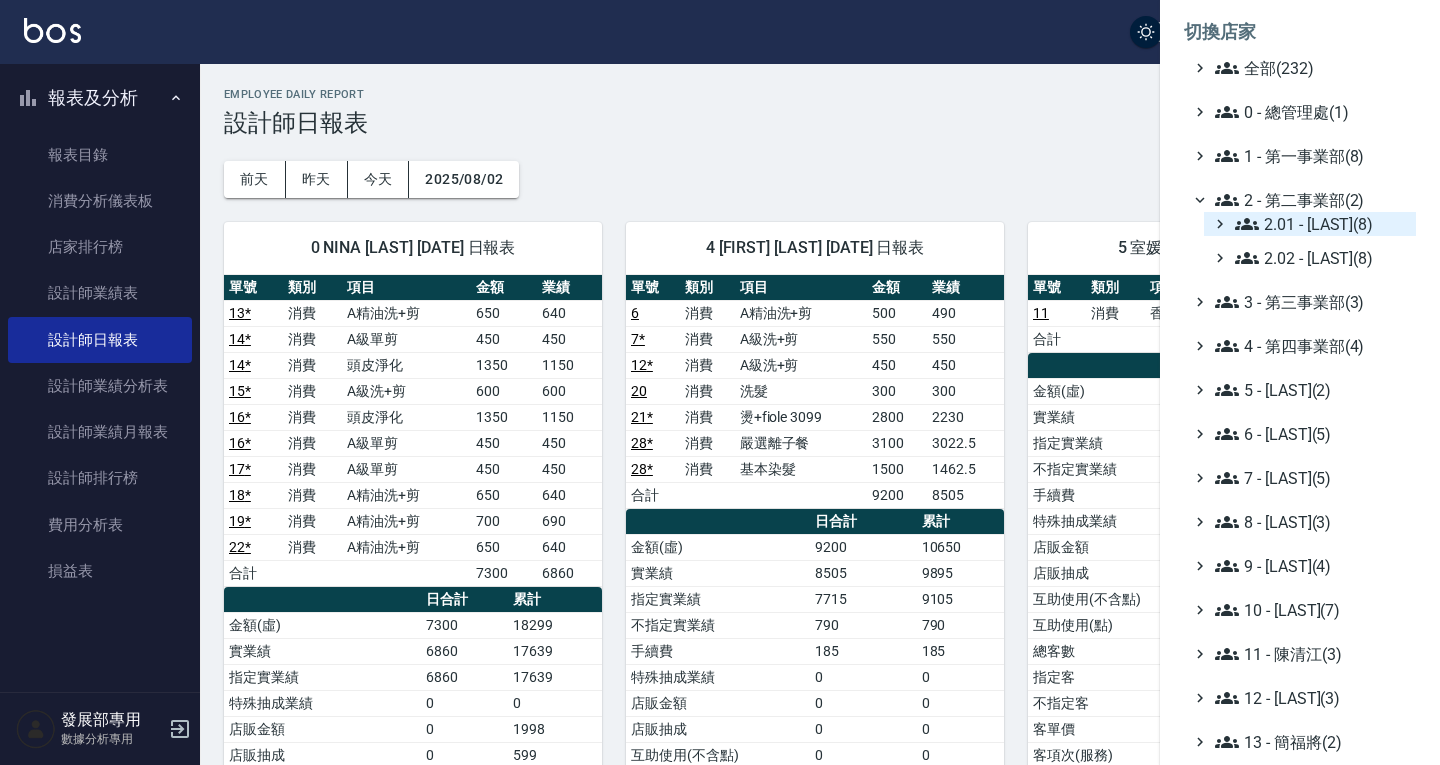 click on "2.01 - [LAST] ([NUMBER])" at bounding box center [1321, 224] 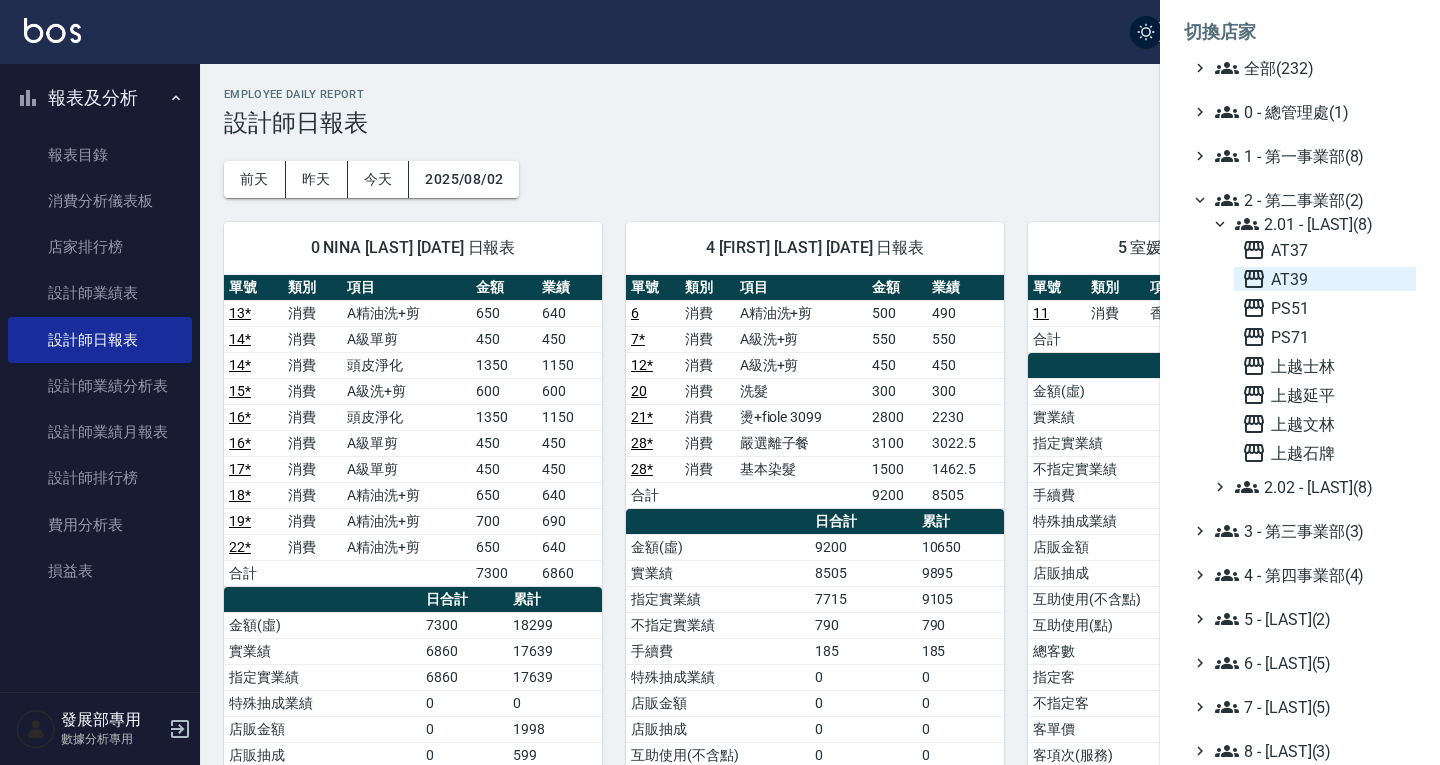 click on "AT39" at bounding box center (1325, 279) 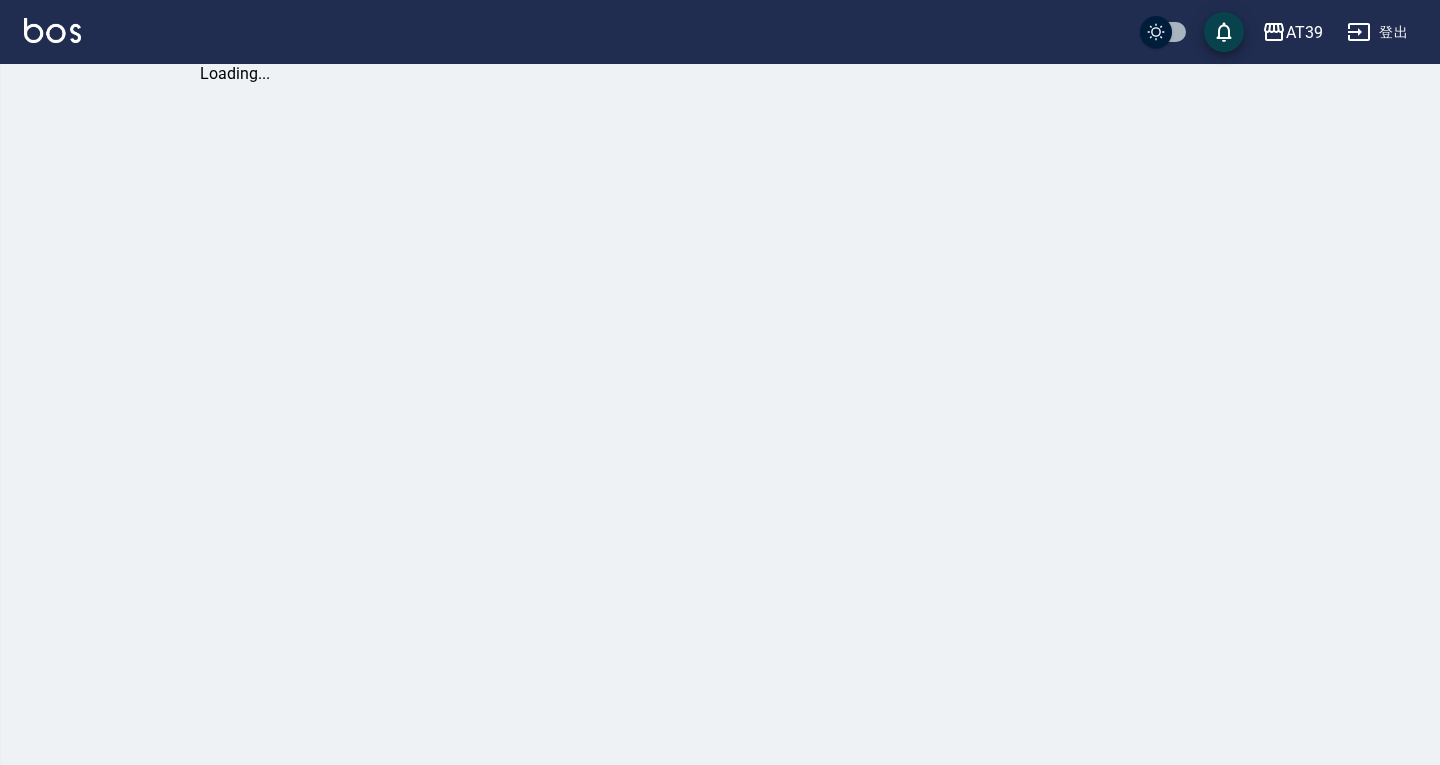 scroll, scrollTop: 0, scrollLeft: 0, axis: both 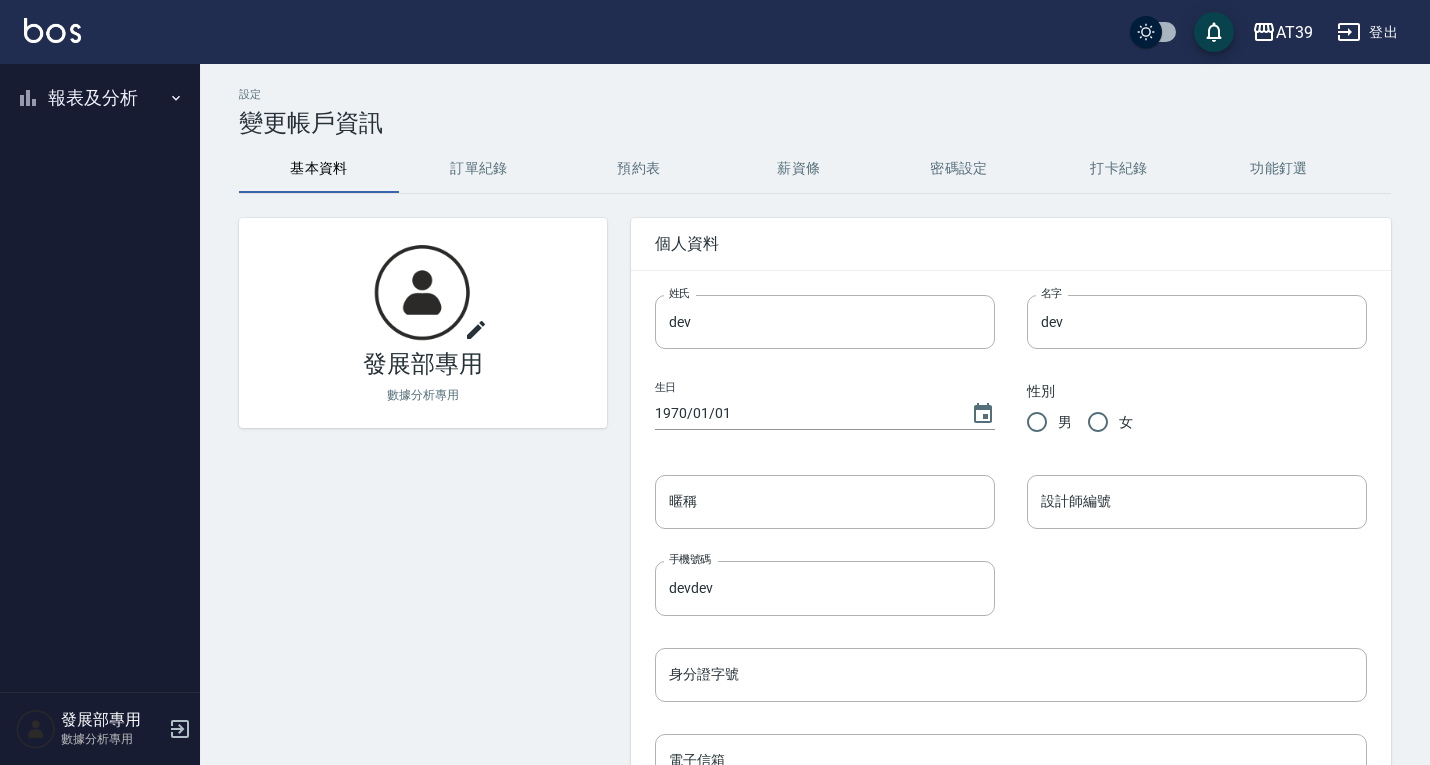 click on "報表及分析" at bounding box center [100, 98] 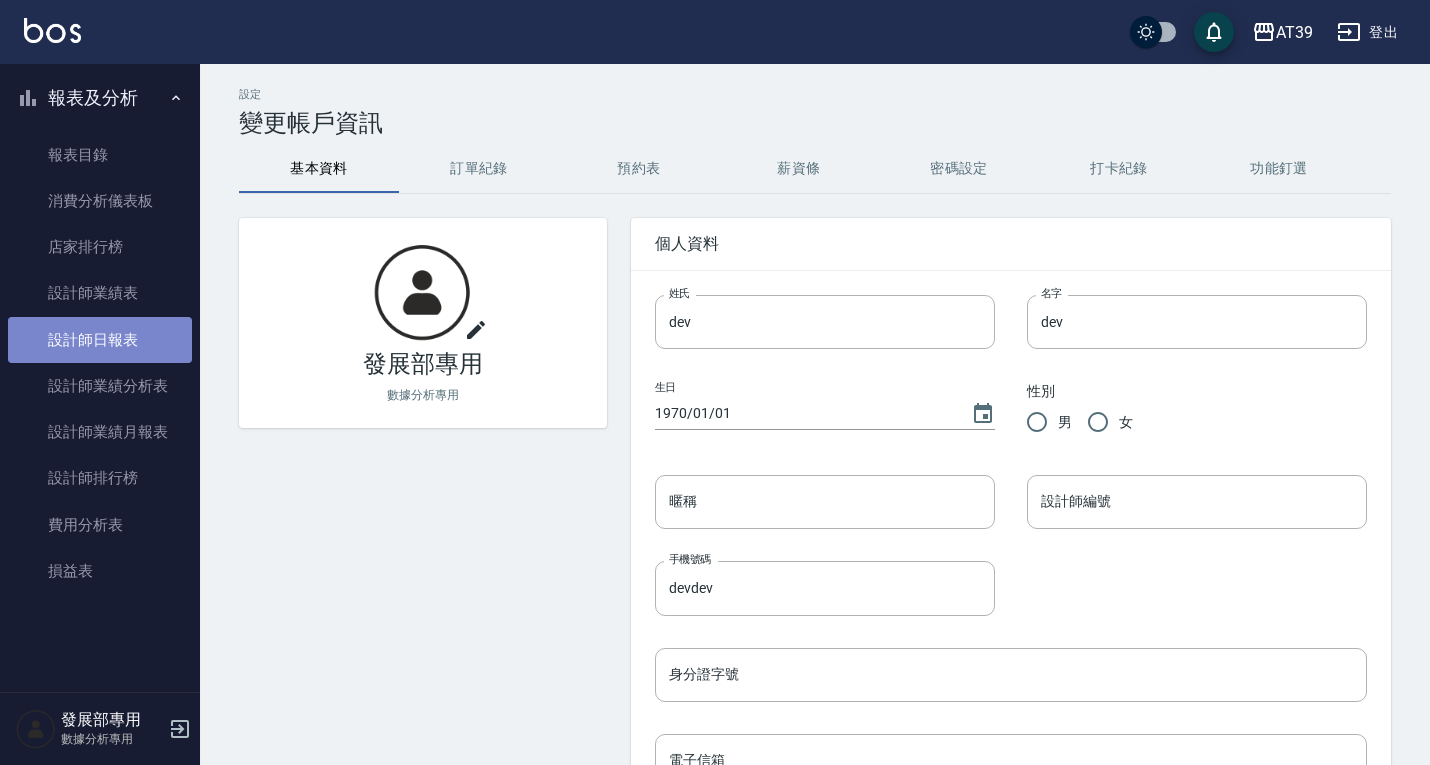 click on "設計師日報表" at bounding box center [100, 340] 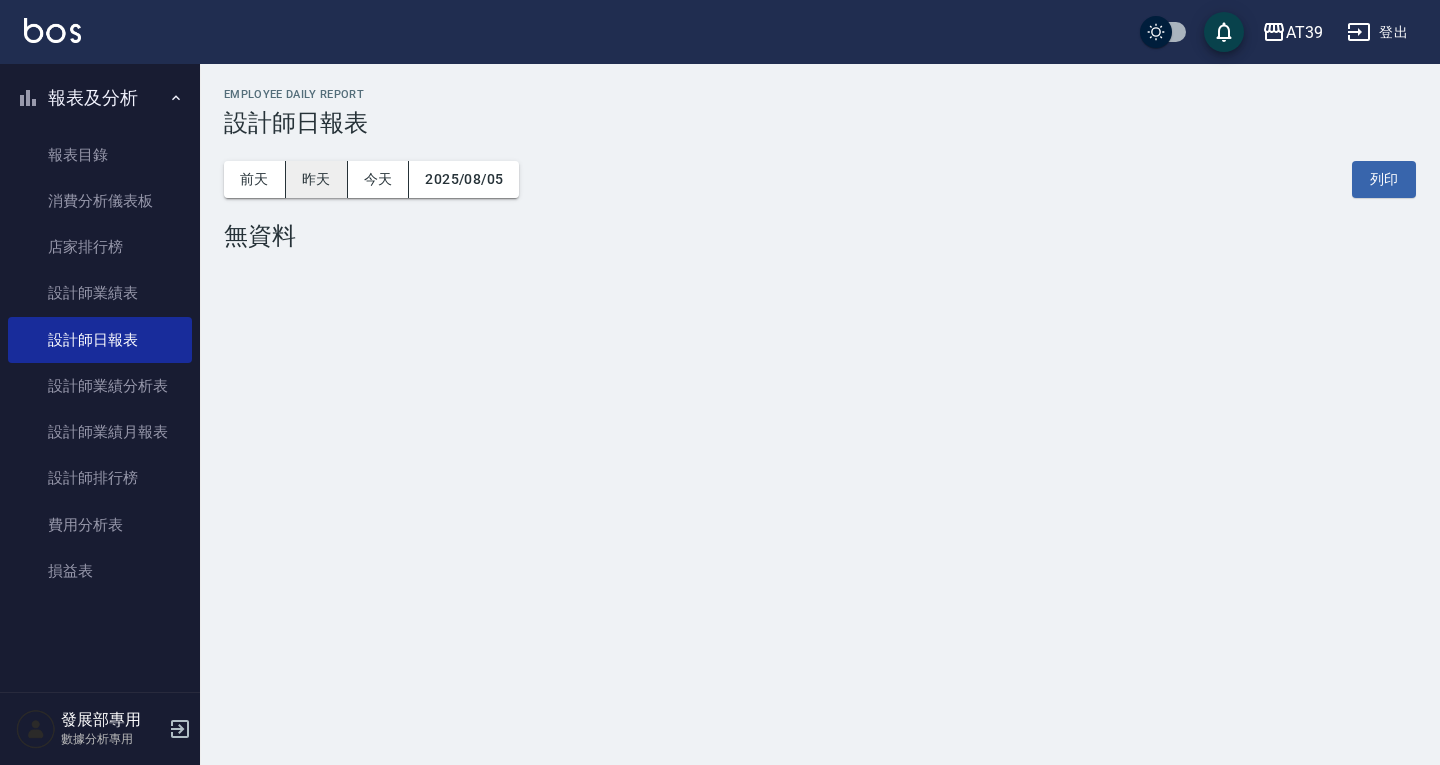 click on "昨天" at bounding box center (317, 179) 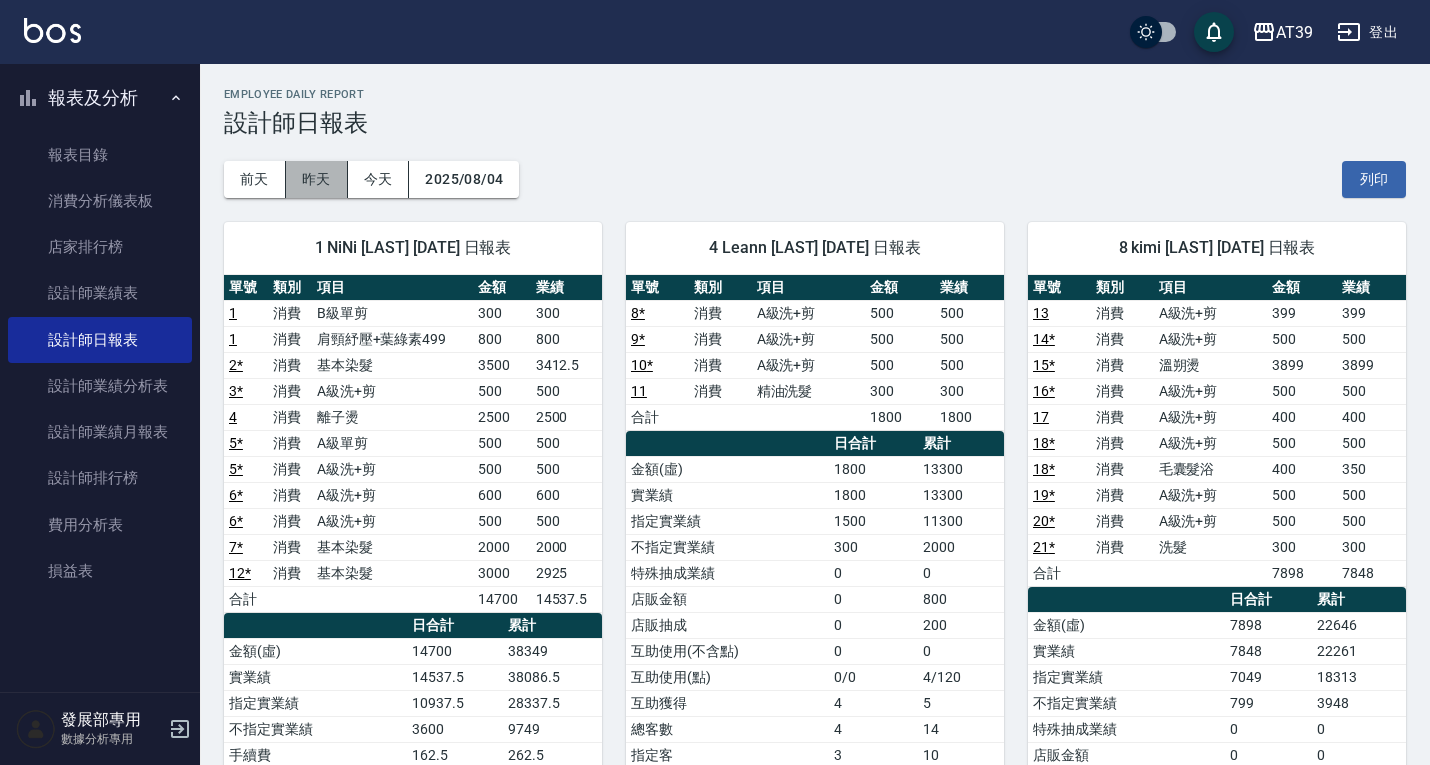 click on "昨天" at bounding box center [317, 179] 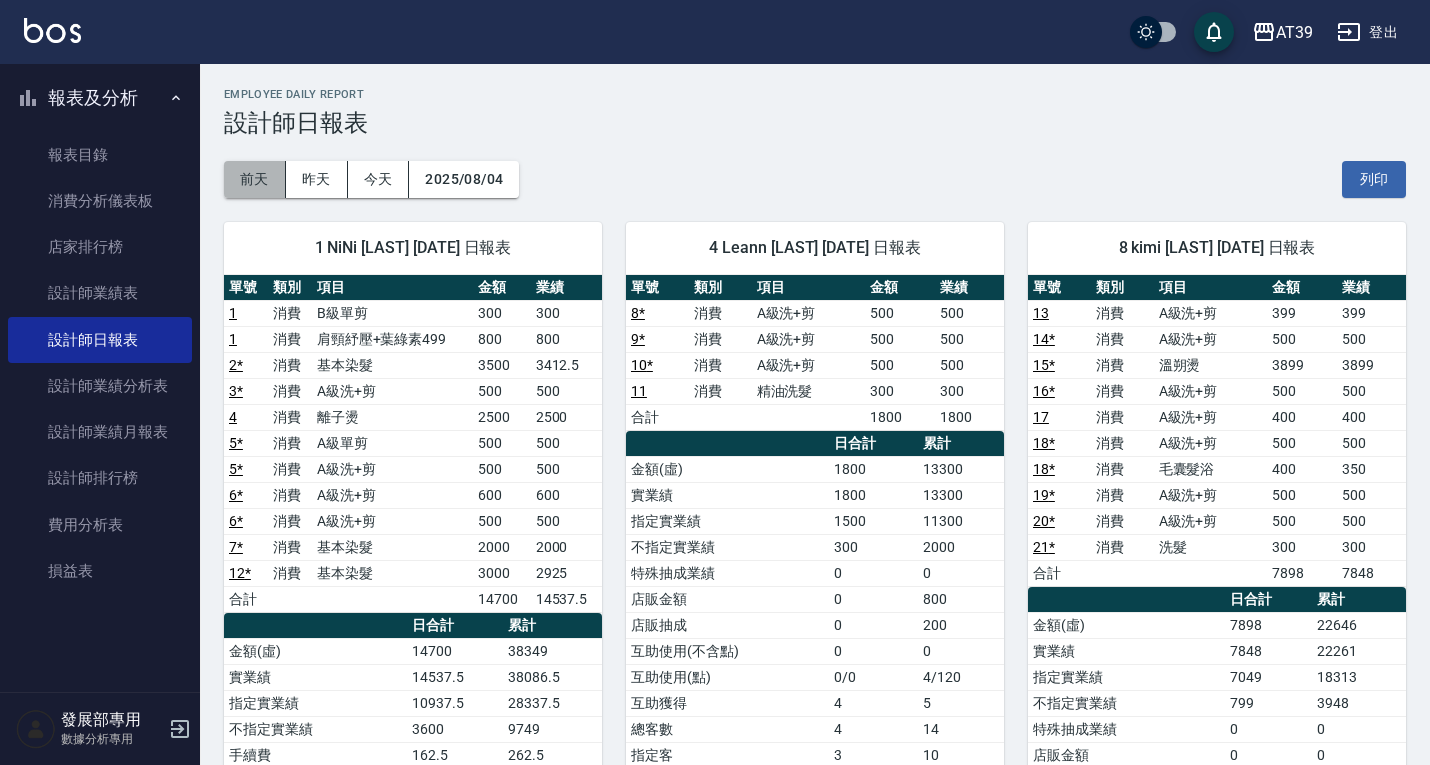 click on "前天" at bounding box center [255, 179] 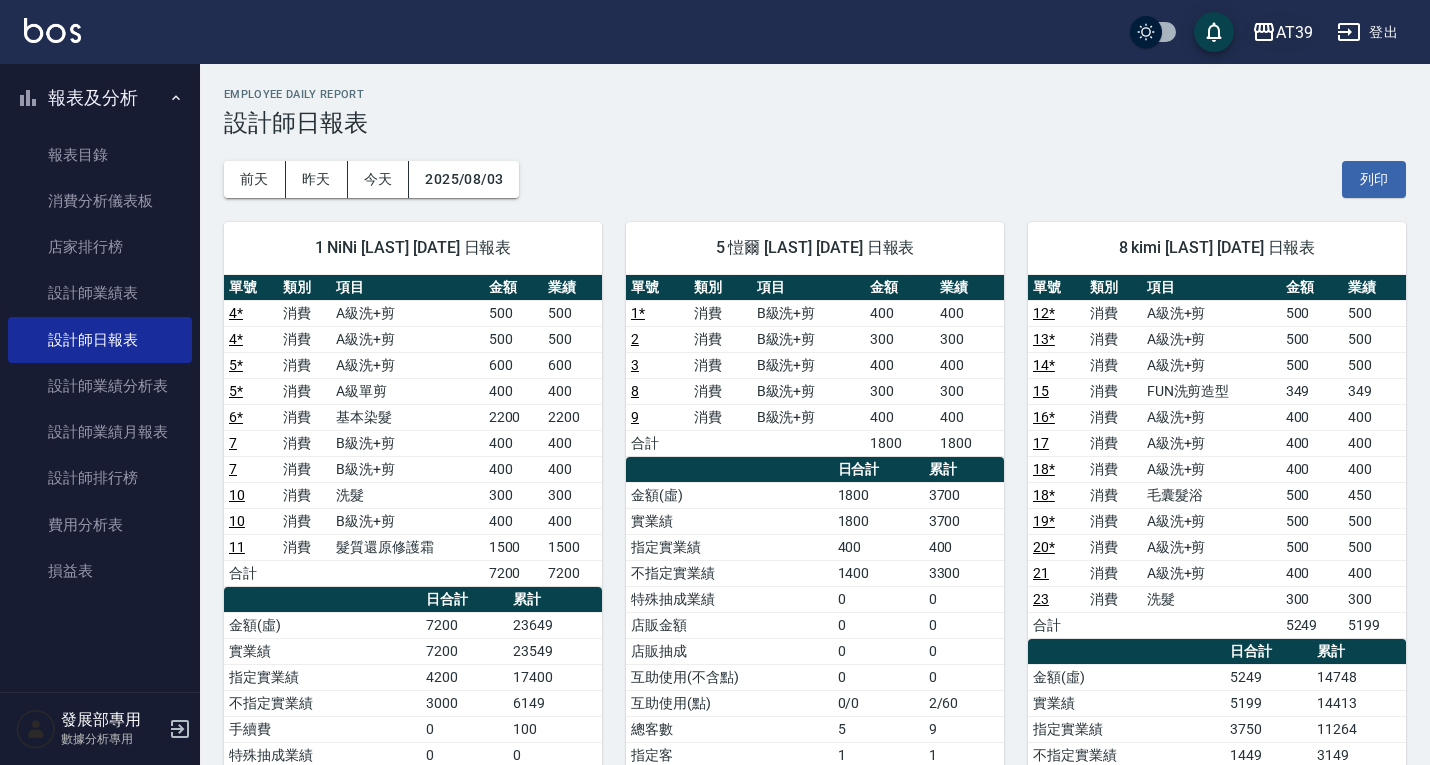 click 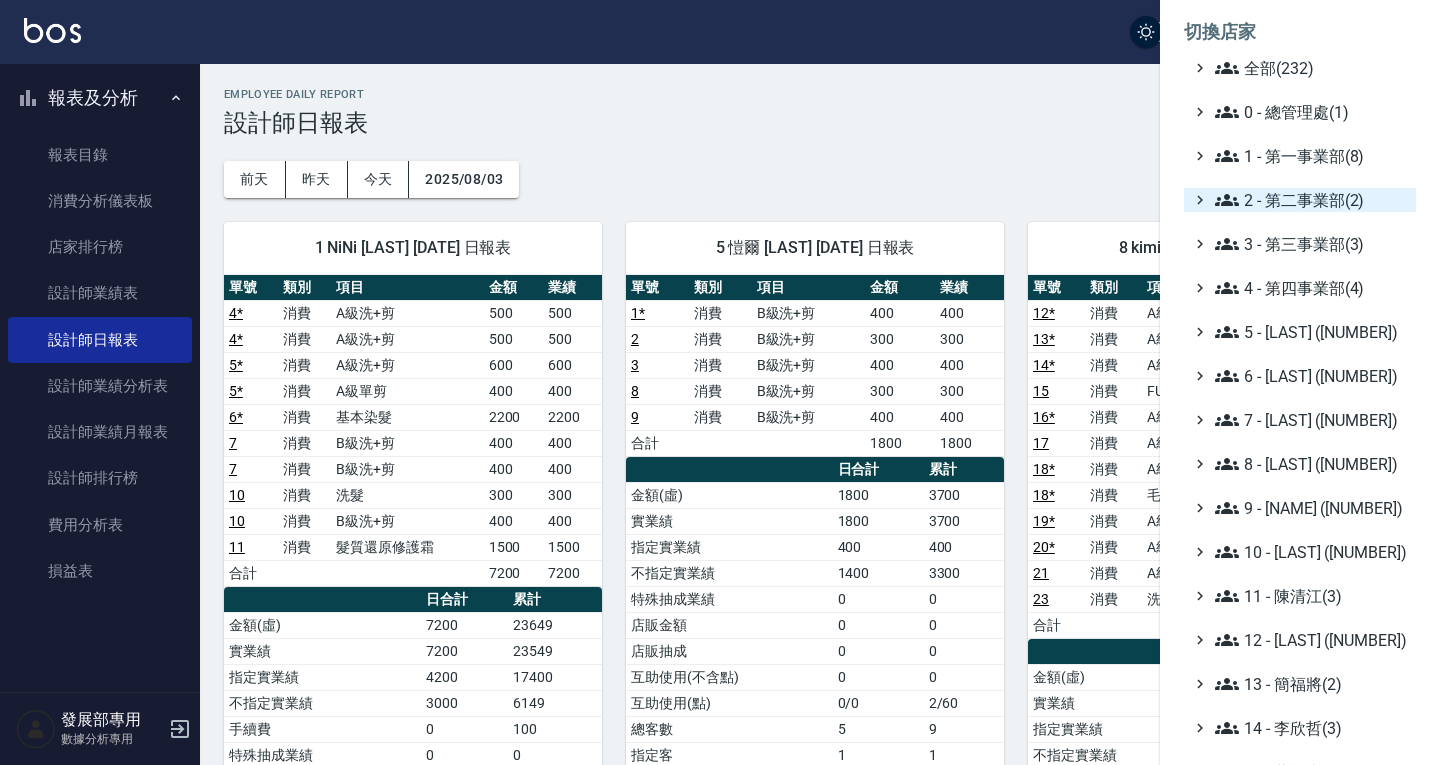 click on "2 - 第二事業部(2)" at bounding box center [1311, 200] 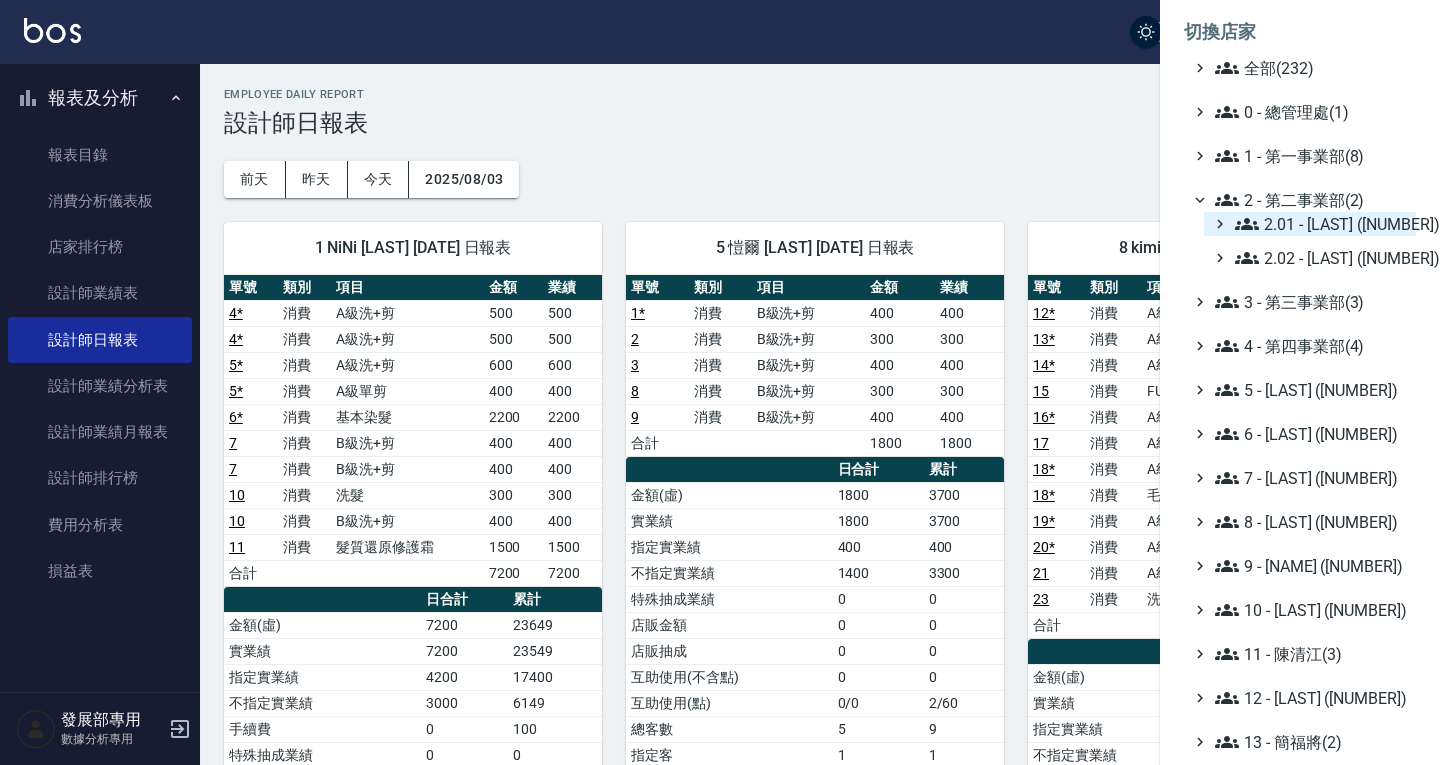 click on "2.01 - [LAST] ([NUMBER])" at bounding box center [1321, 224] 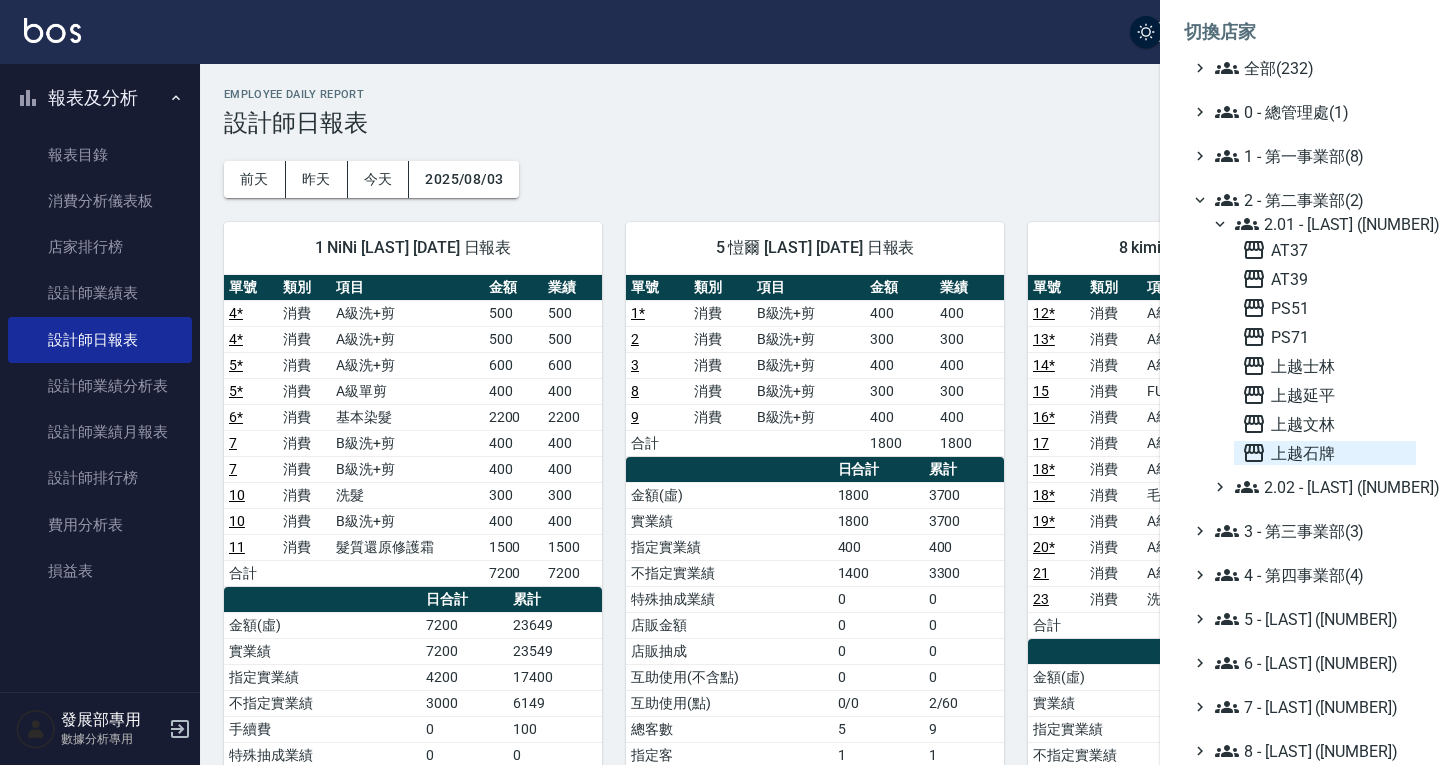 click on "上越石牌" at bounding box center [1325, 453] 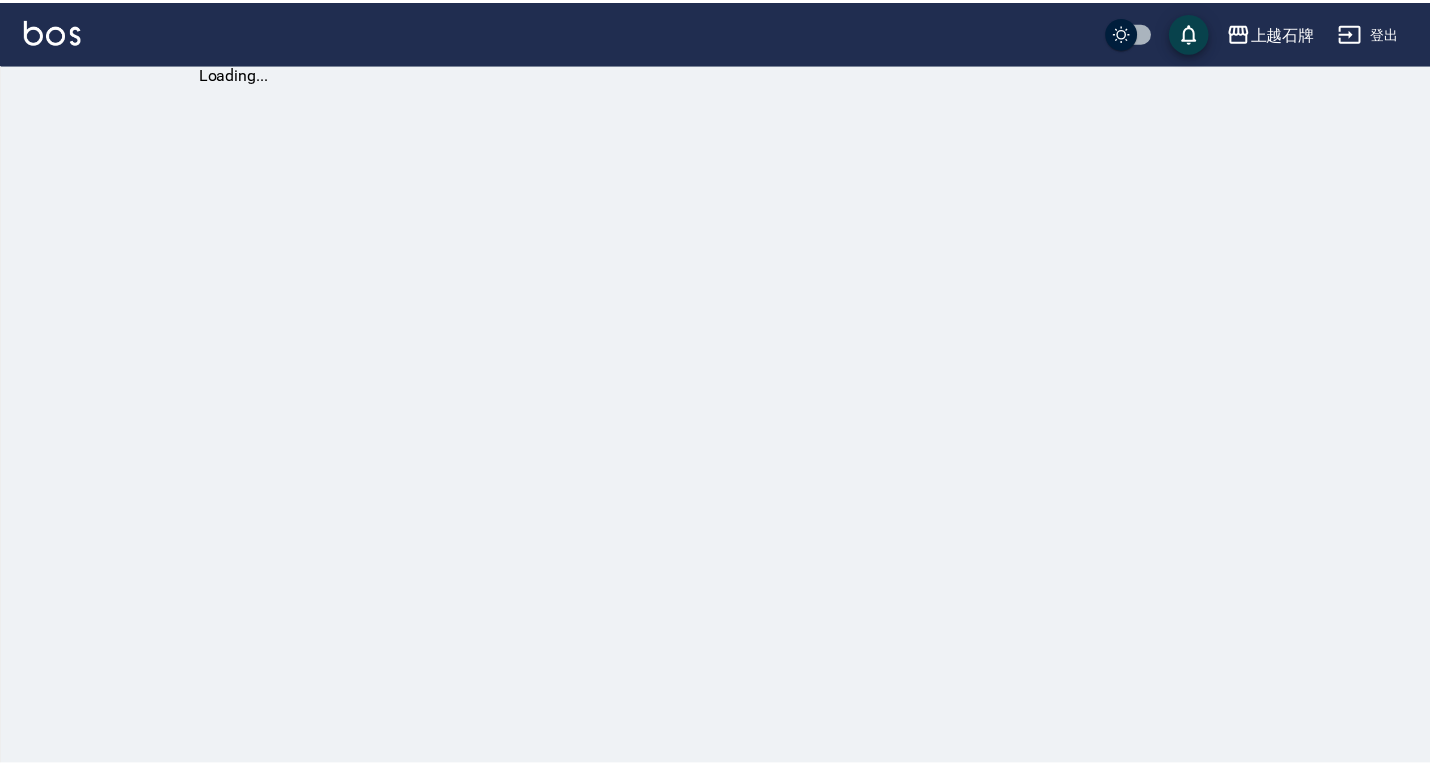 scroll, scrollTop: 0, scrollLeft: 0, axis: both 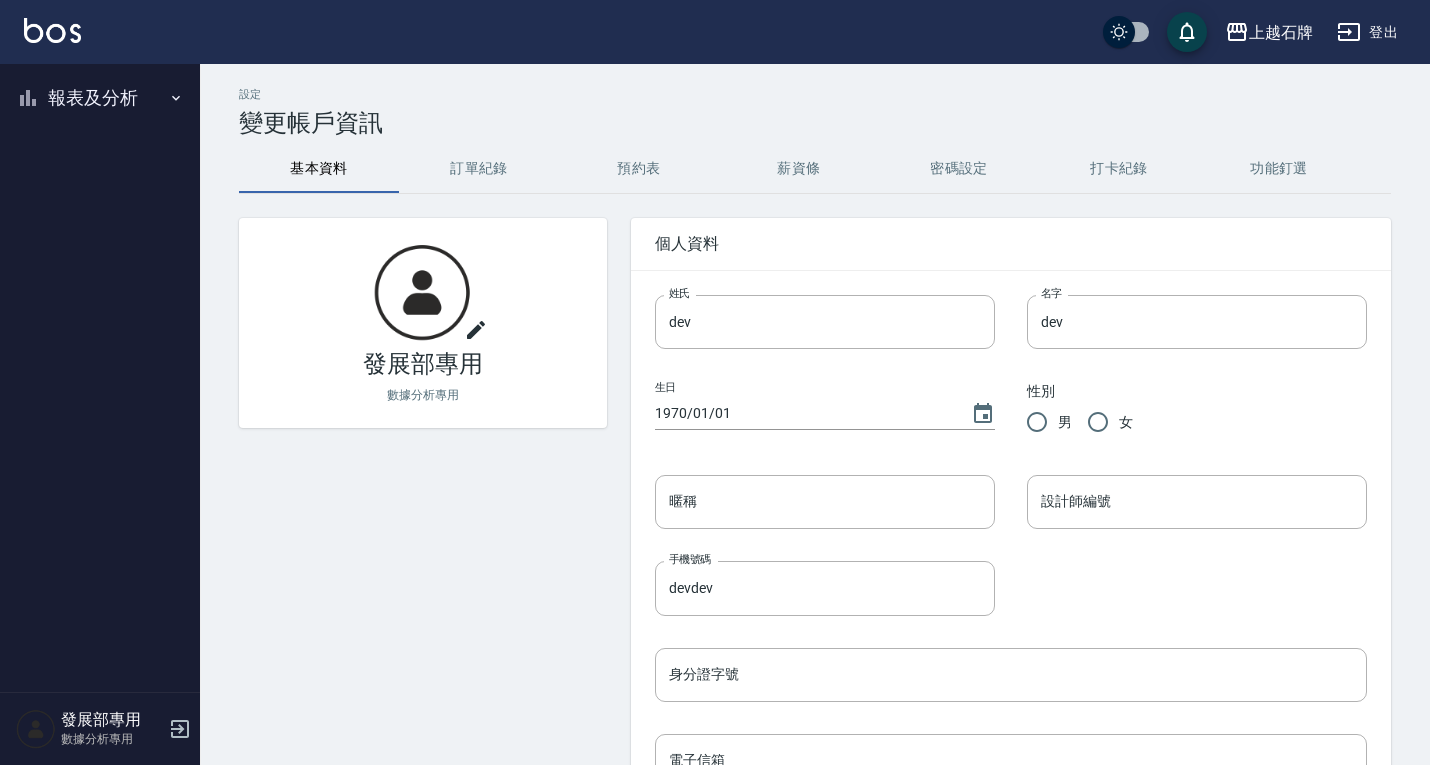 click on "報表及分析" at bounding box center (100, 98) 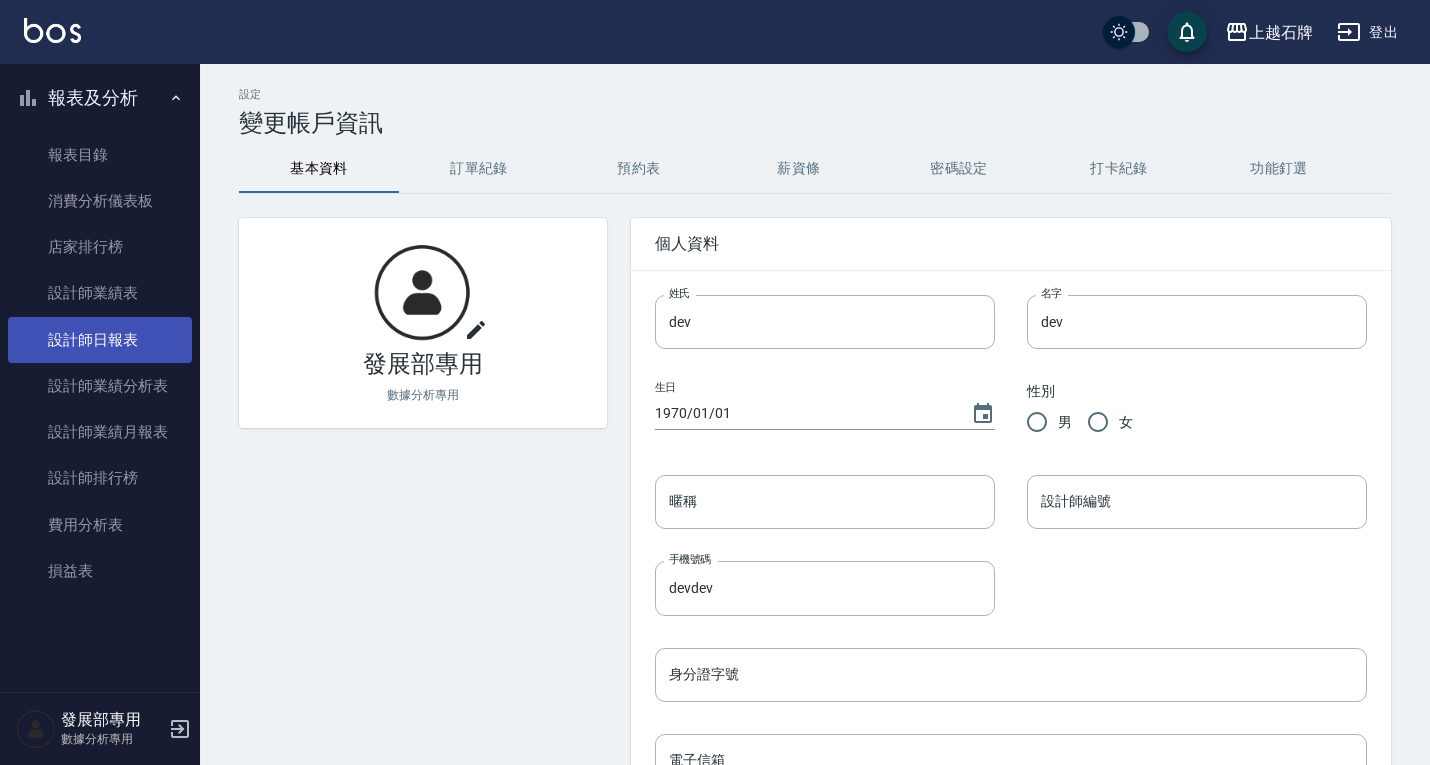 click on "設計師日報表" at bounding box center (100, 340) 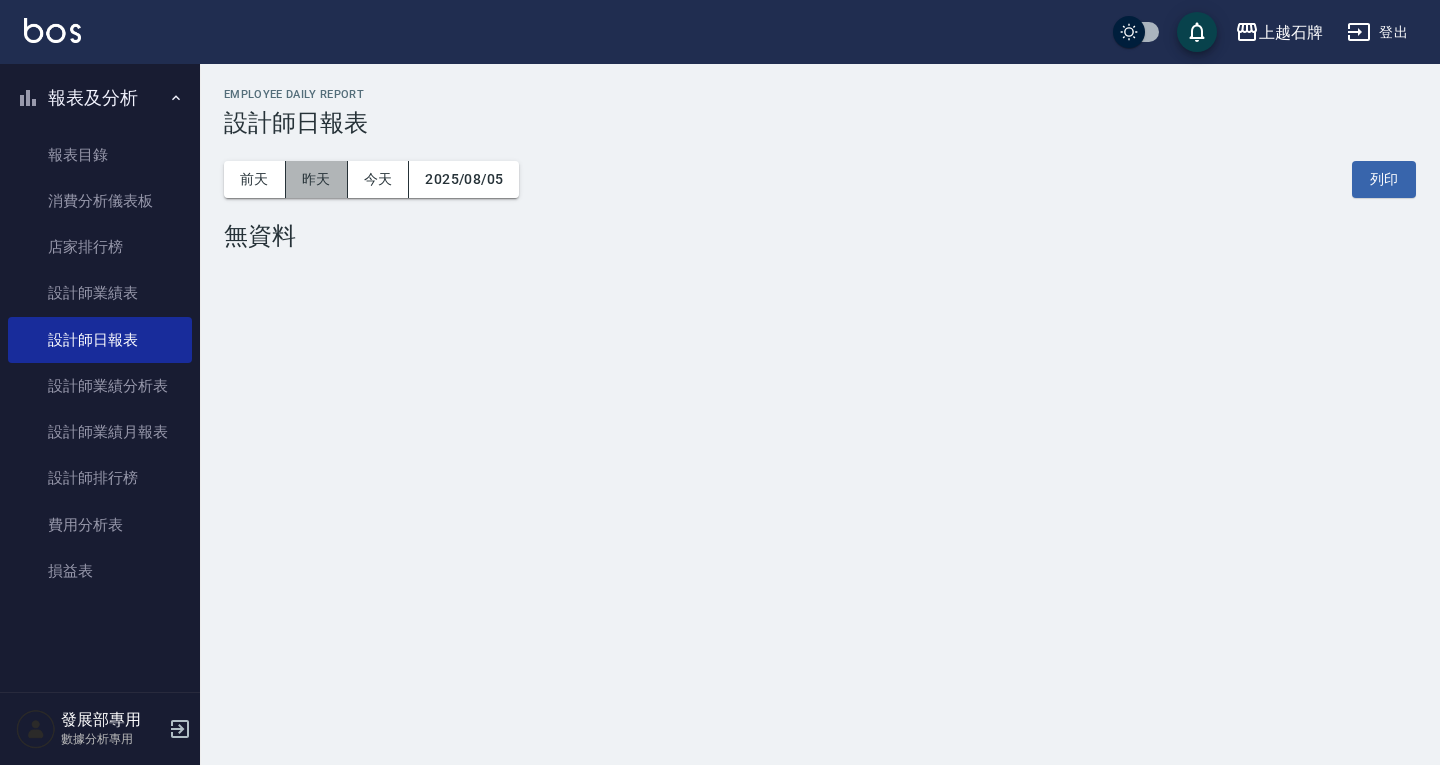 click on "昨天" at bounding box center (317, 179) 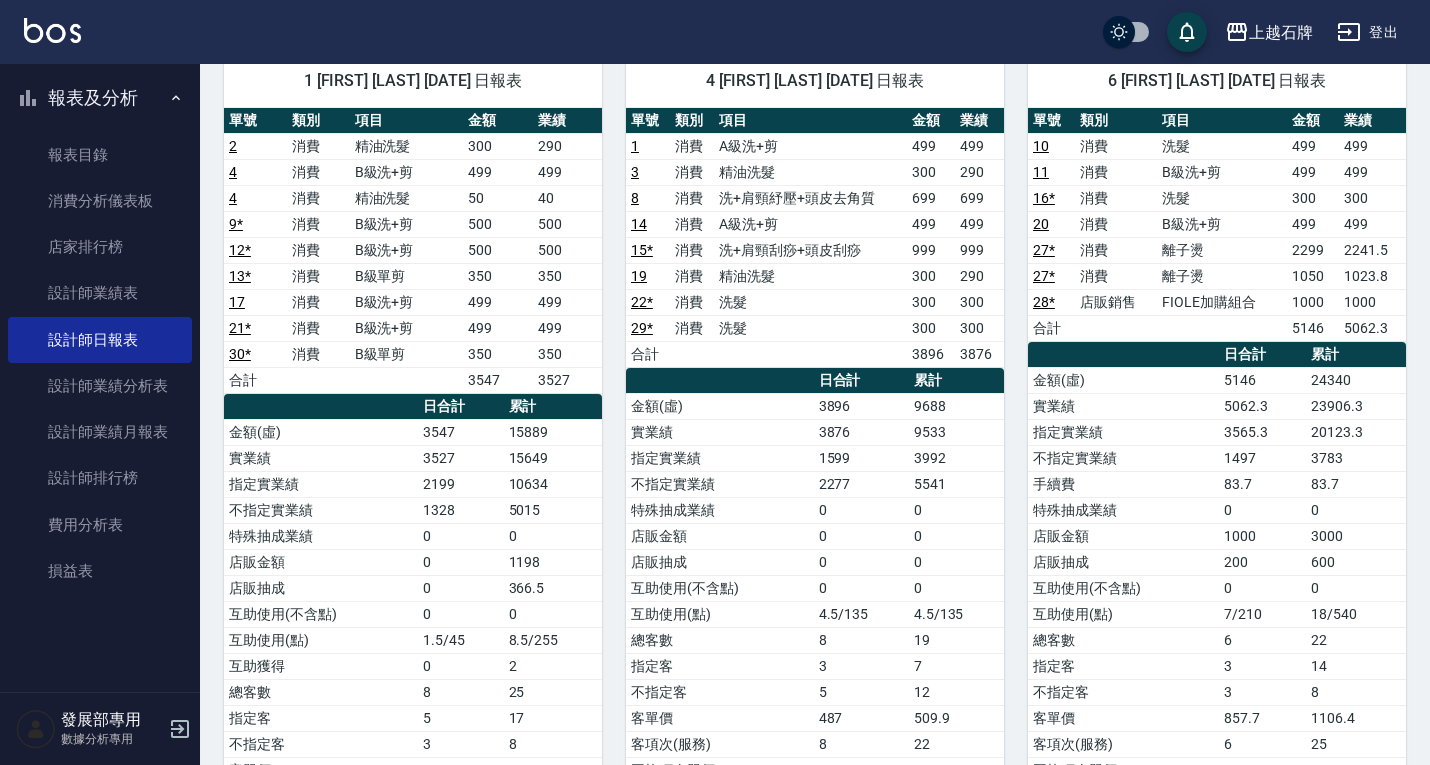 scroll, scrollTop: 0, scrollLeft: 0, axis: both 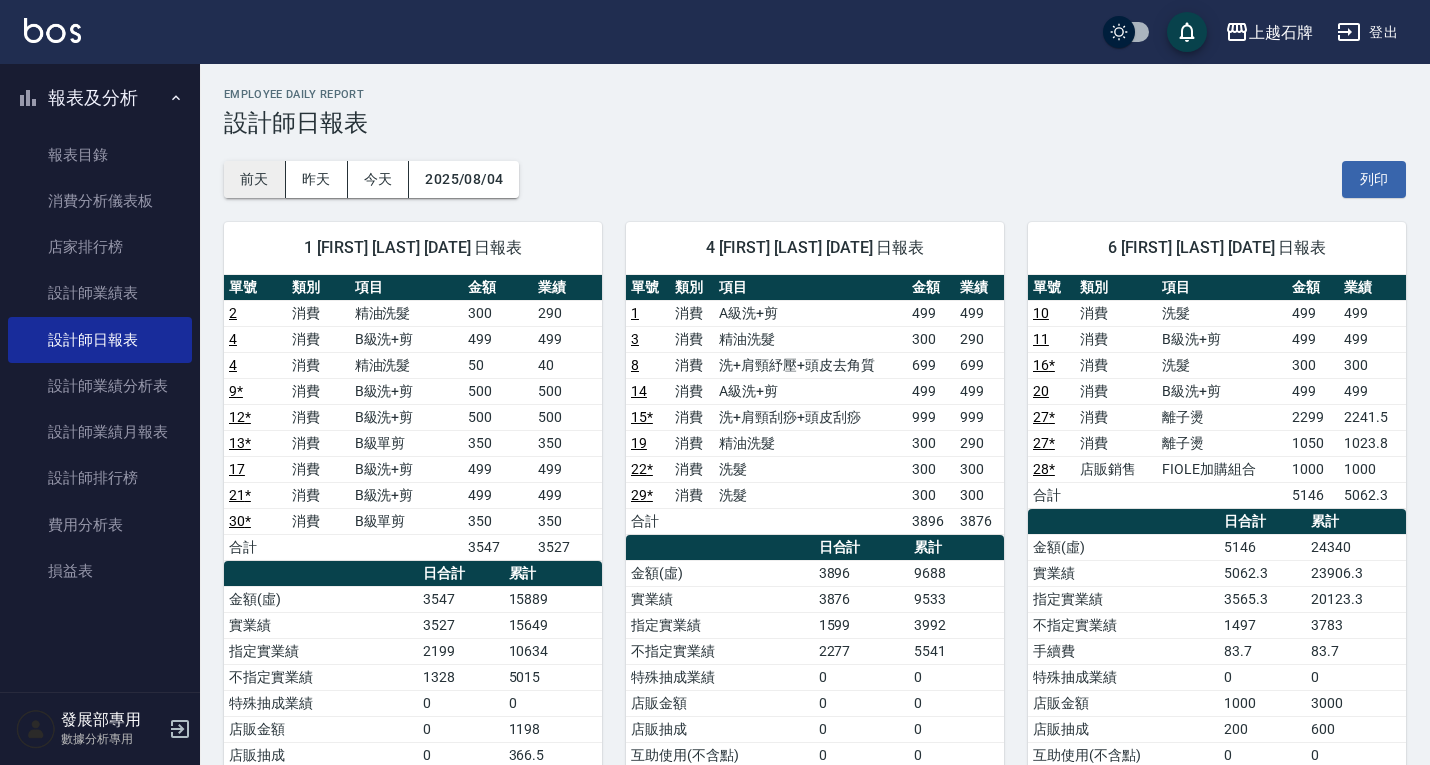 click on "前天" at bounding box center [255, 179] 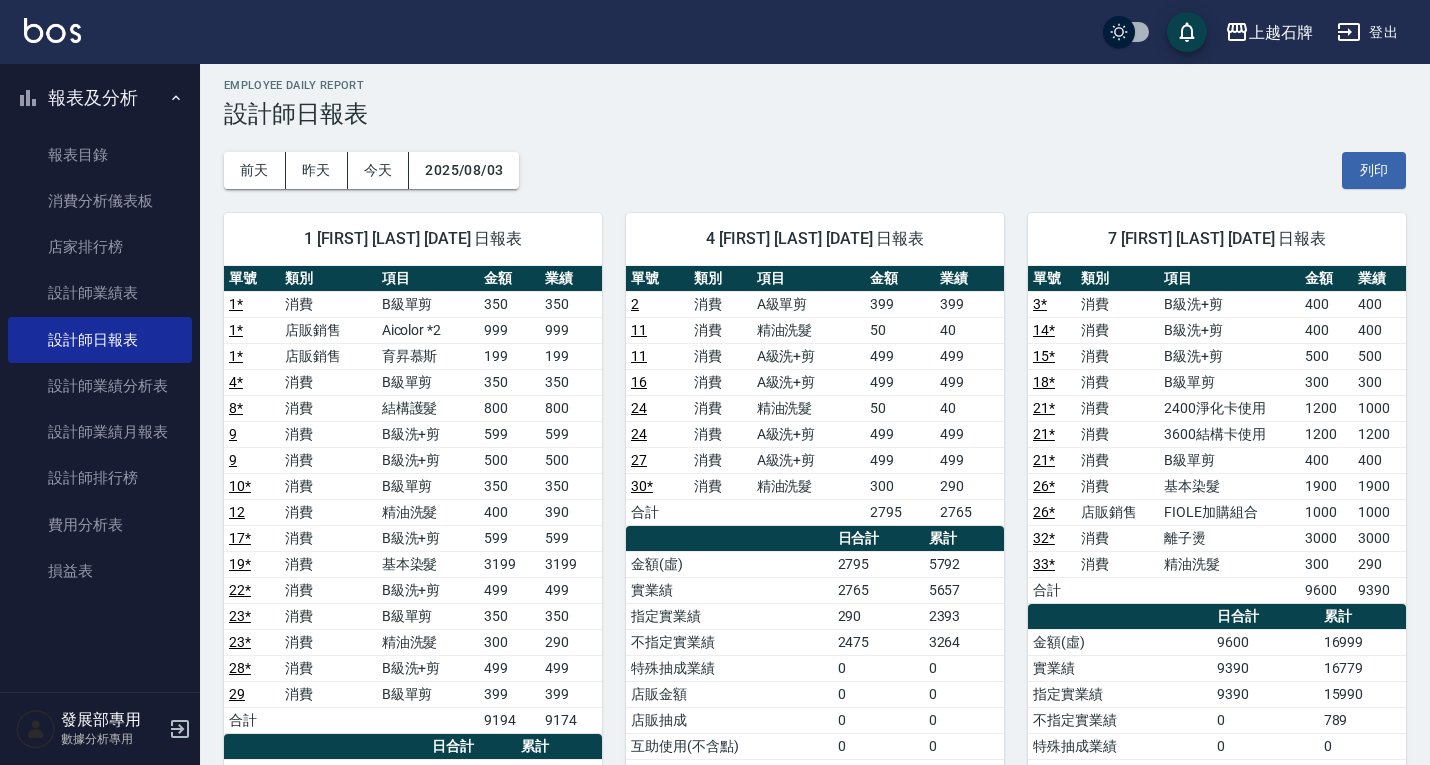 scroll, scrollTop: 0, scrollLeft: 0, axis: both 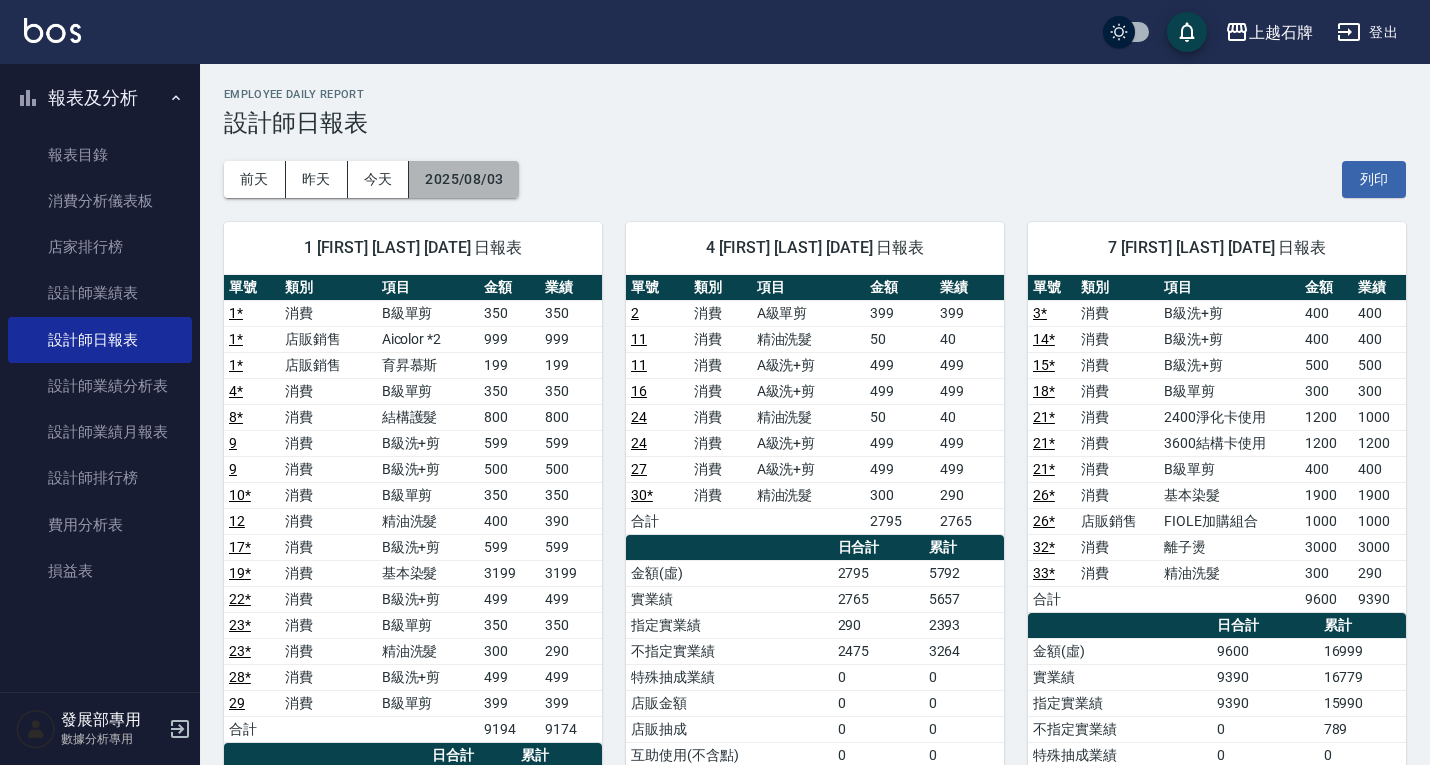 click on "2025/08/03" at bounding box center (464, 179) 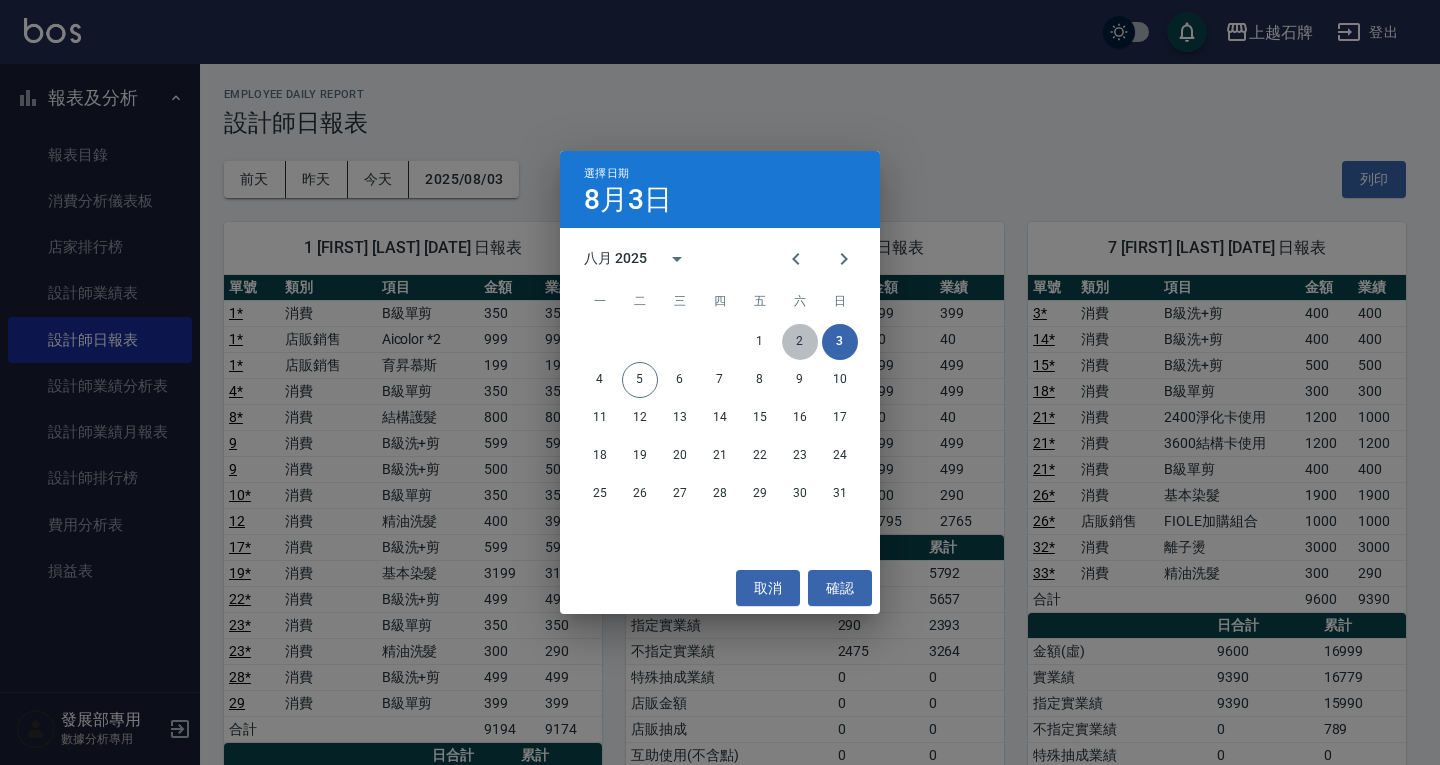 click on "2" at bounding box center [800, 342] 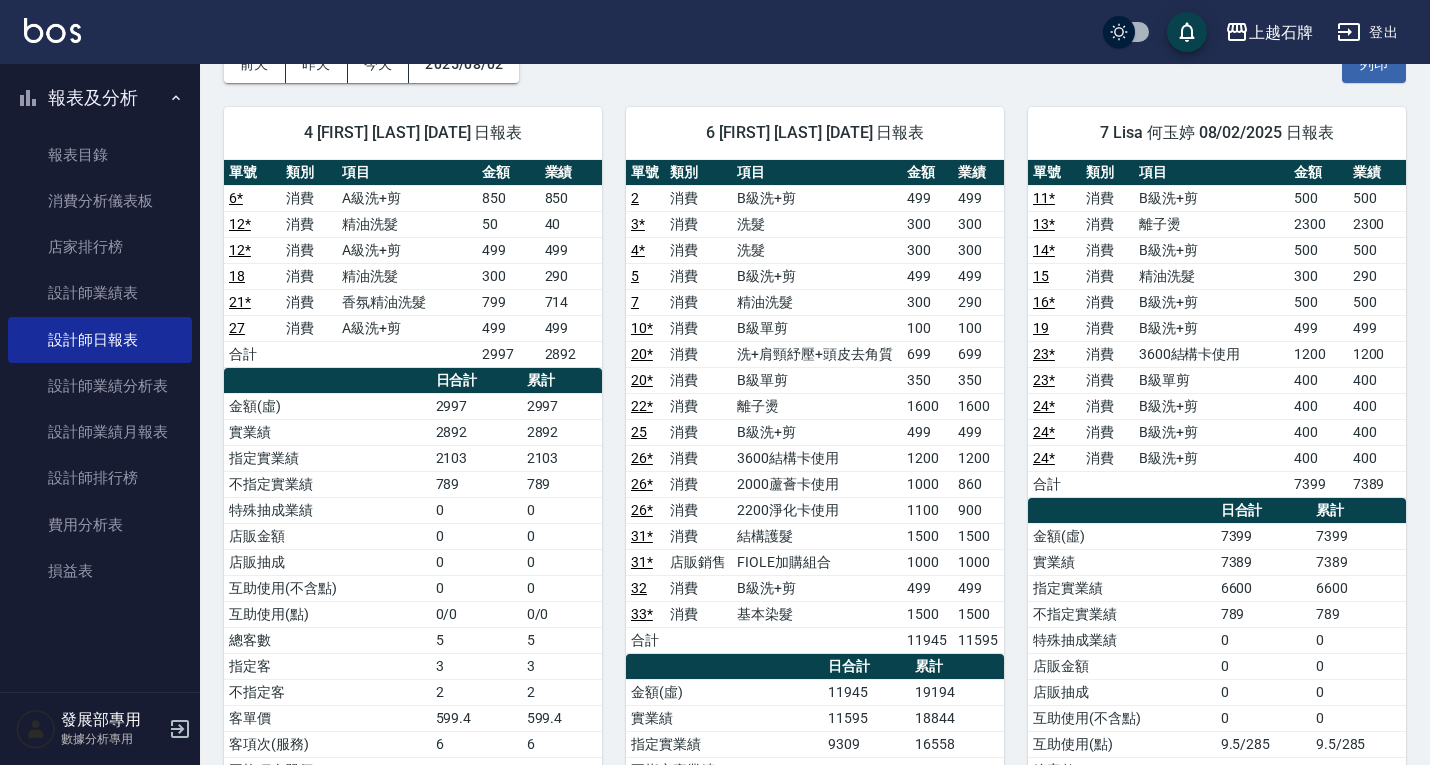 scroll, scrollTop: 0, scrollLeft: 0, axis: both 